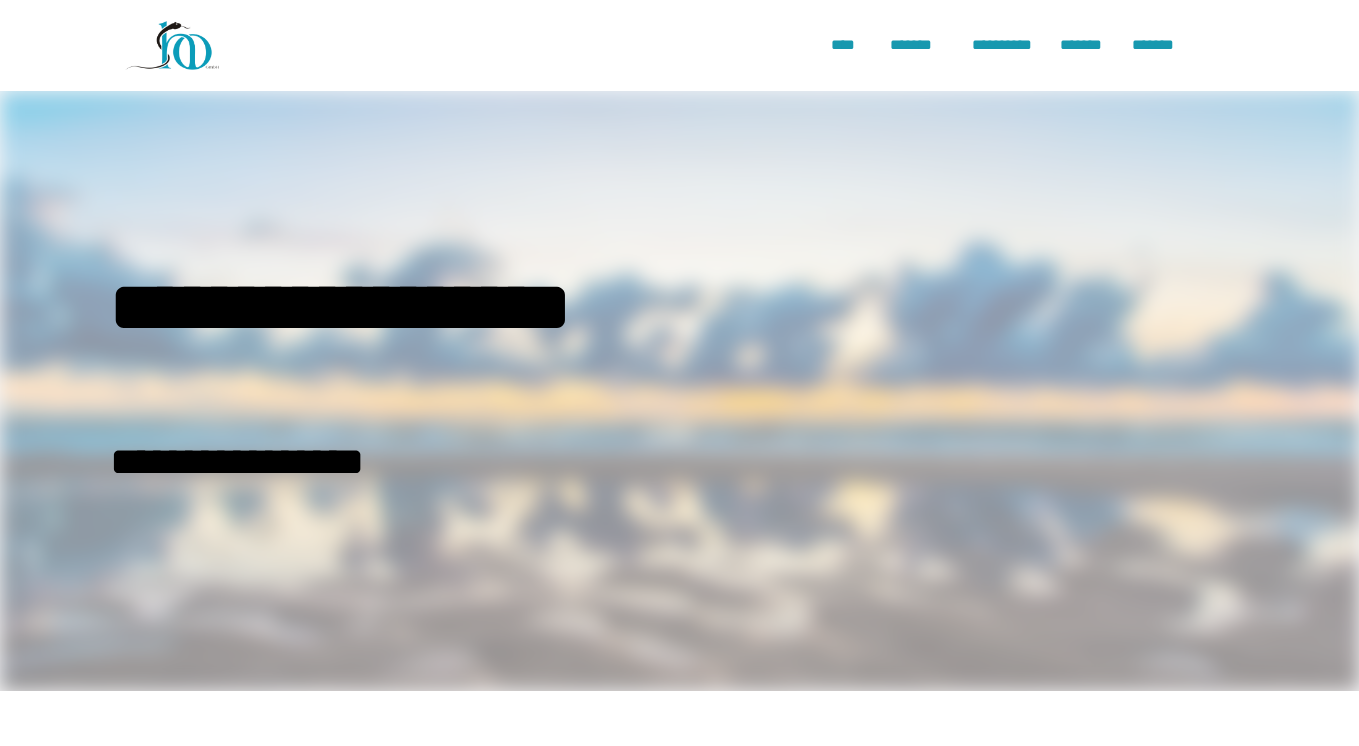 scroll, scrollTop: 0, scrollLeft: 0, axis: both 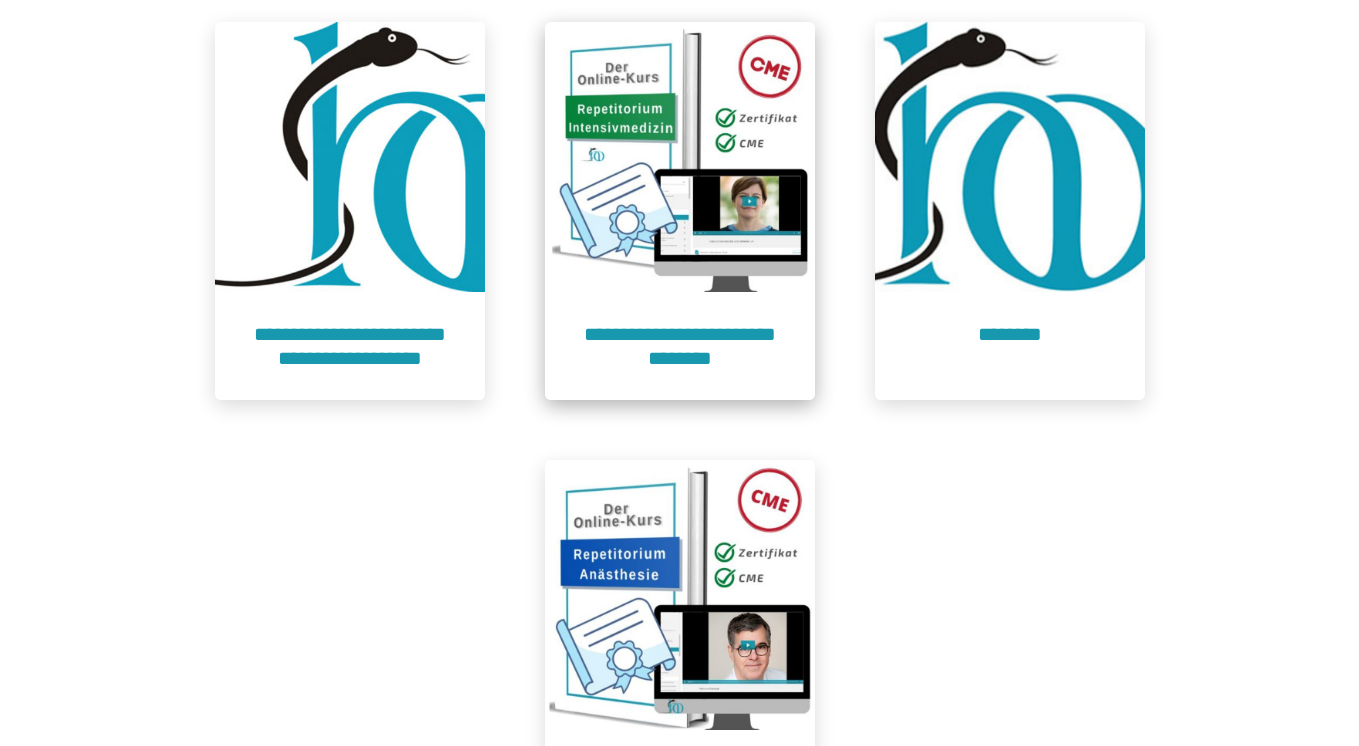 click at bounding box center [680, 157] 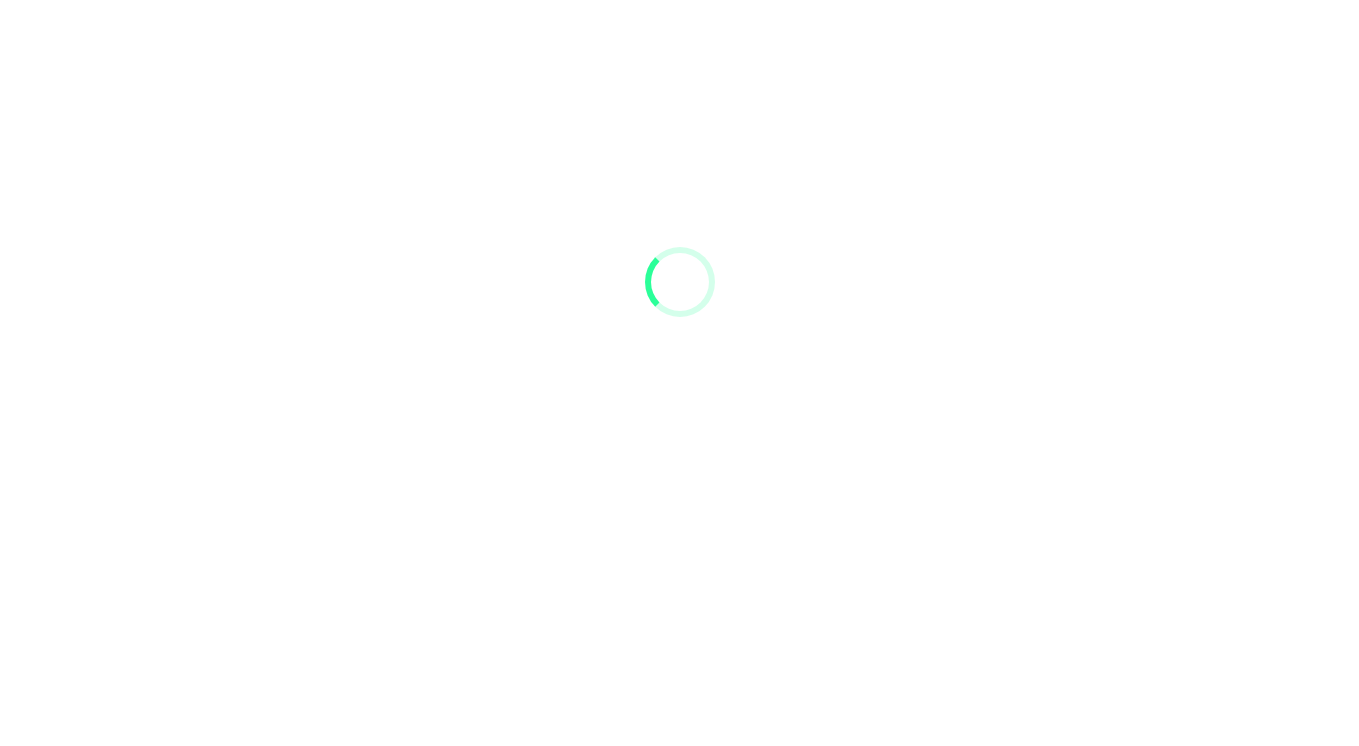 scroll, scrollTop: 91, scrollLeft: 0, axis: vertical 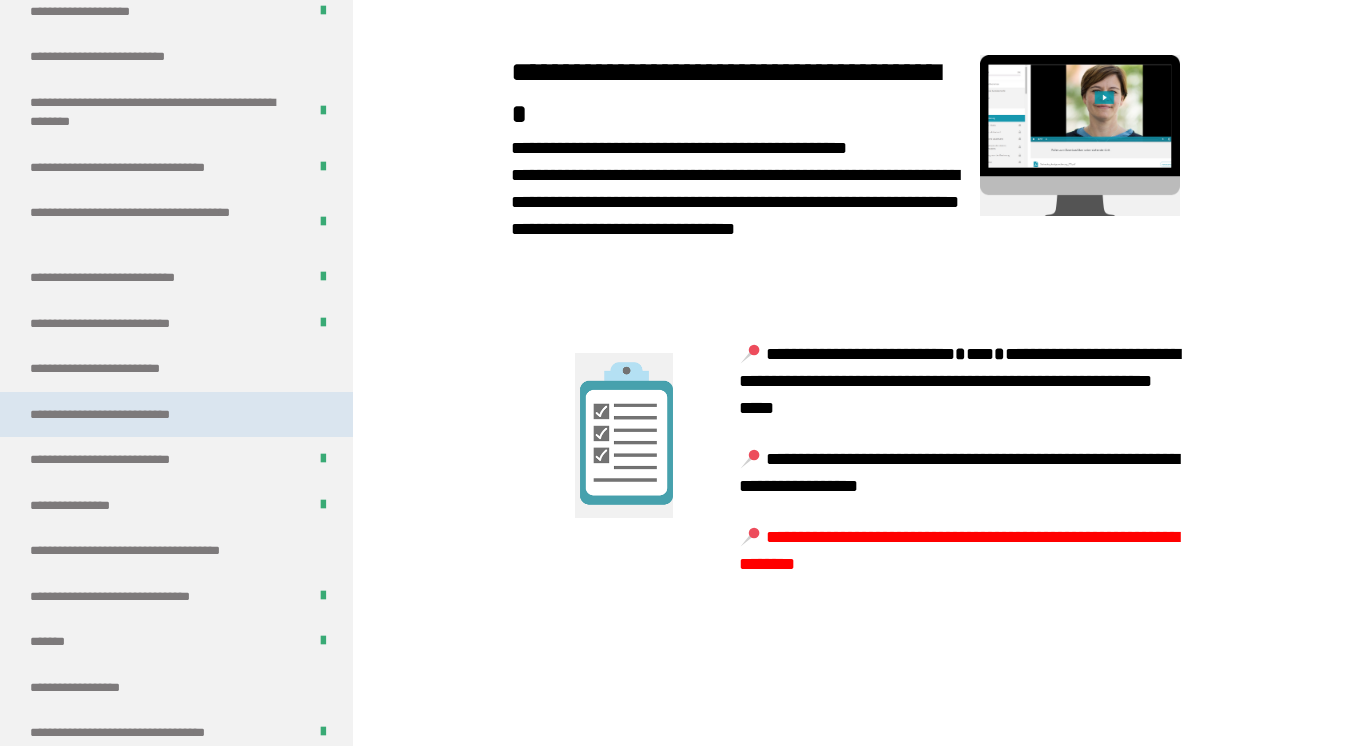 click on "**********" at bounding box center (129, 415) 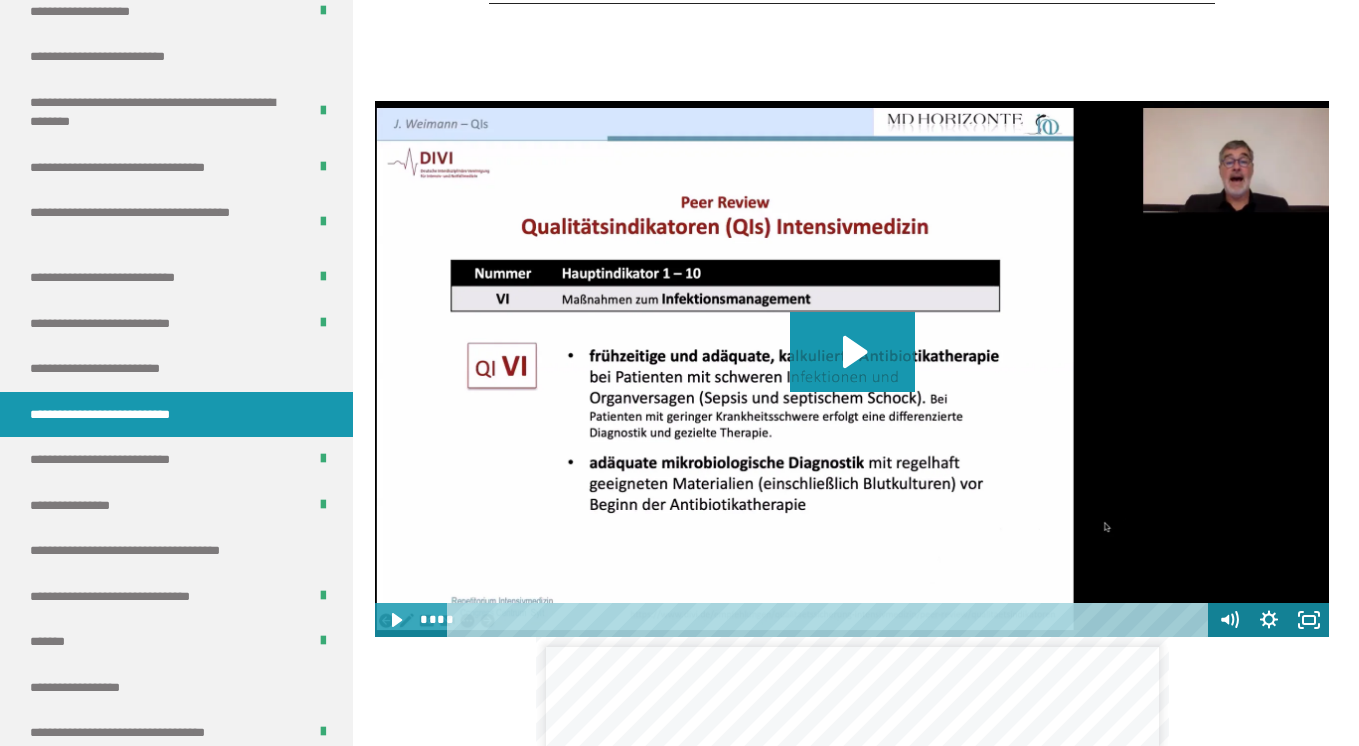 scroll, scrollTop: 605, scrollLeft: 0, axis: vertical 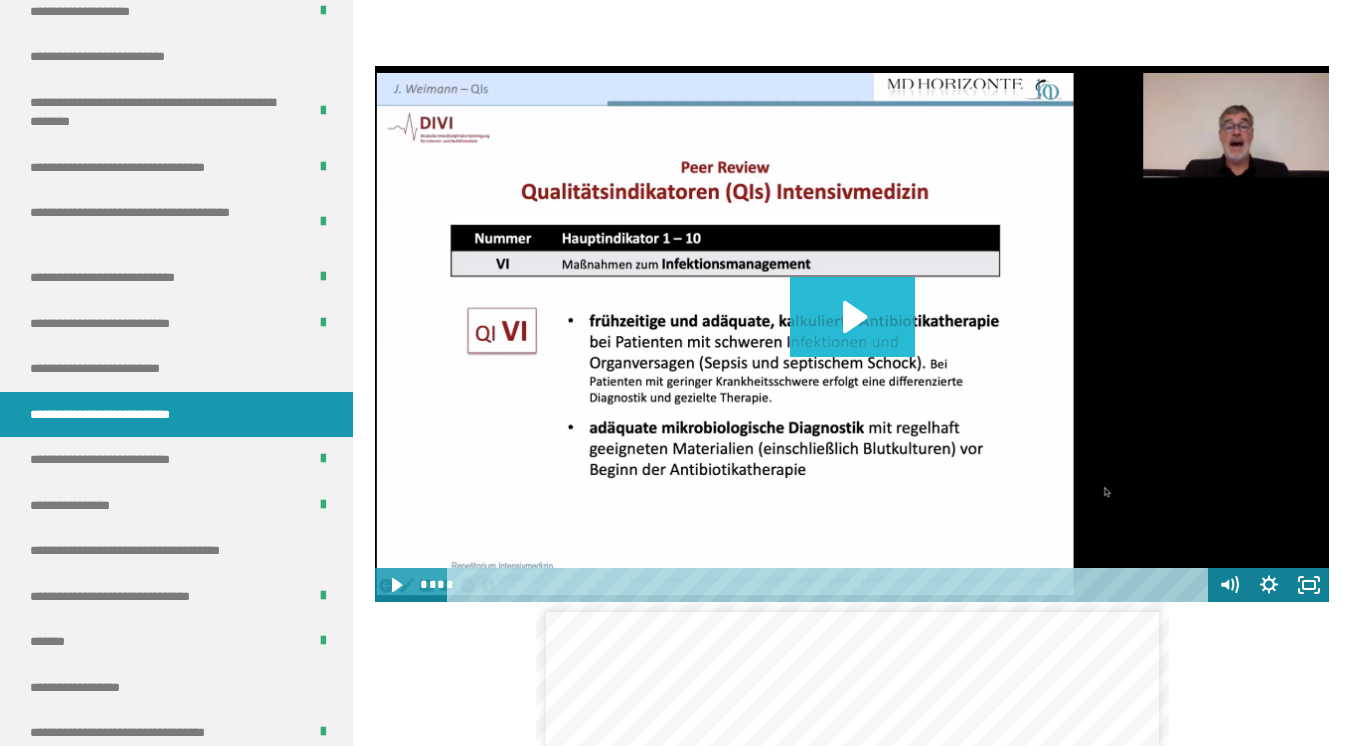 click 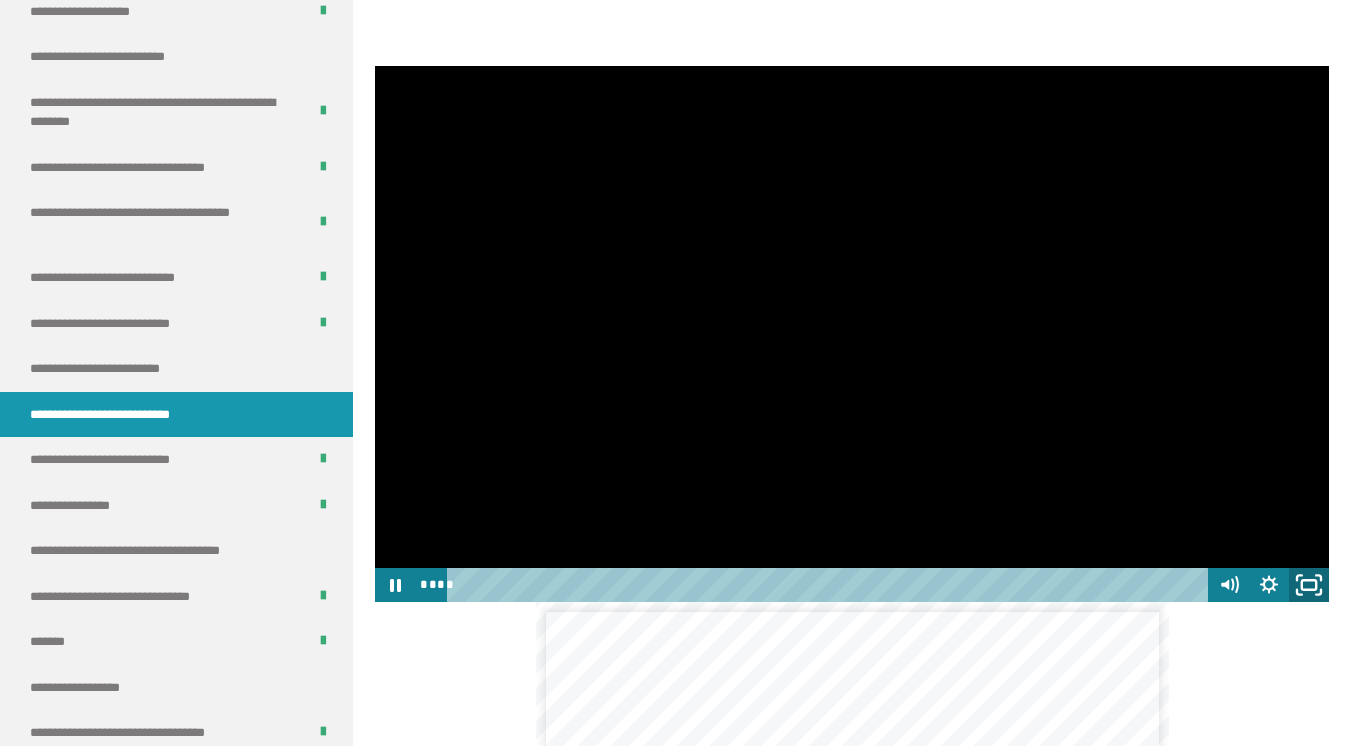 click 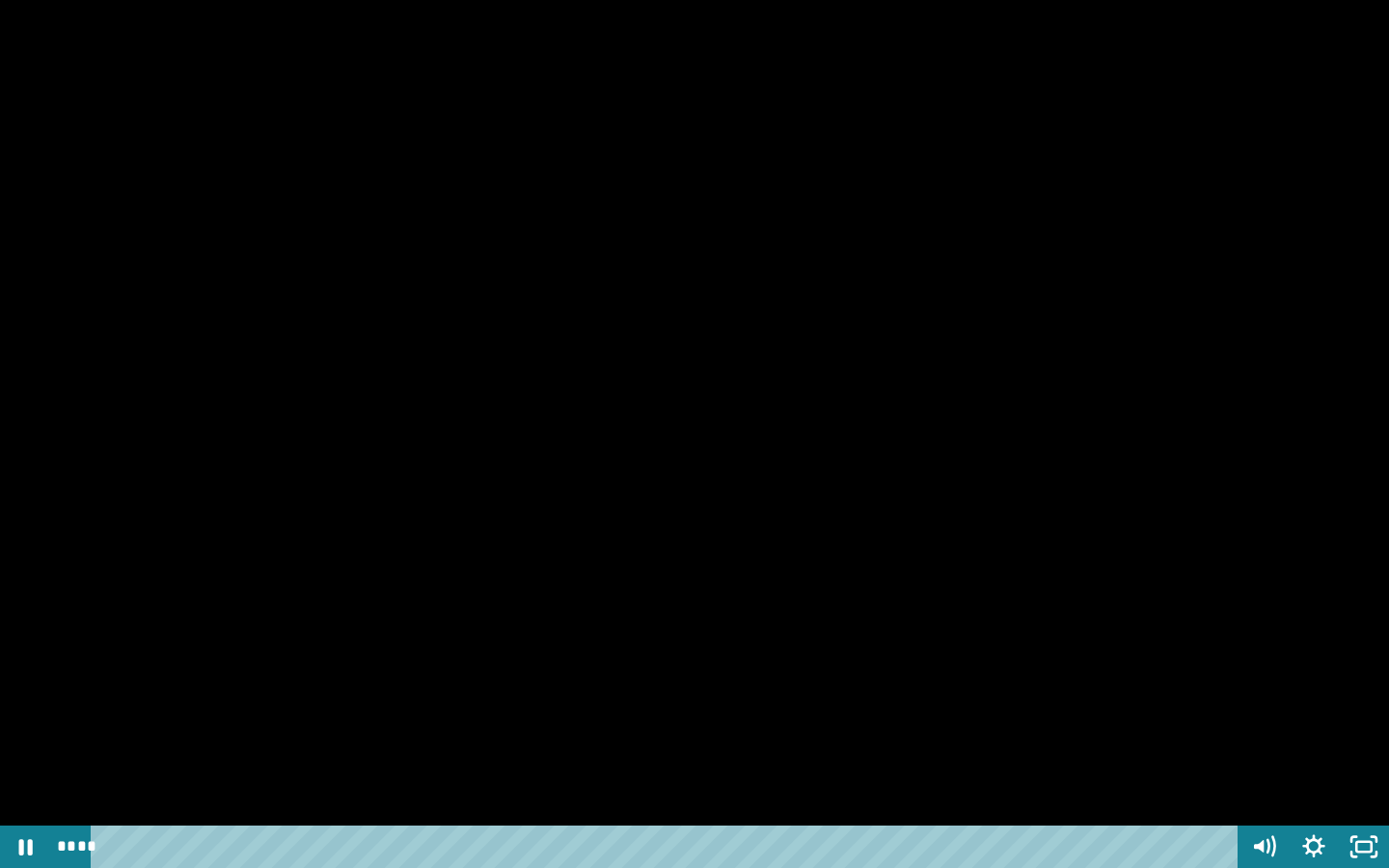 click at bounding box center (694, 434) 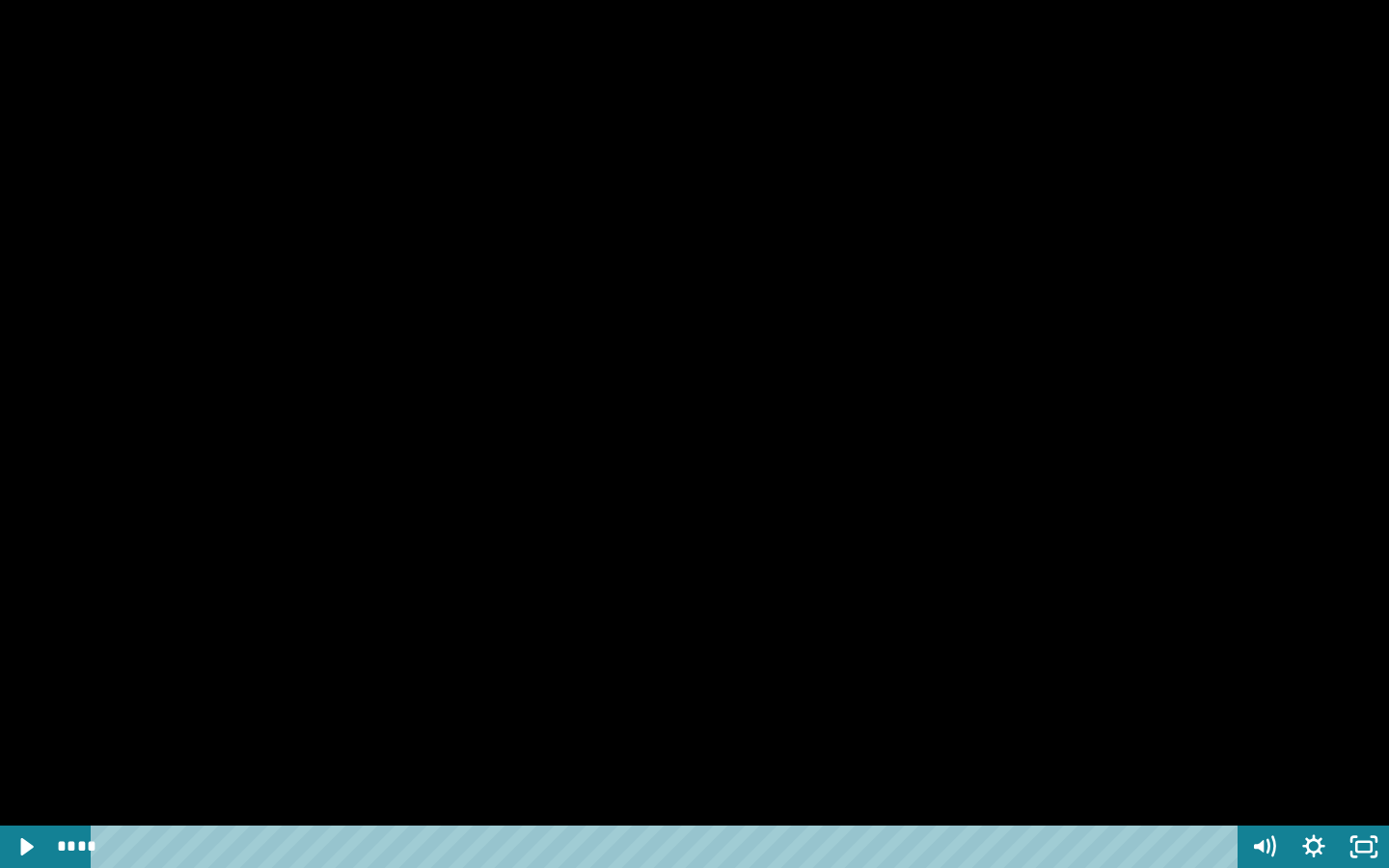click at bounding box center (694, 434) 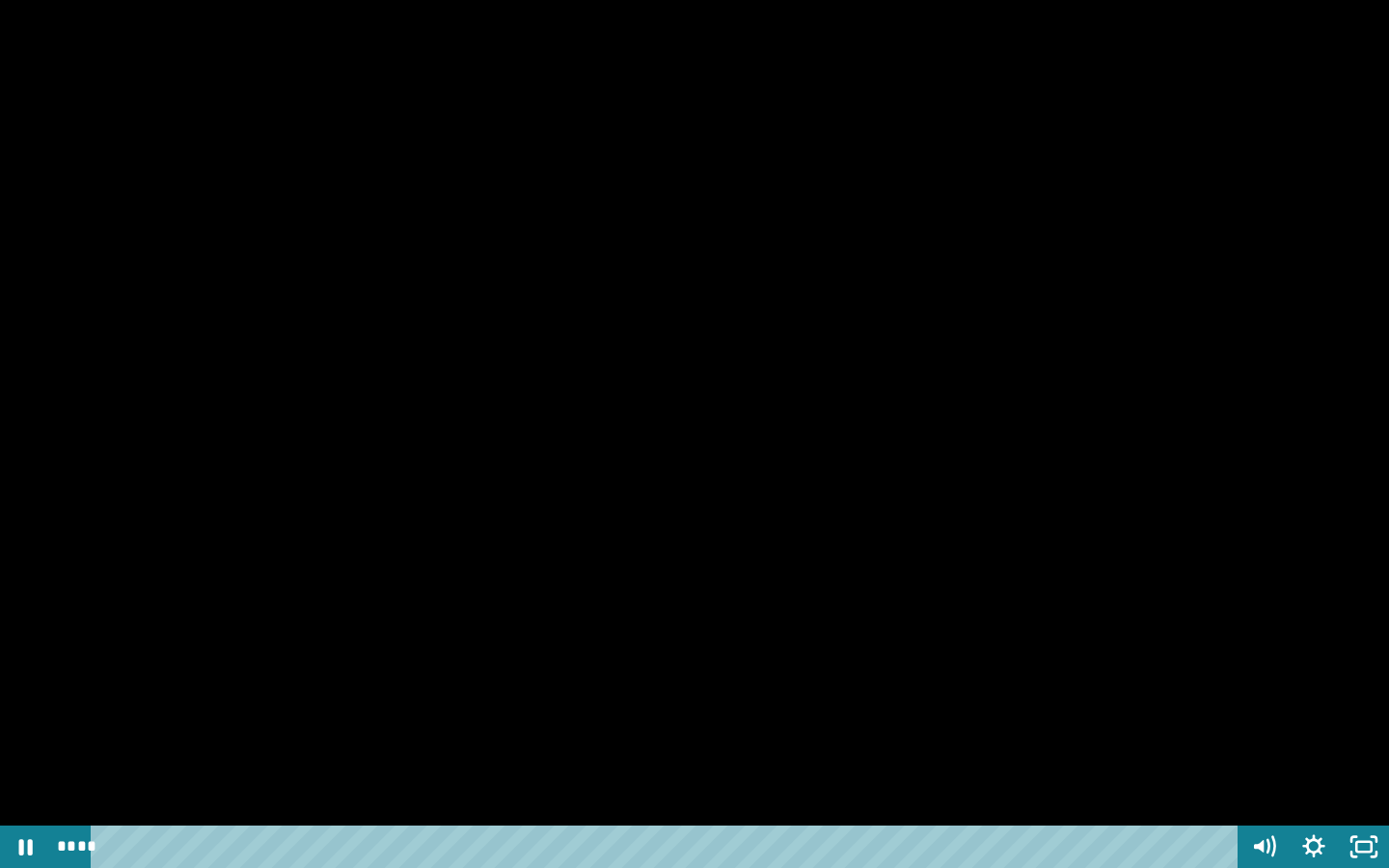 click at bounding box center (694, 434) 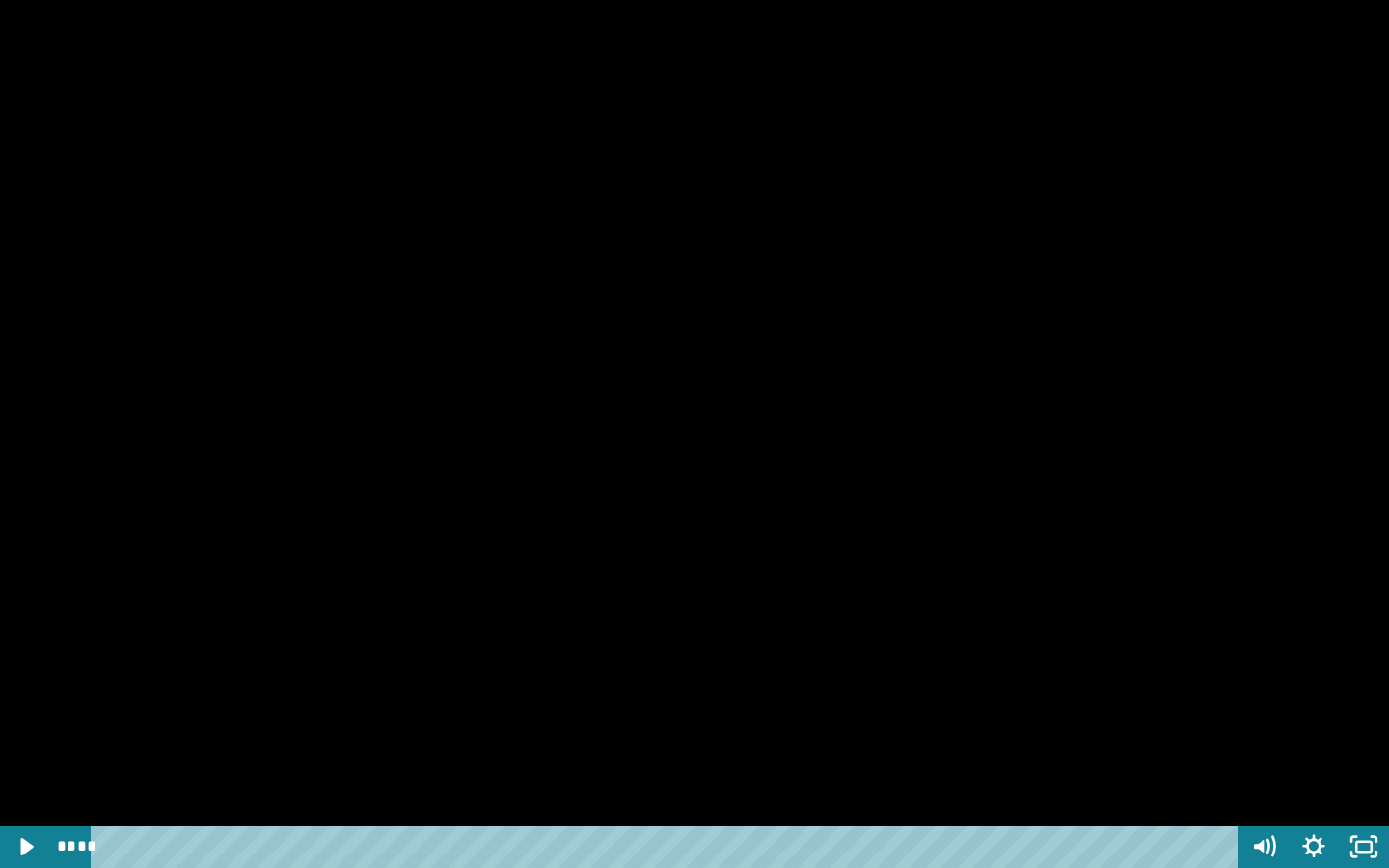 click at bounding box center [667, 847] 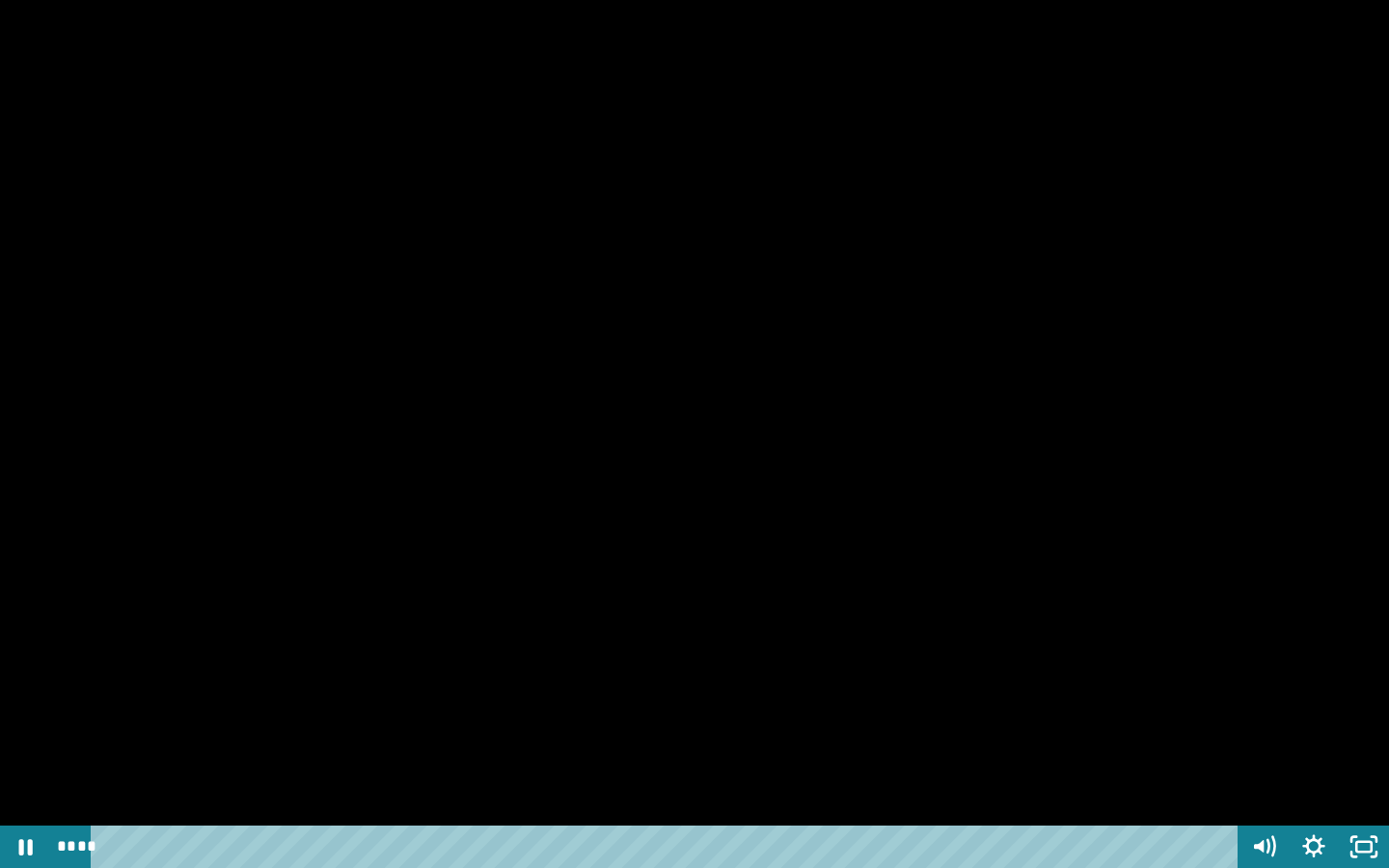 click at bounding box center (694, 434) 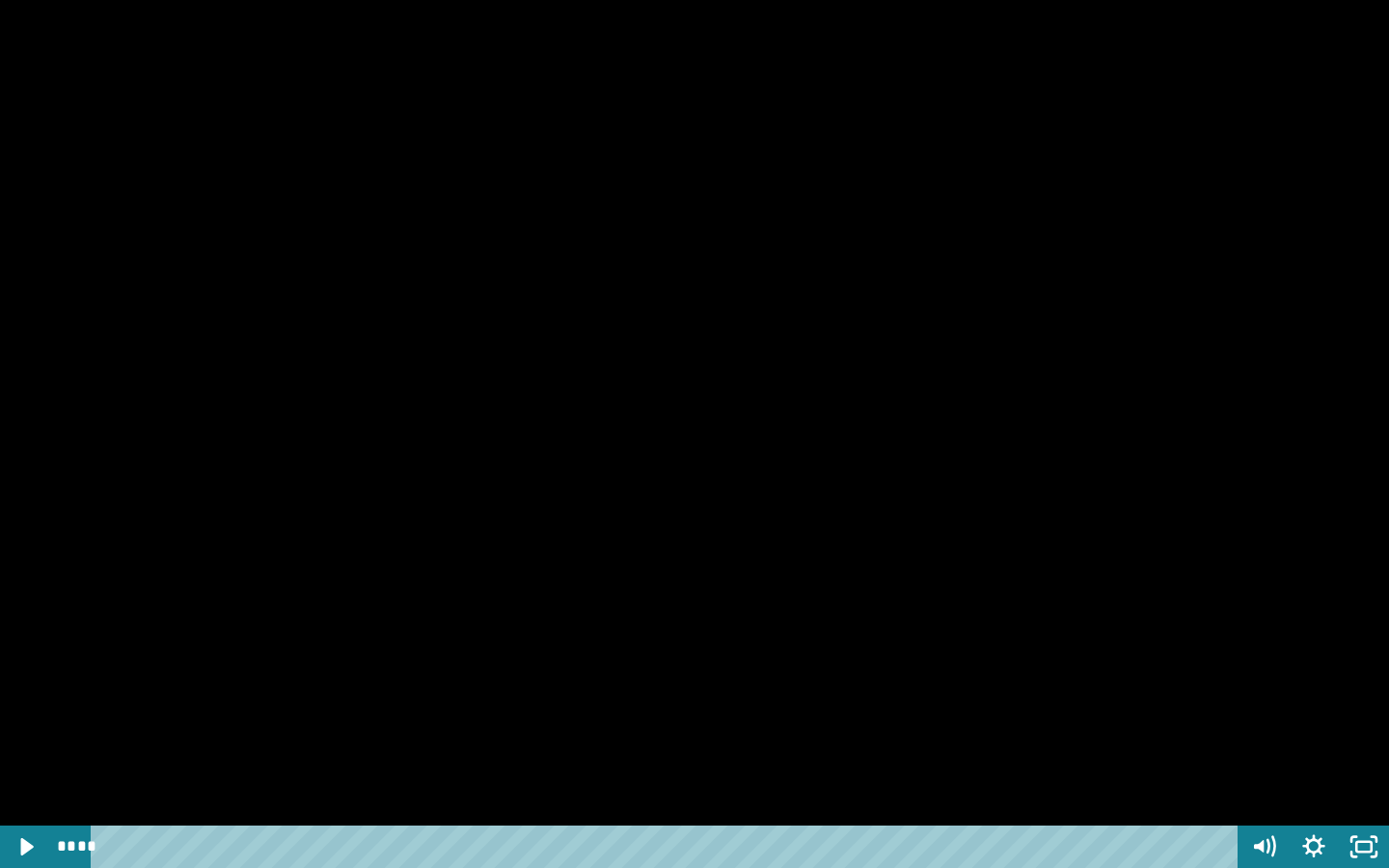 click at bounding box center [694, 434] 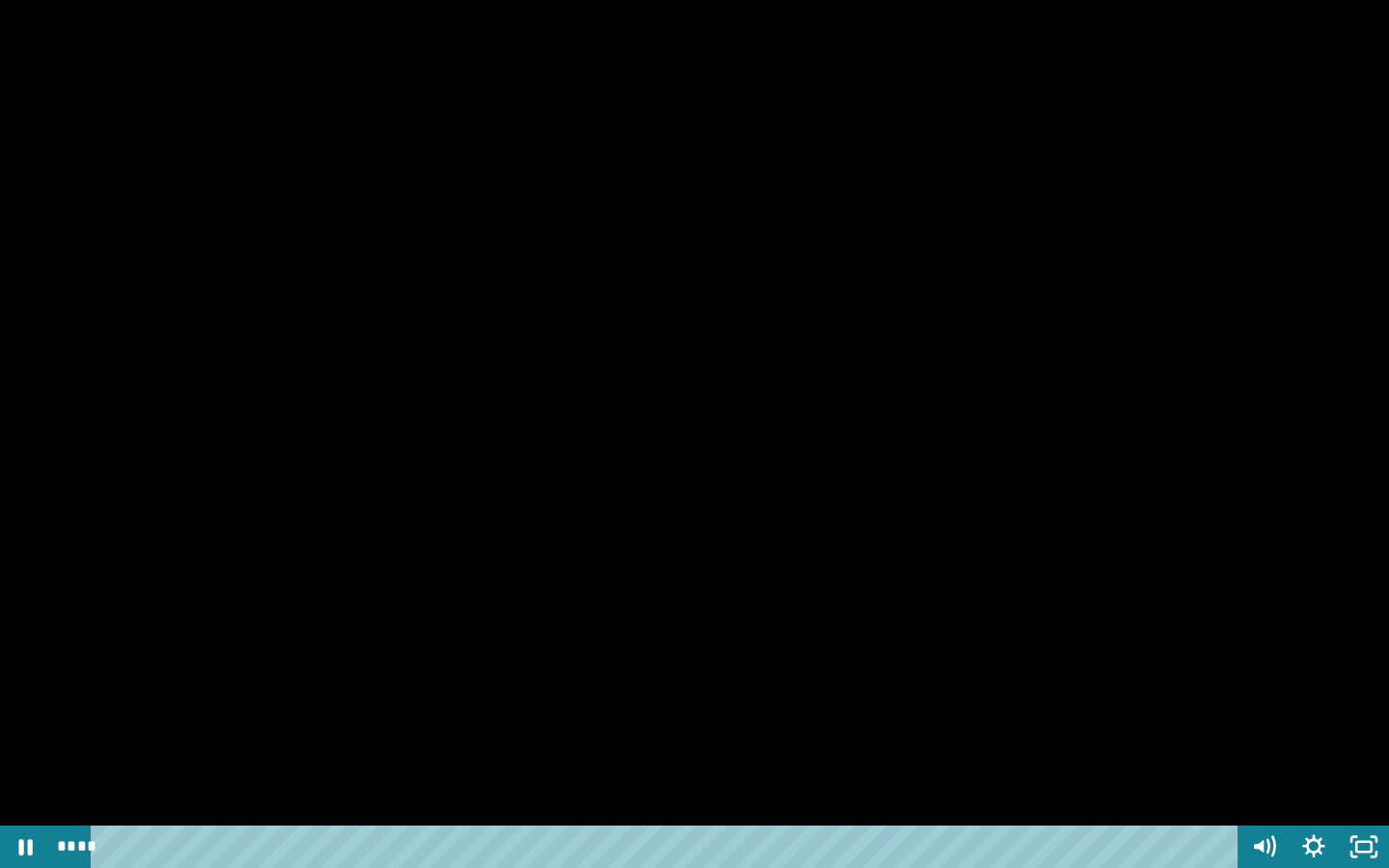 click at bounding box center [694, 434] 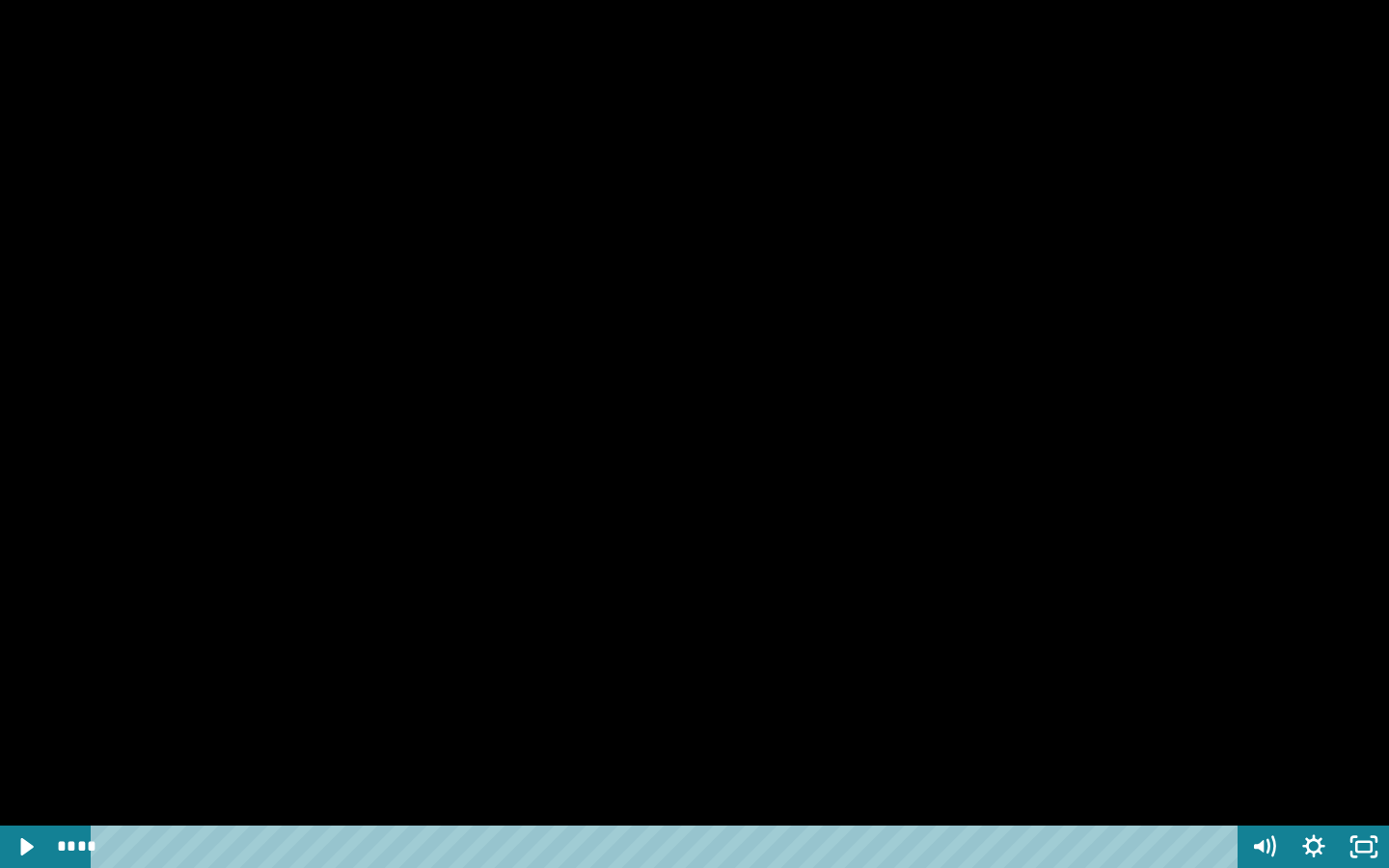 click at bounding box center (694, 434) 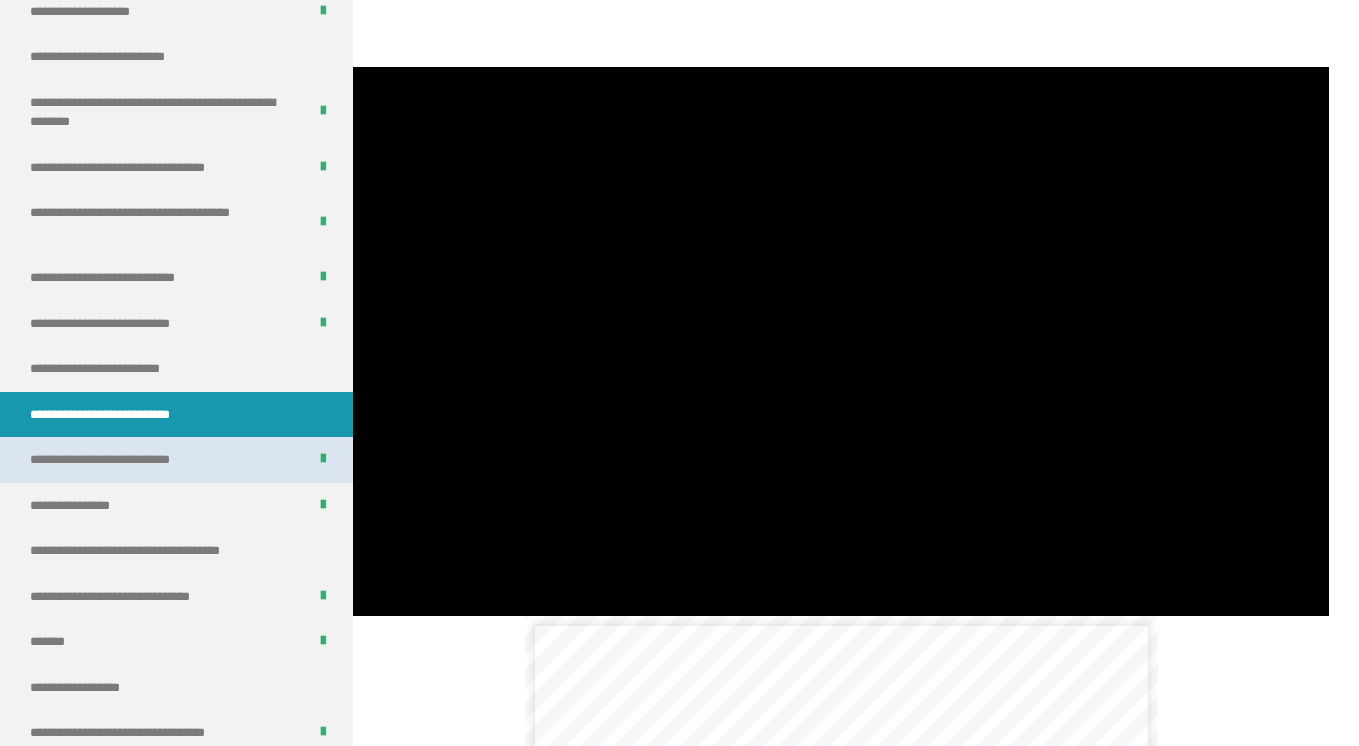 click on "**********" at bounding box center [176, 460] 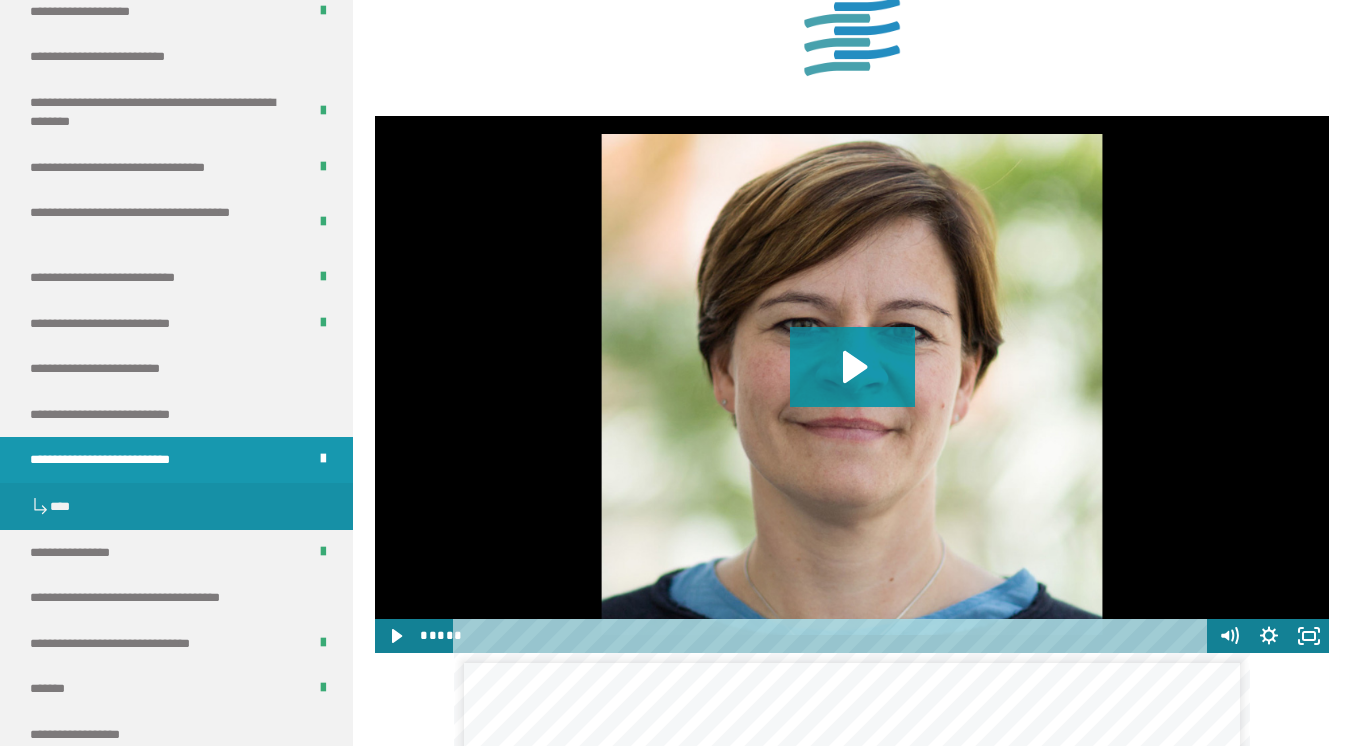 scroll, scrollTop: 1670, scrollLeft: 0, axis: vertical 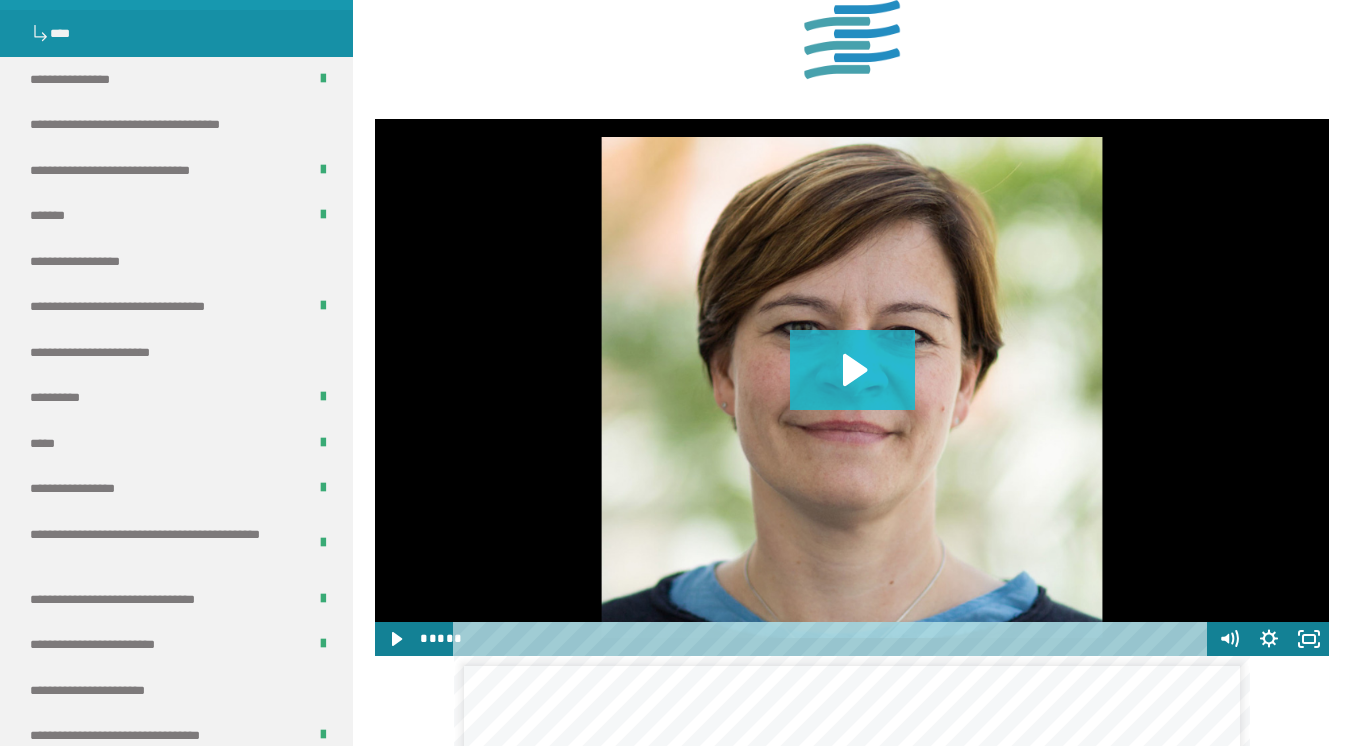 click 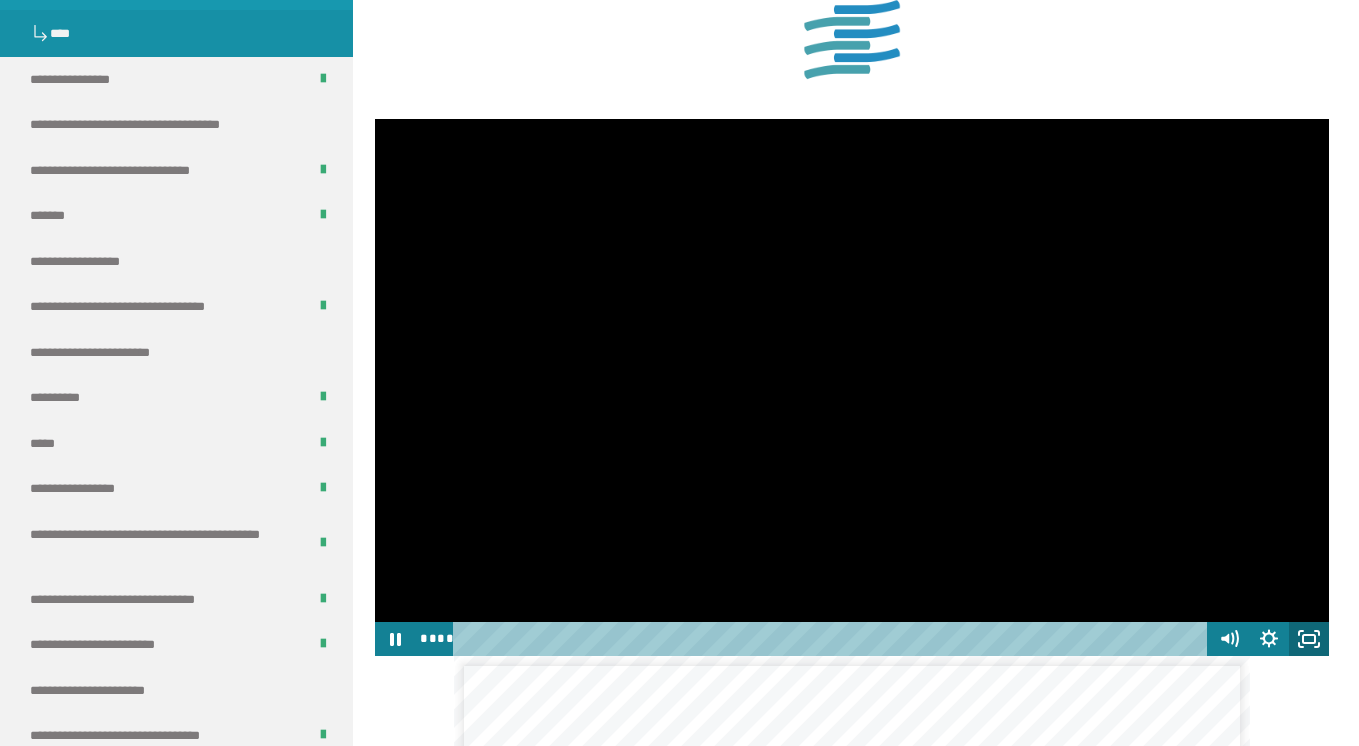click 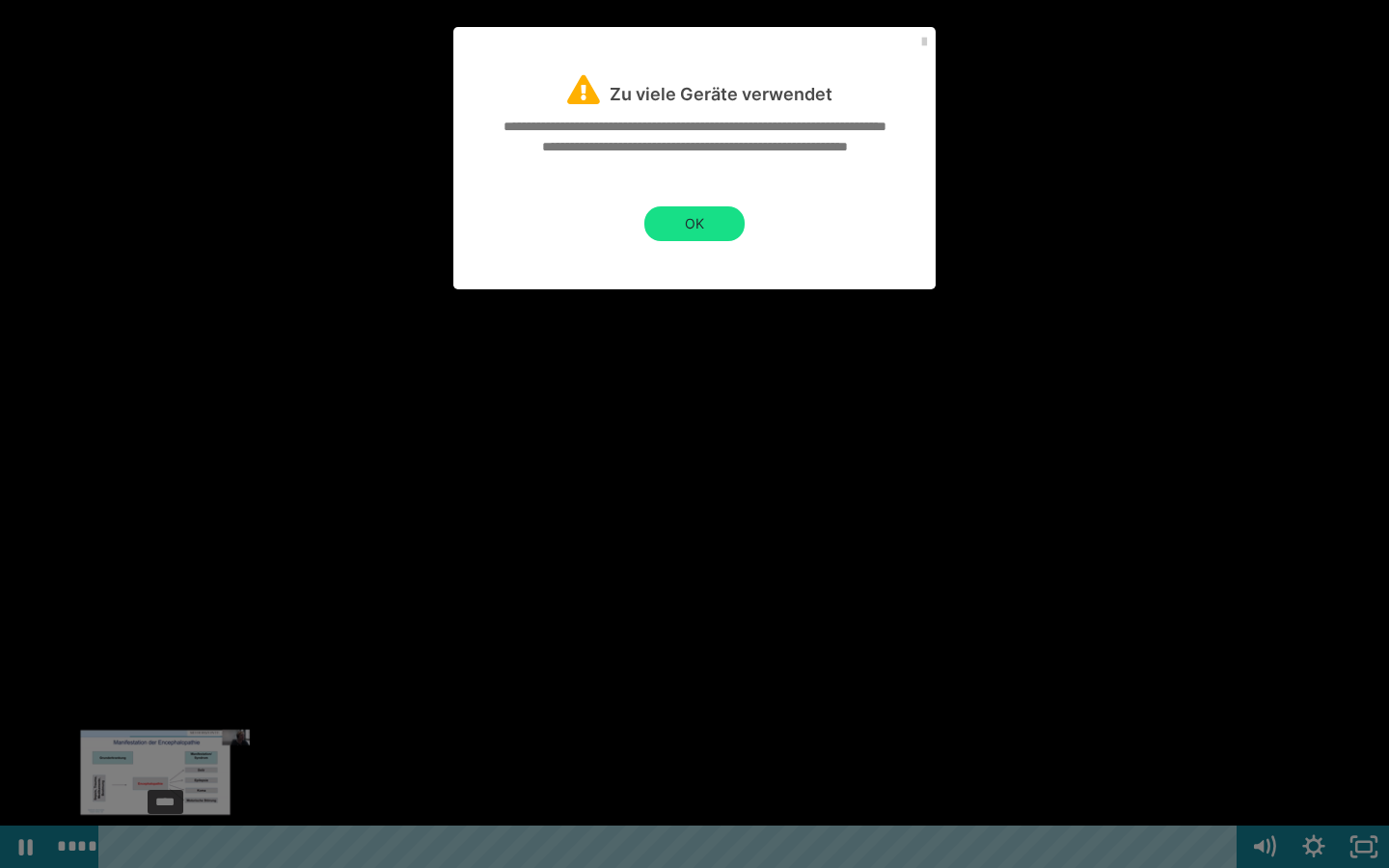 click on "****" at bounding box center [671, 847] 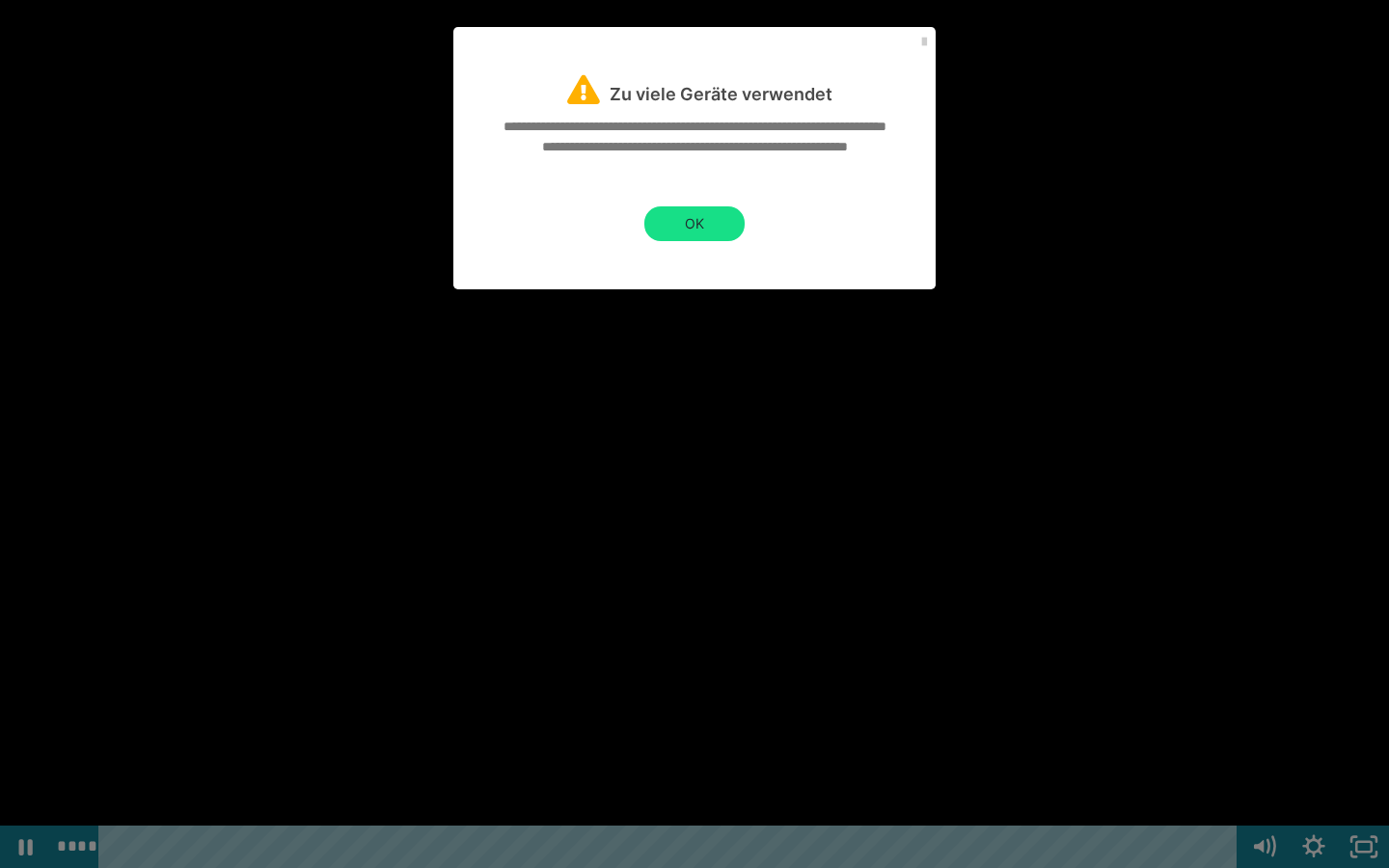 click at bounding box center [694, 434] 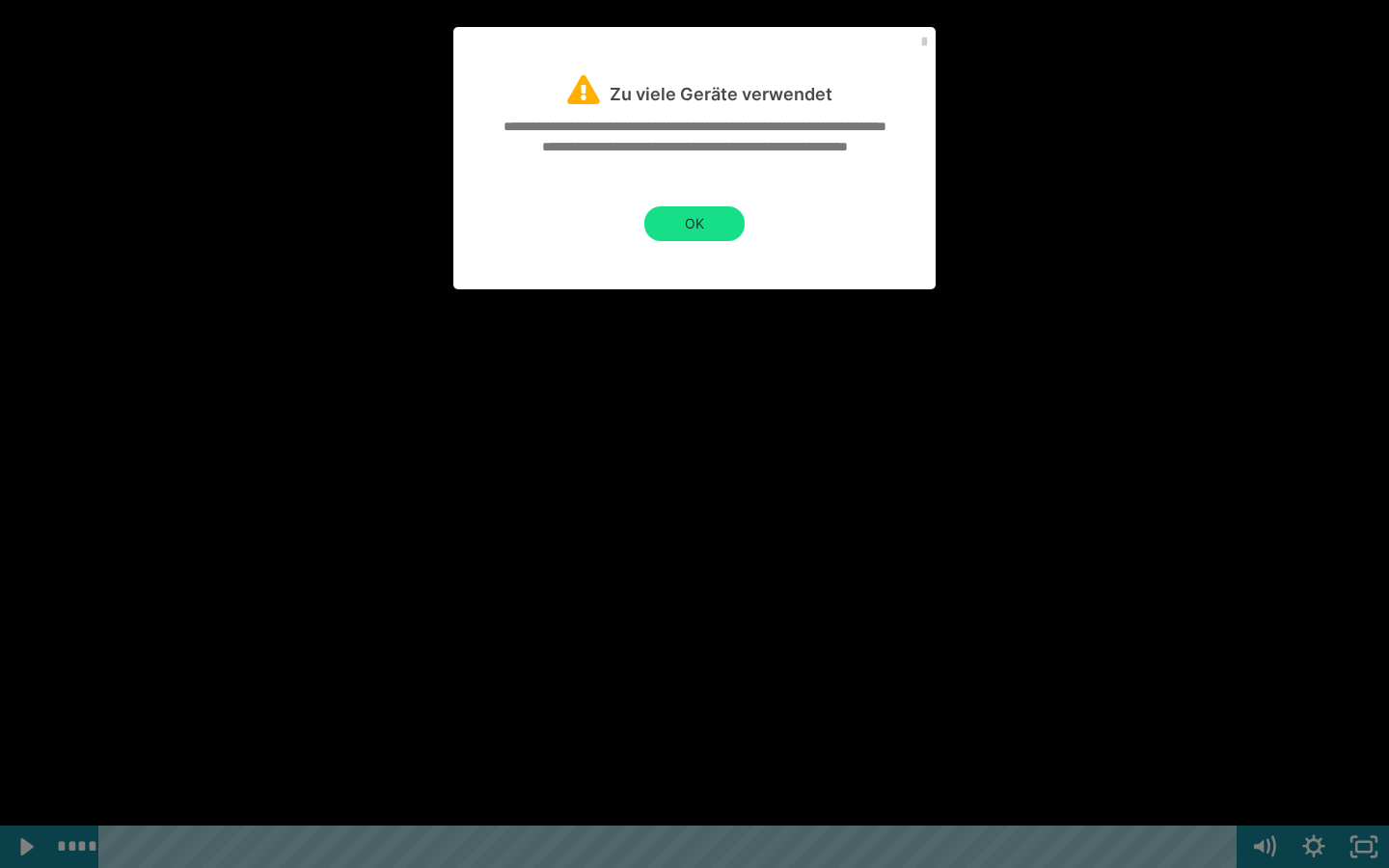 click at bounding box center [694, 434] 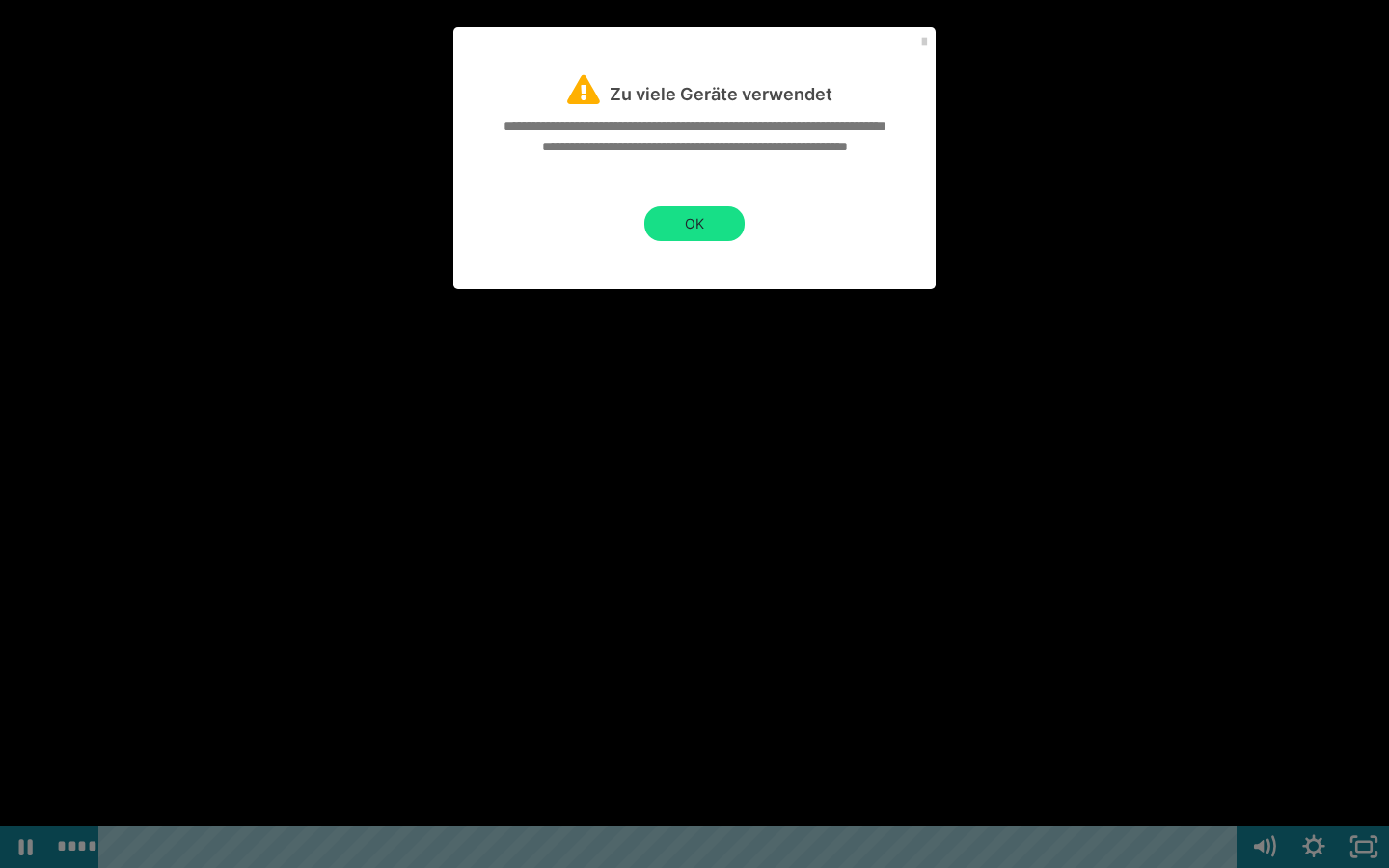 click at bounding box center (694, 434) 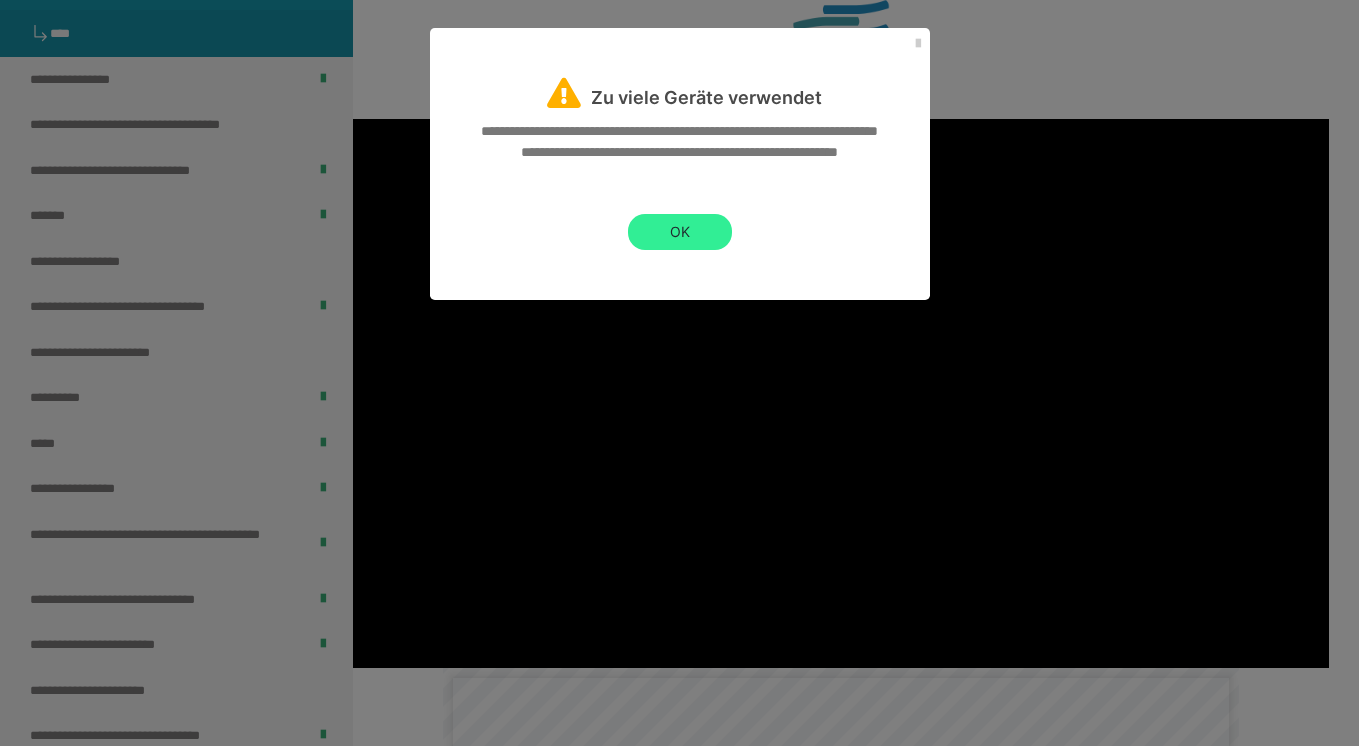 click on "OK" at bounding box center [680, 232] 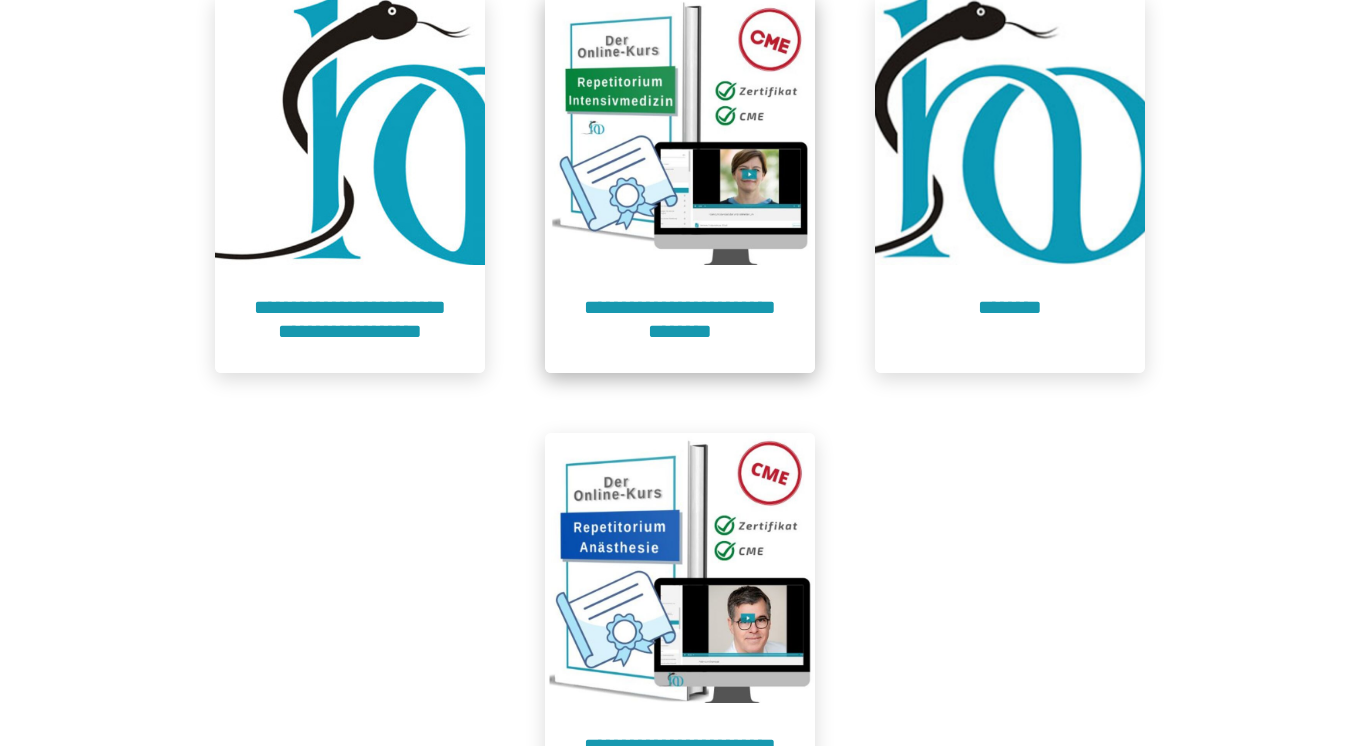 click at bounding box center [680, 130] 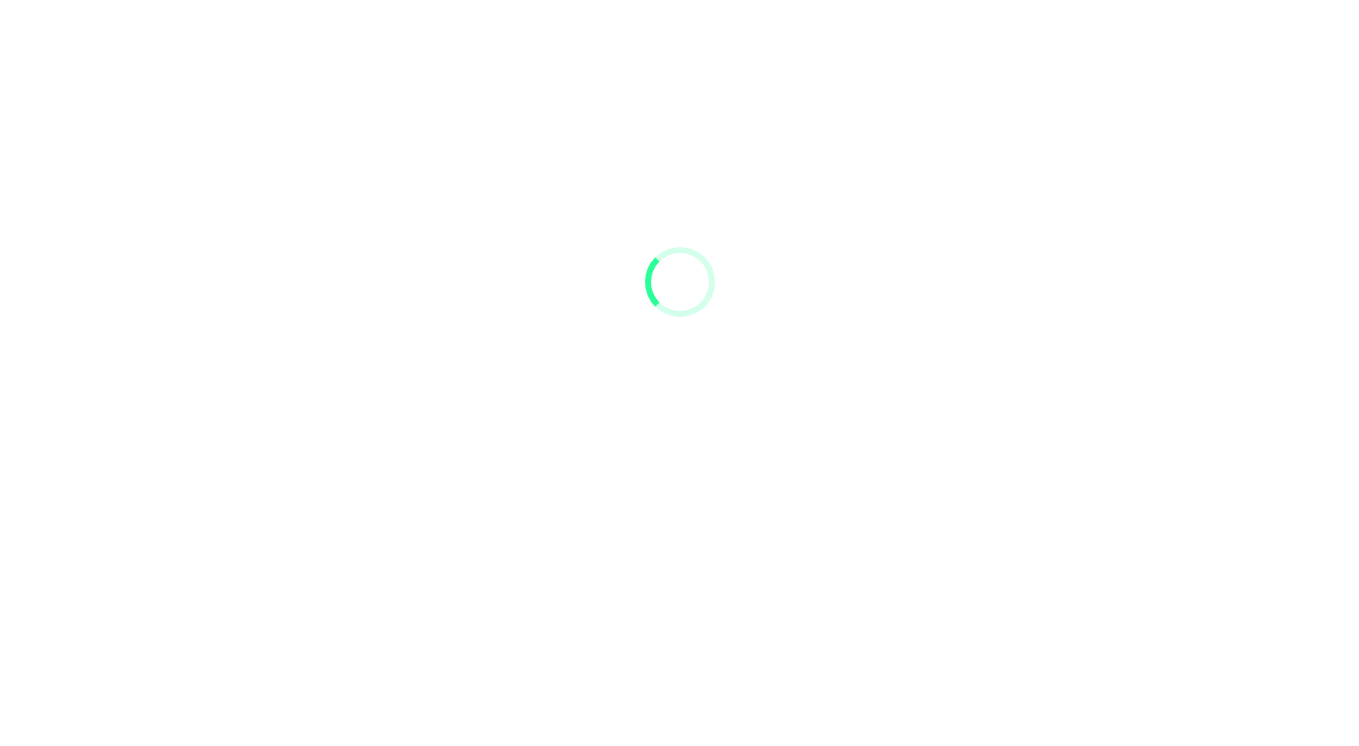 scroll, scrollTop: 91, scrollLeft: 0, axis: vertical 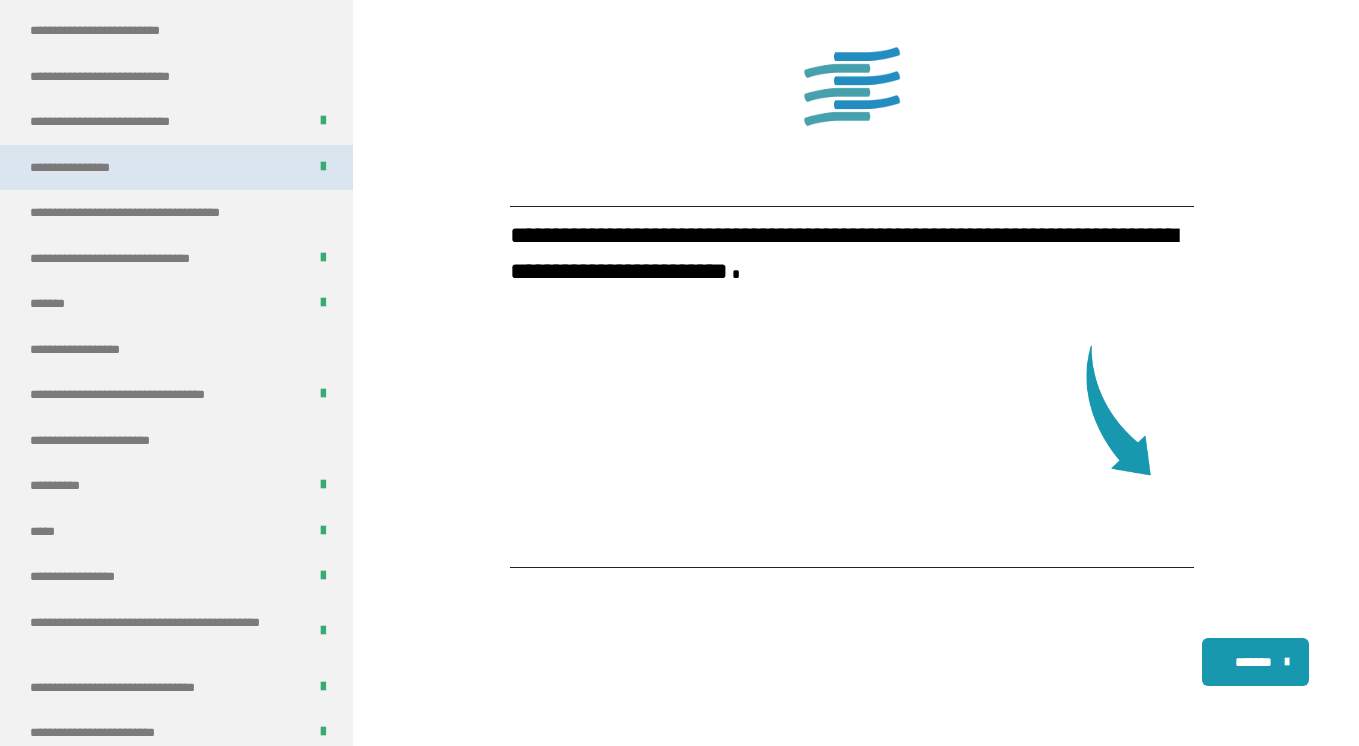 click on "**********" at bounding box center [176, 168] 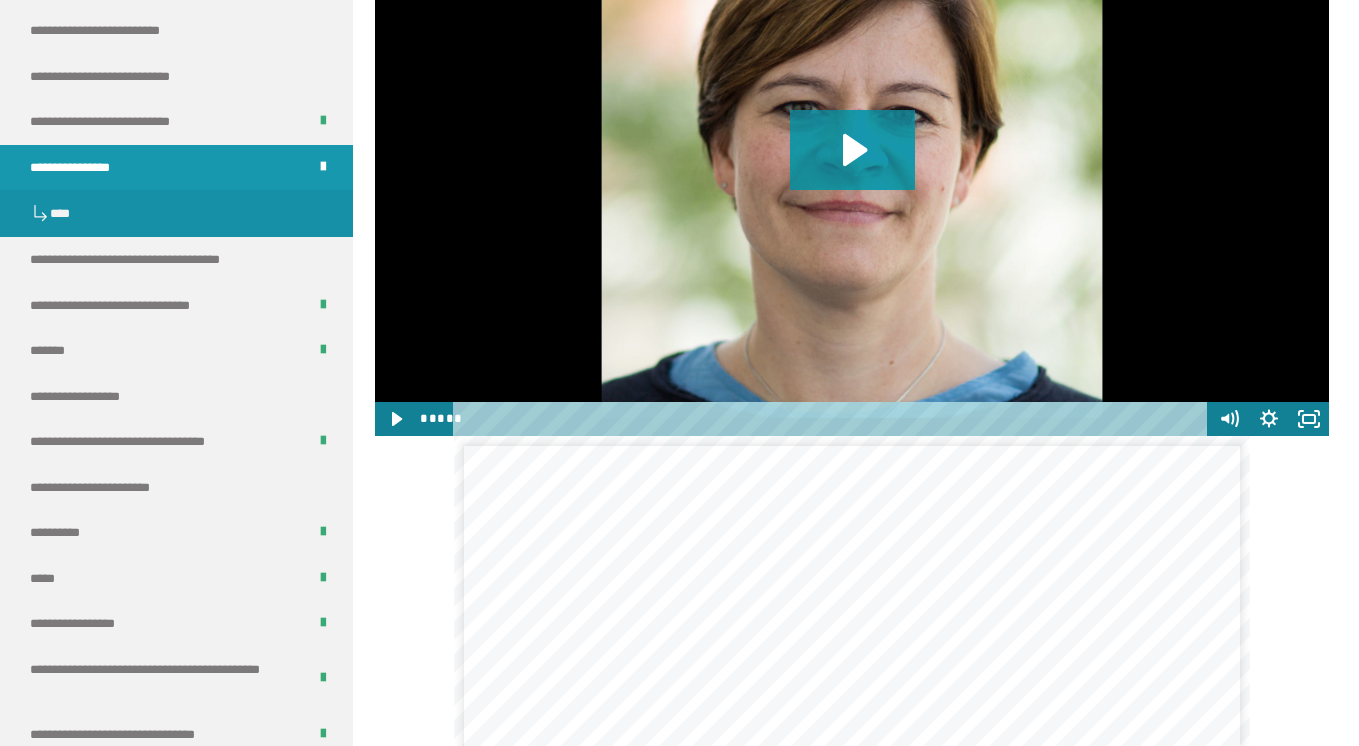 scroll, scrollTop: 1862, scrollLeft: 0, axis: vertical 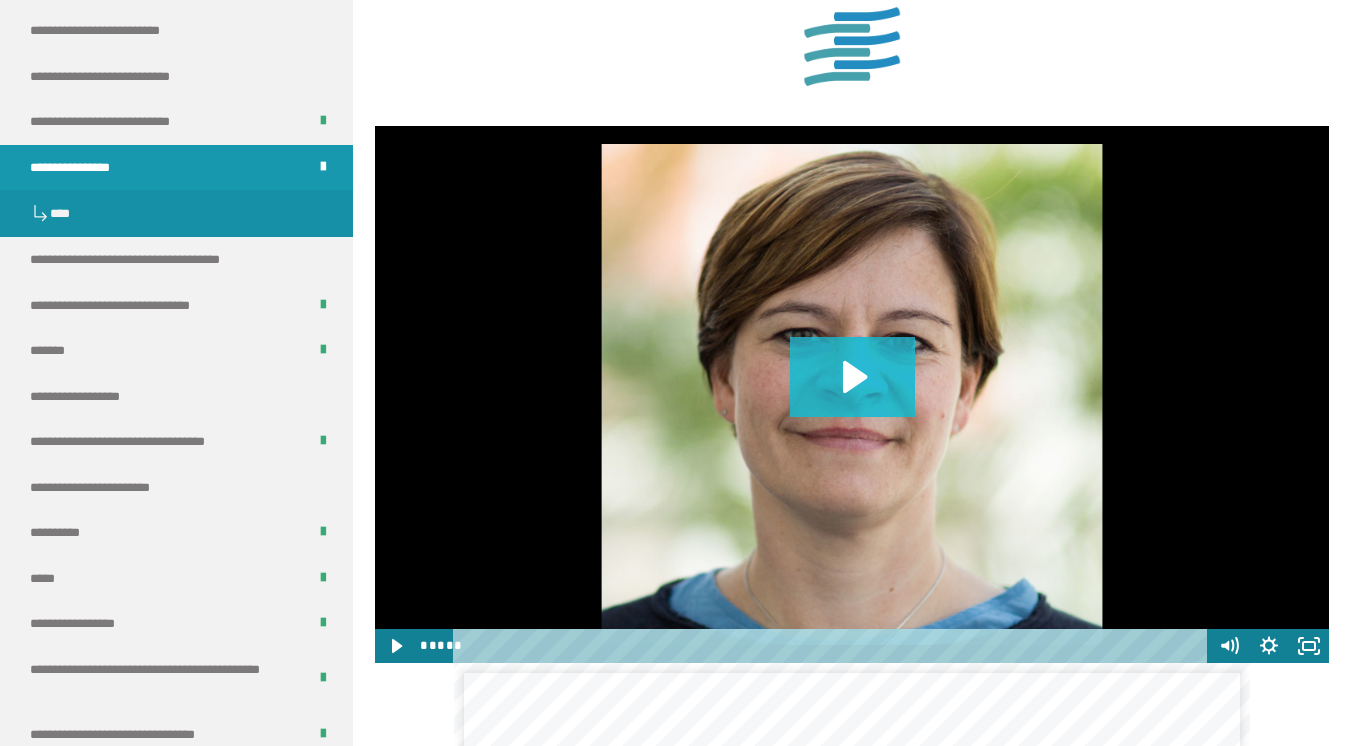 click 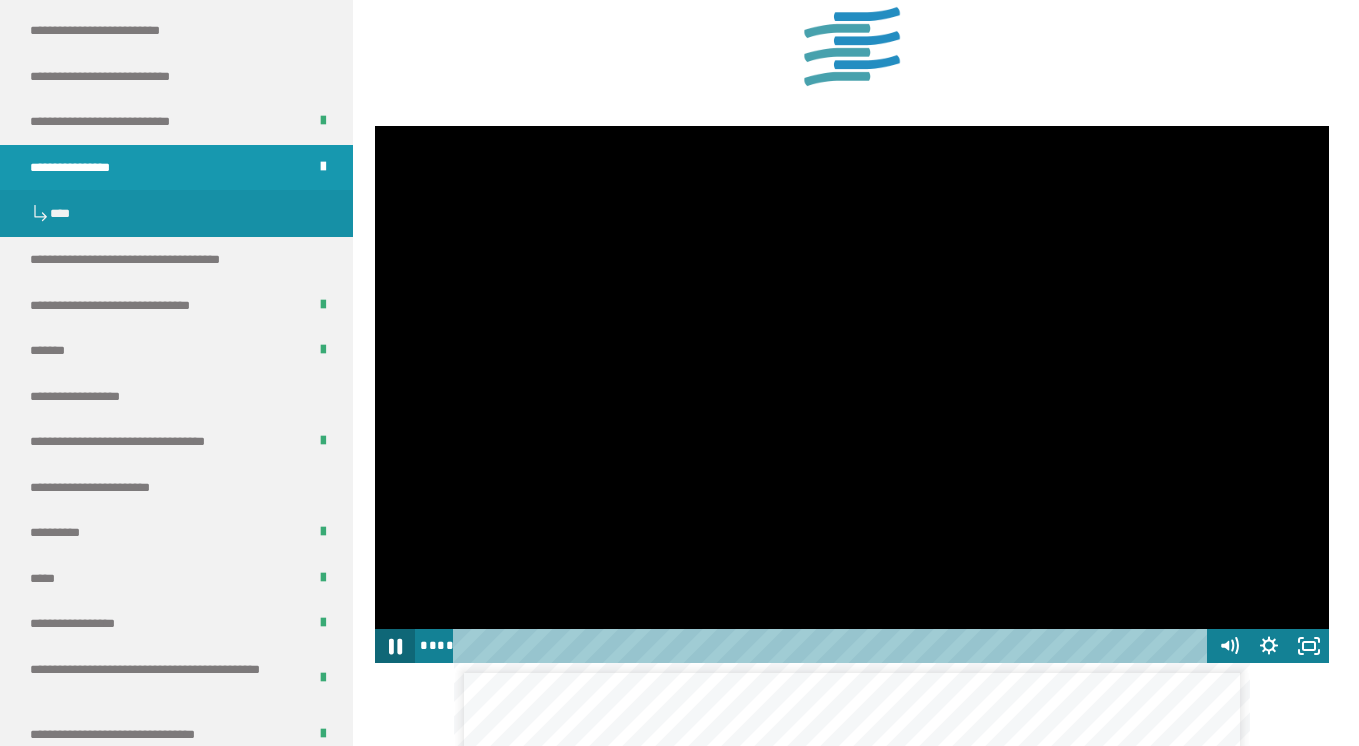 click 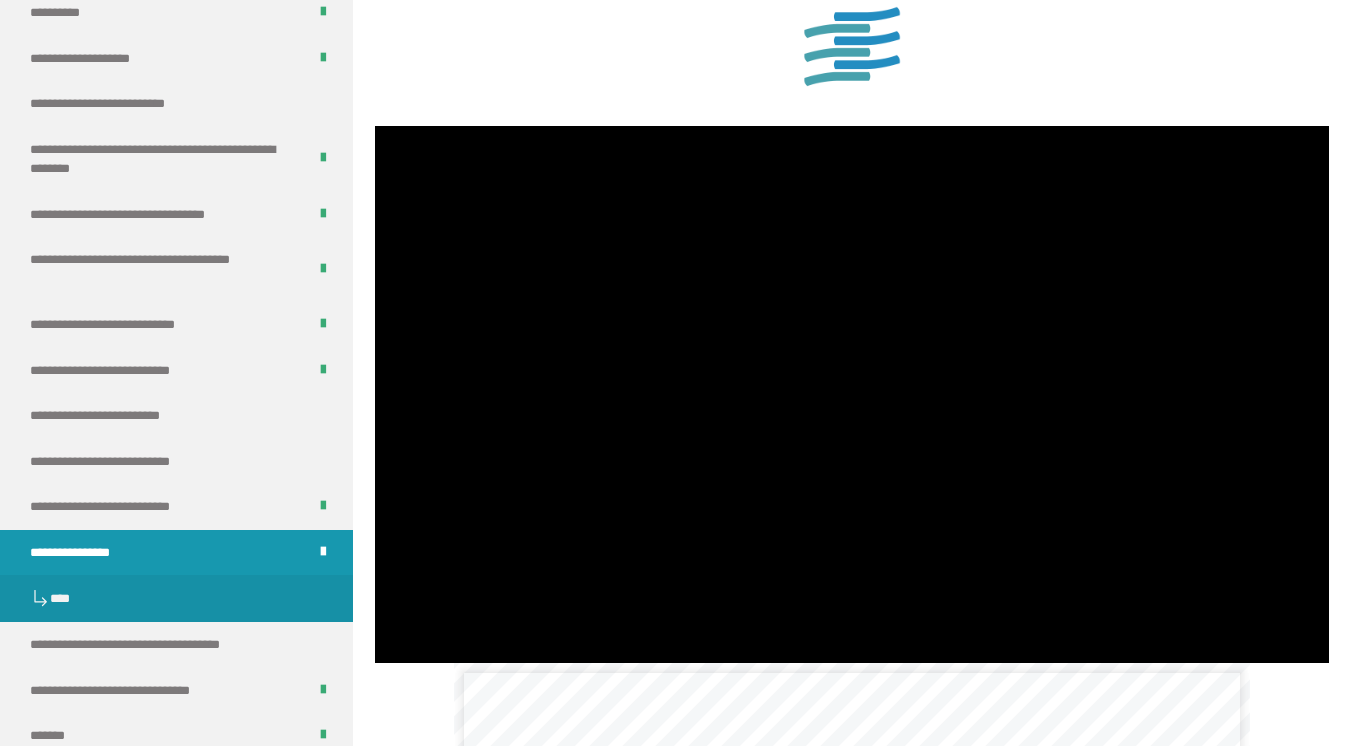 scroll, scrollTop: 1899, scrollLeft: 0, axis: vertical 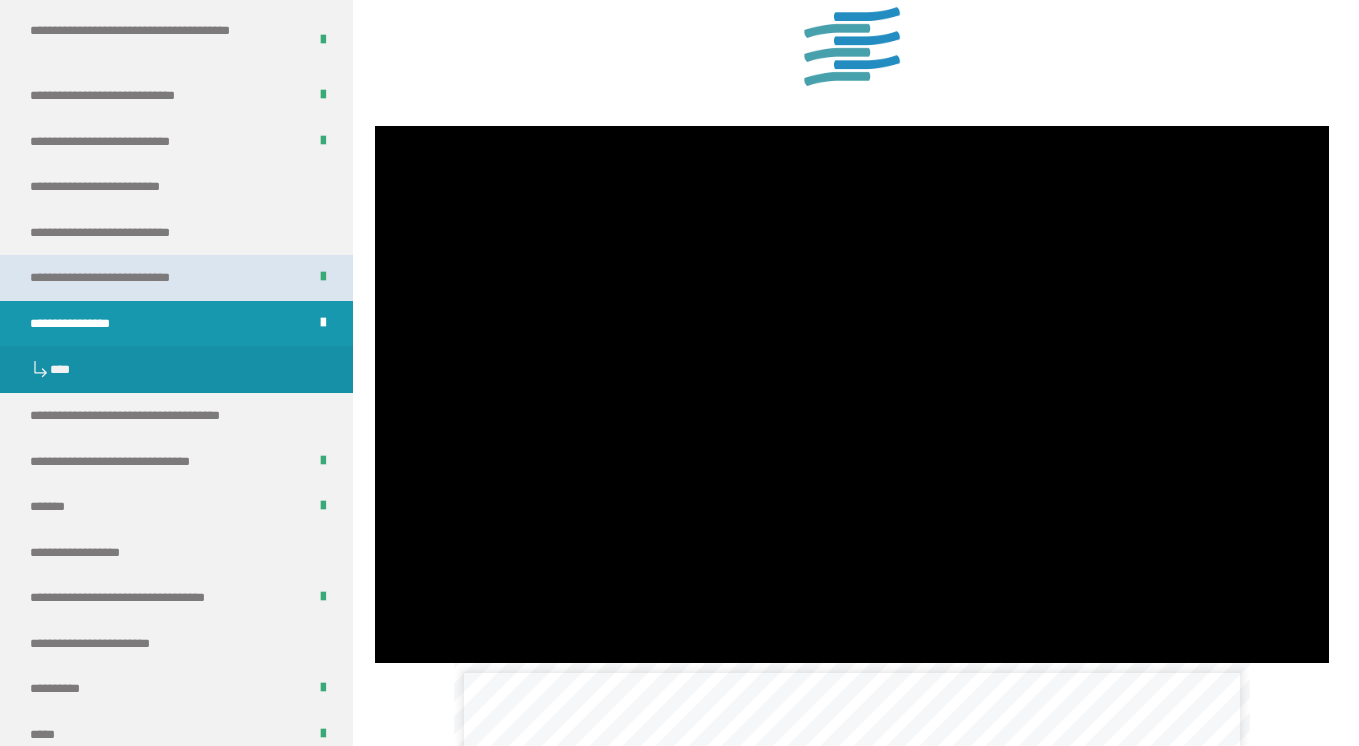 click on "**********" at bounding box center (176, 278) 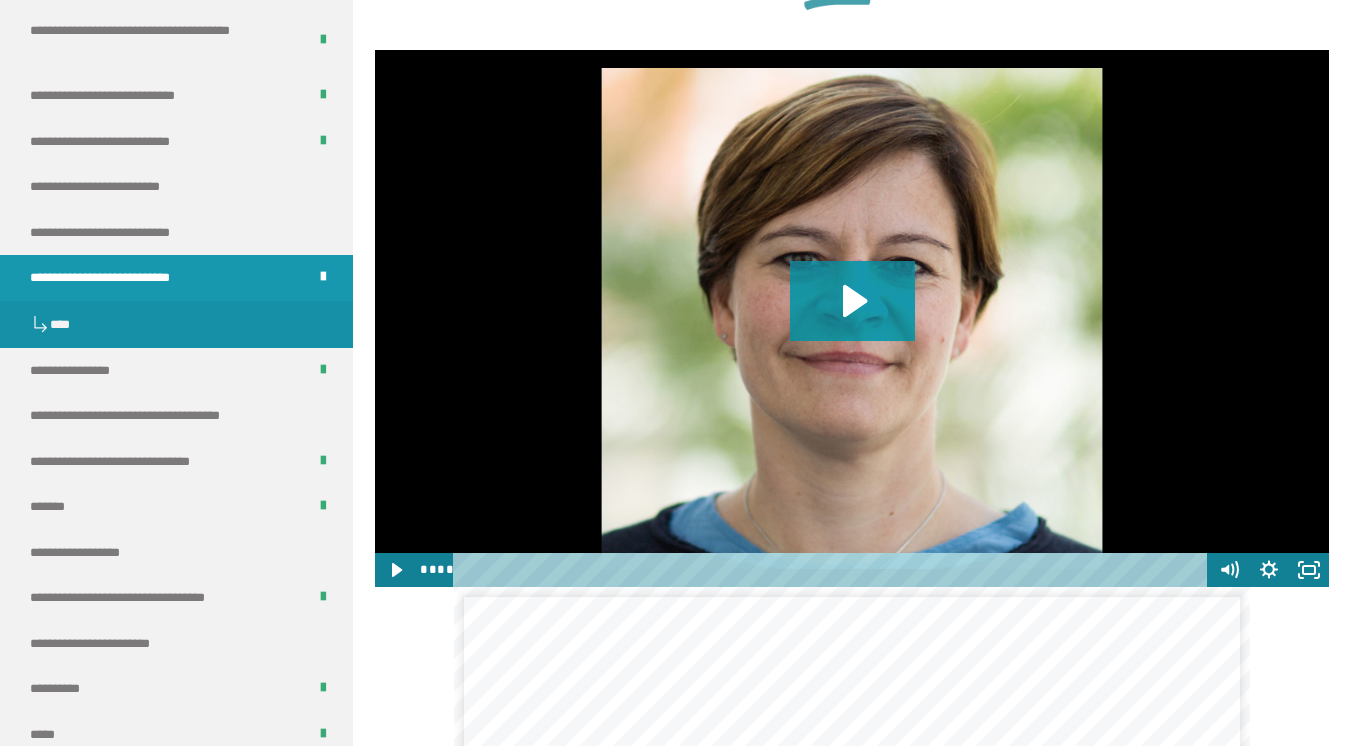scroll, scrollTop: 1748, scrollLeft: 0, axis: vertical 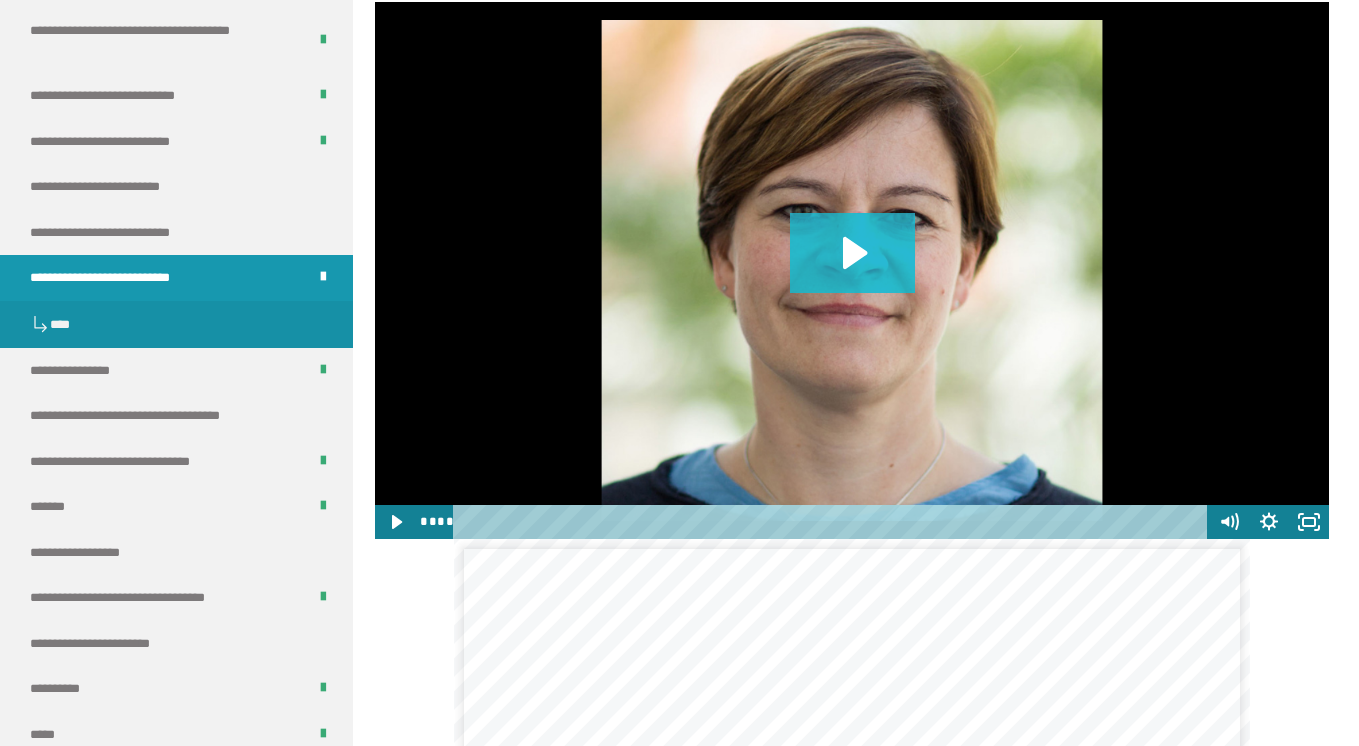 click 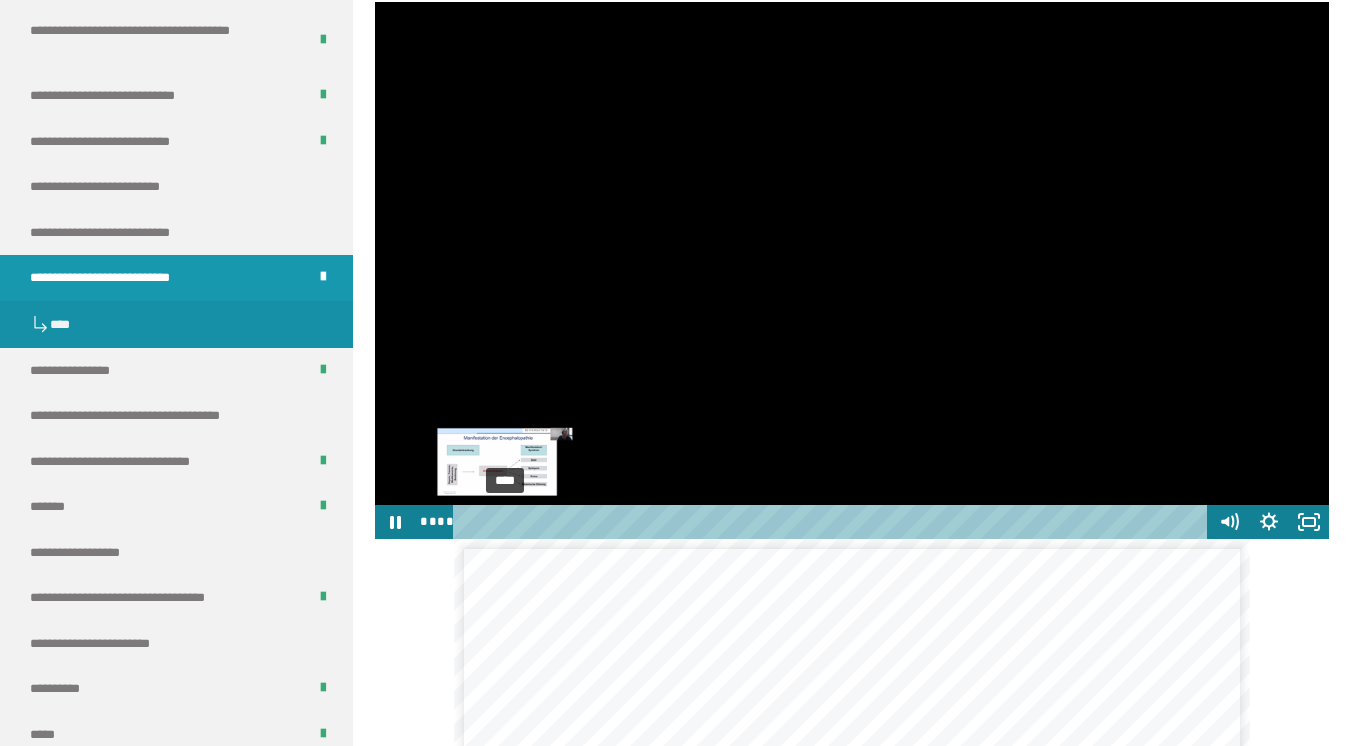 click on "****" at bounding box center (833, 522) 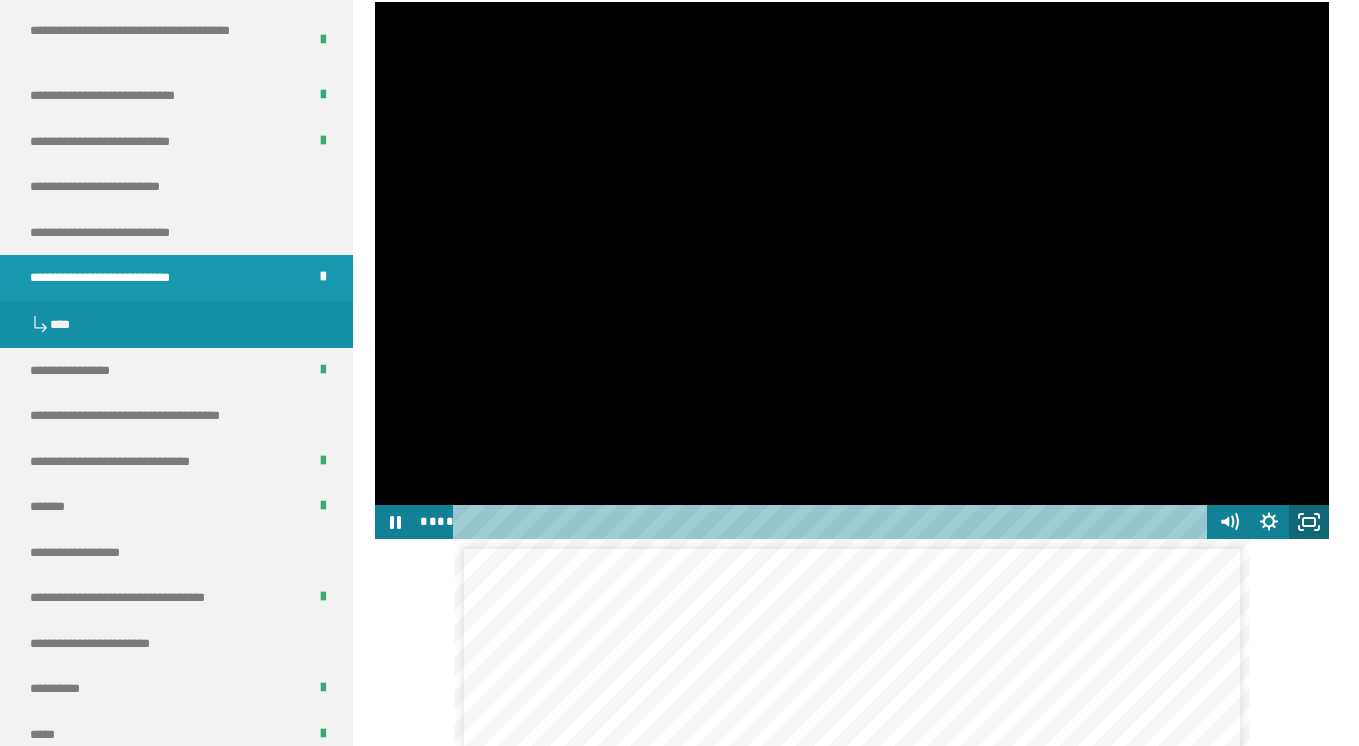 click 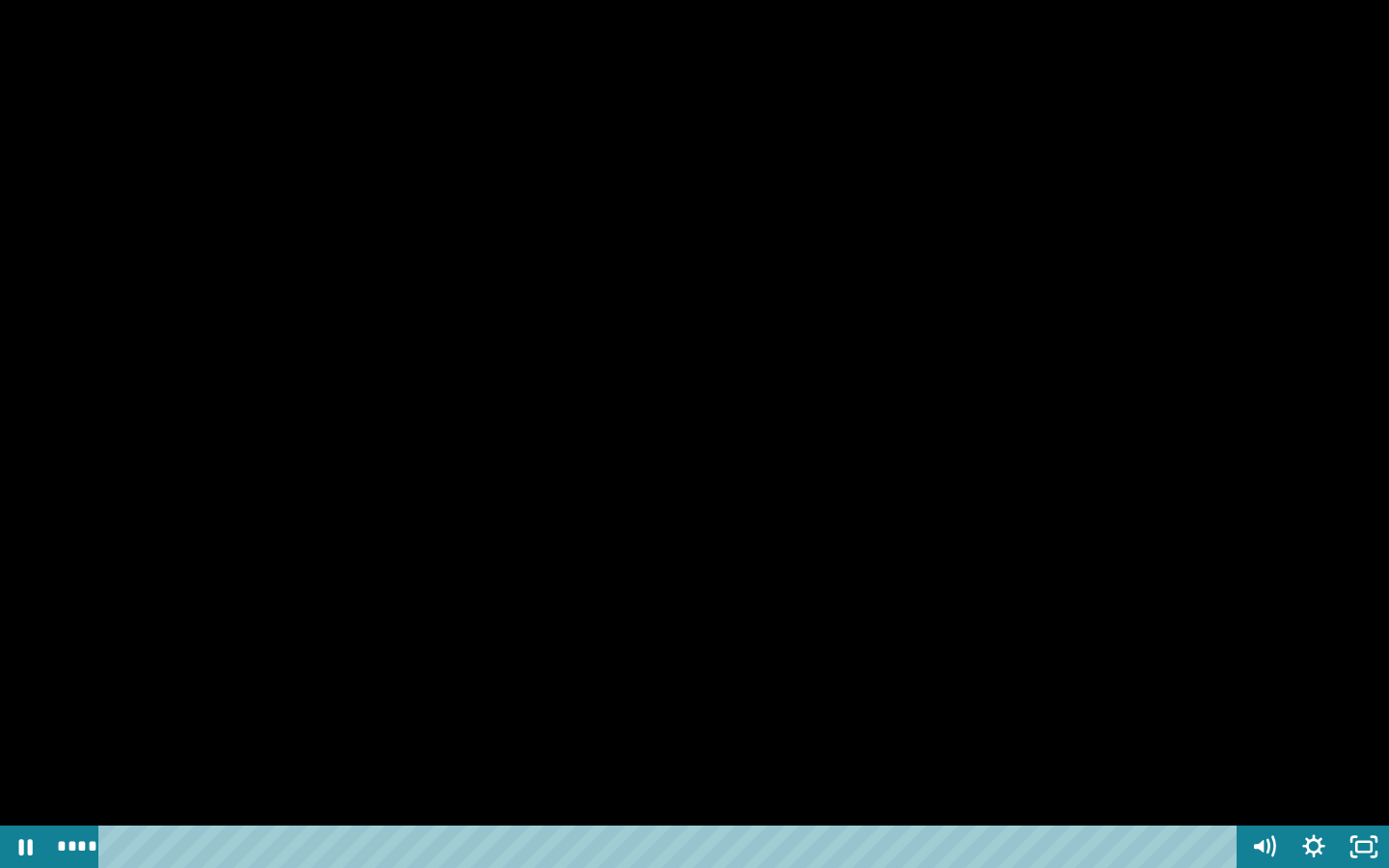click at bounding box center [694, 434] 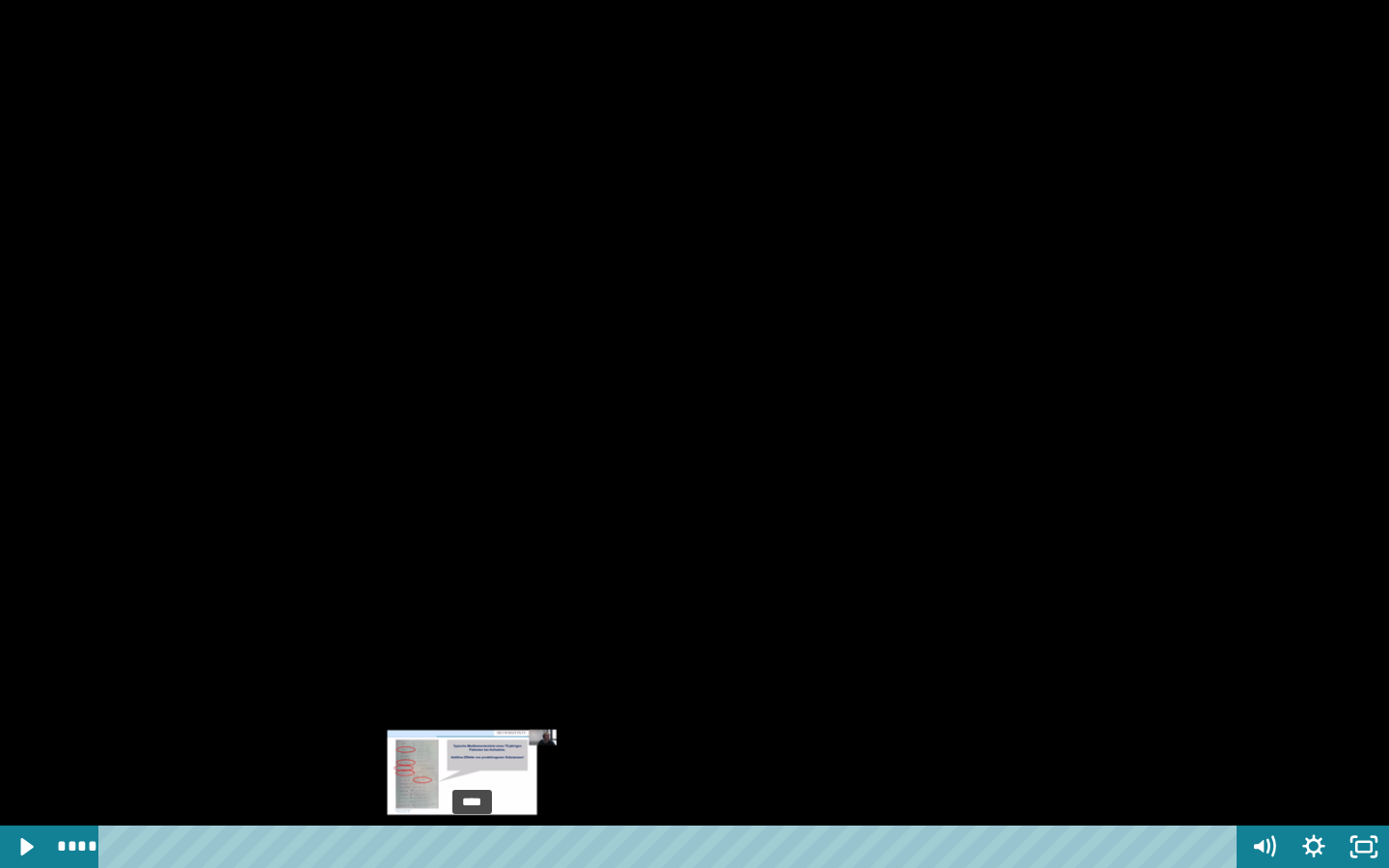 click on "****" at bounding box center [671, 847] 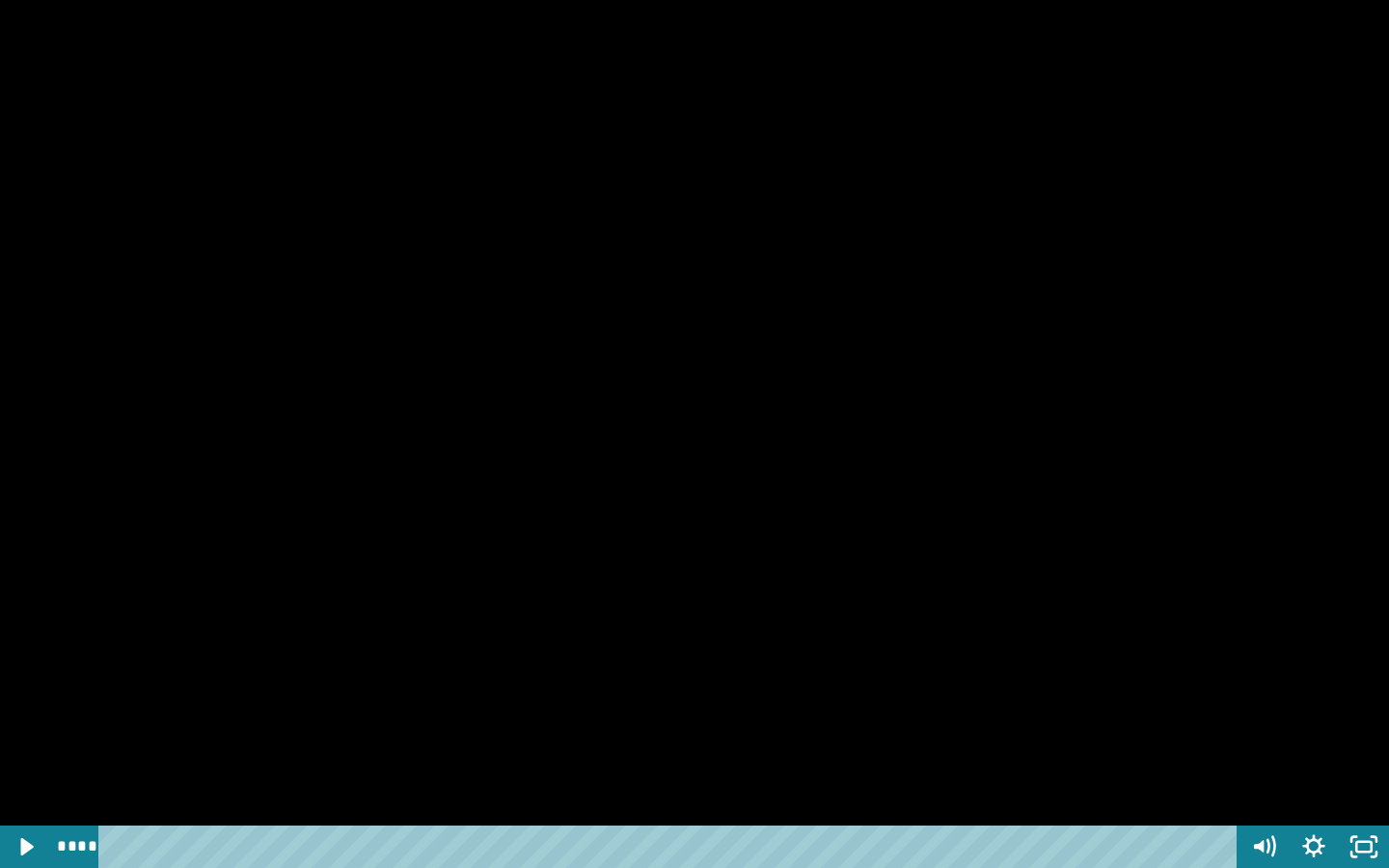click at bounding box center [694, 434] 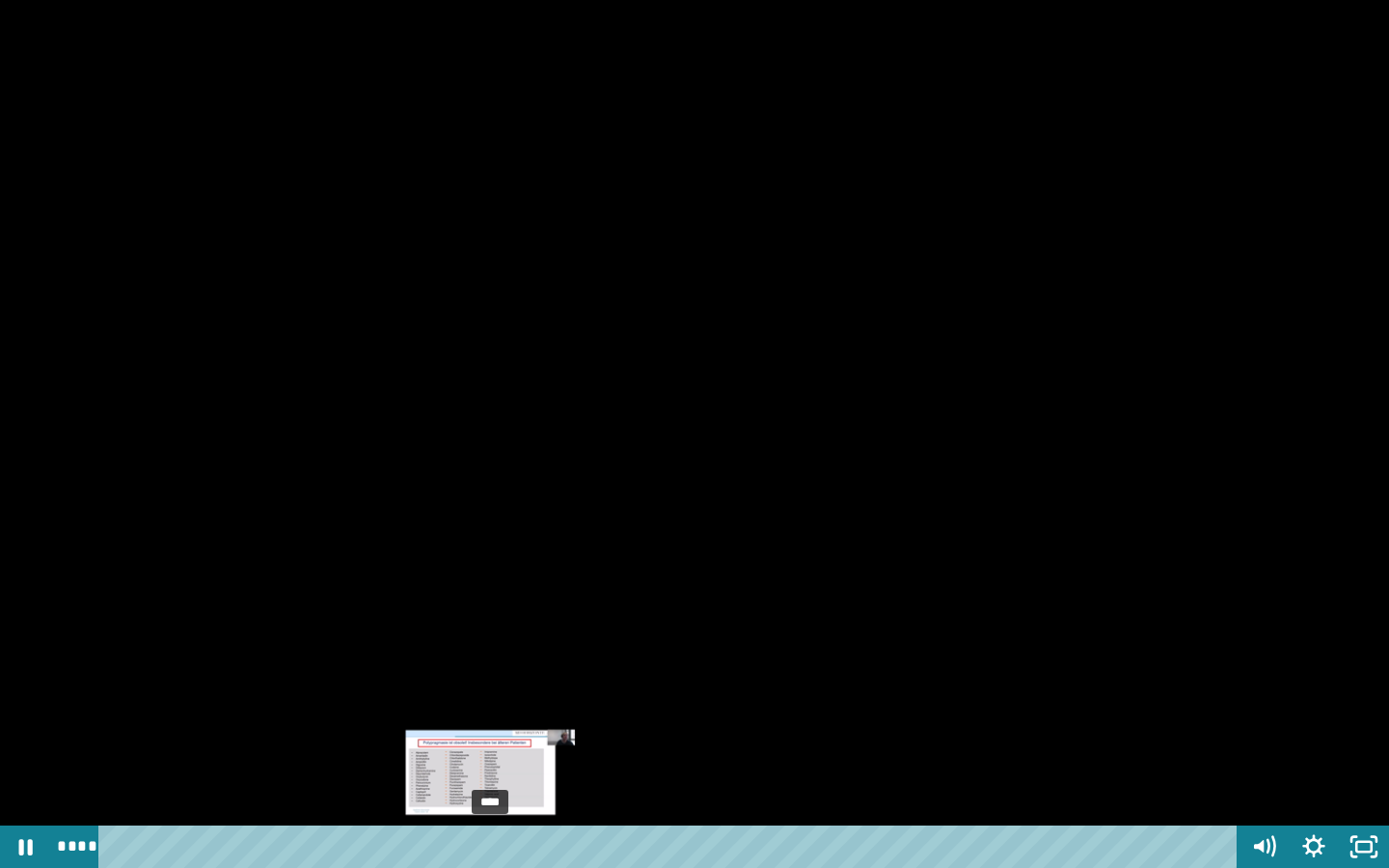 click at bounding box center [490, 847] 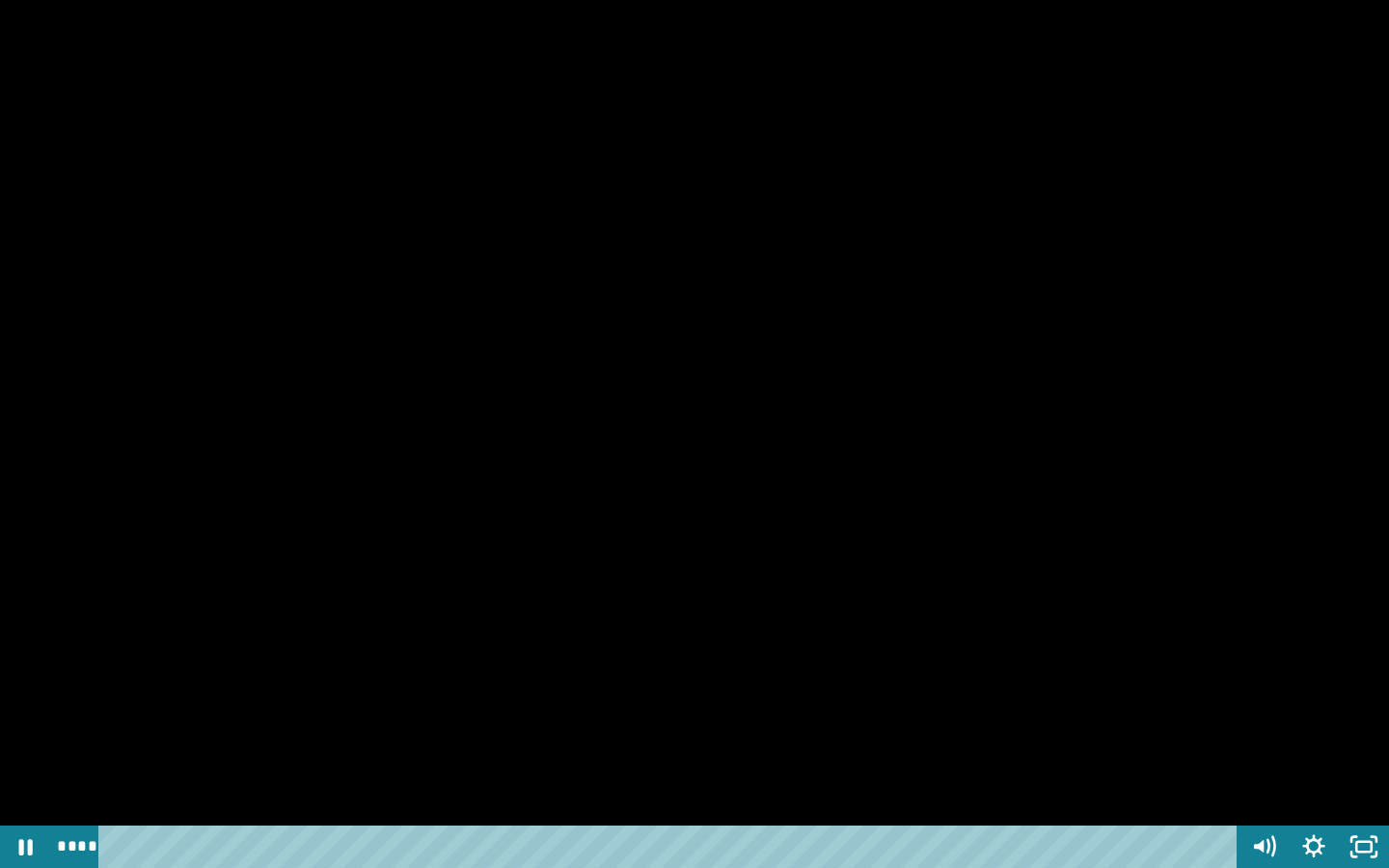 click at bounding box center (694, 434) 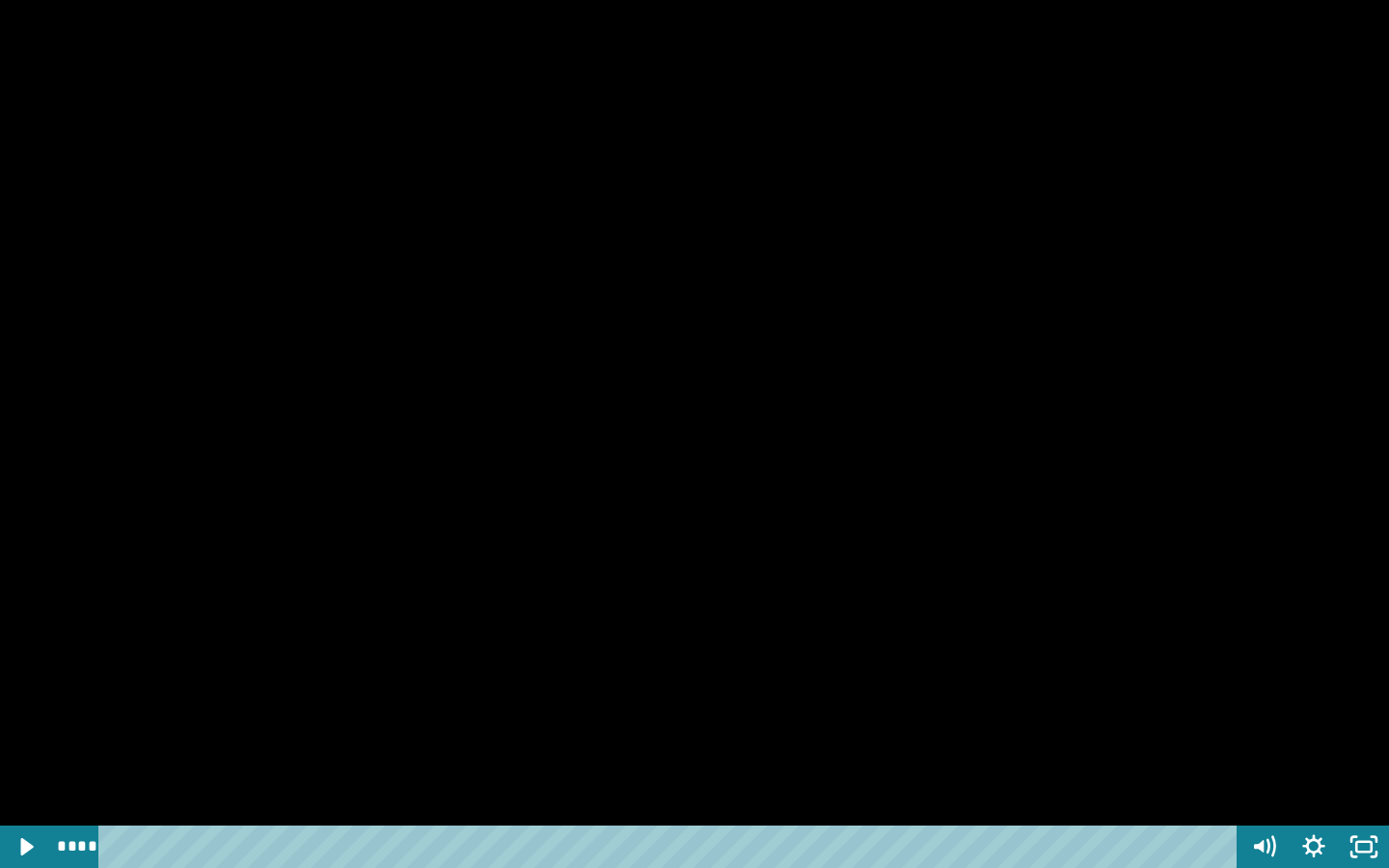 click at bounding box center (694, 434) 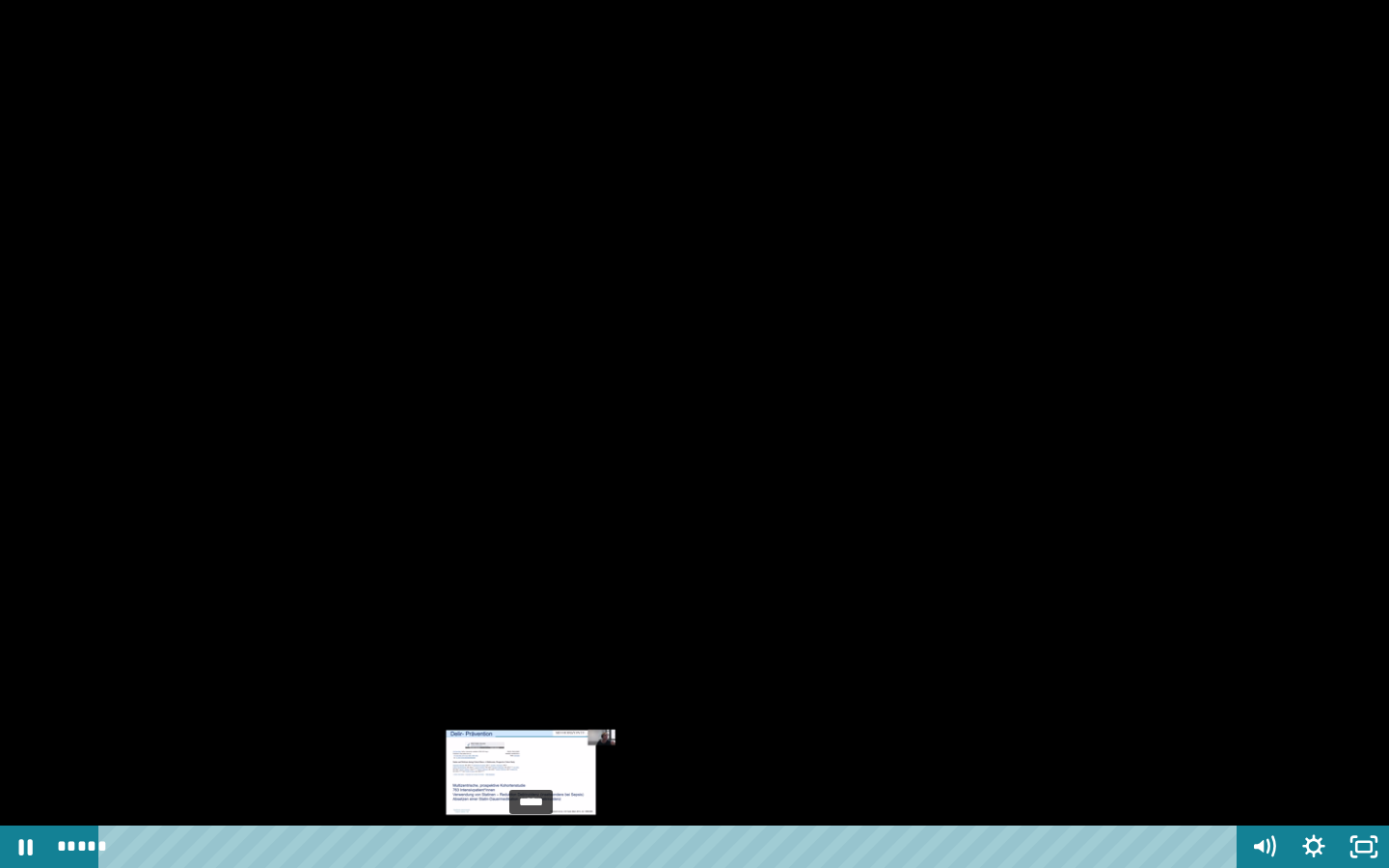 click on "*****" at bounding box center [671, 847] 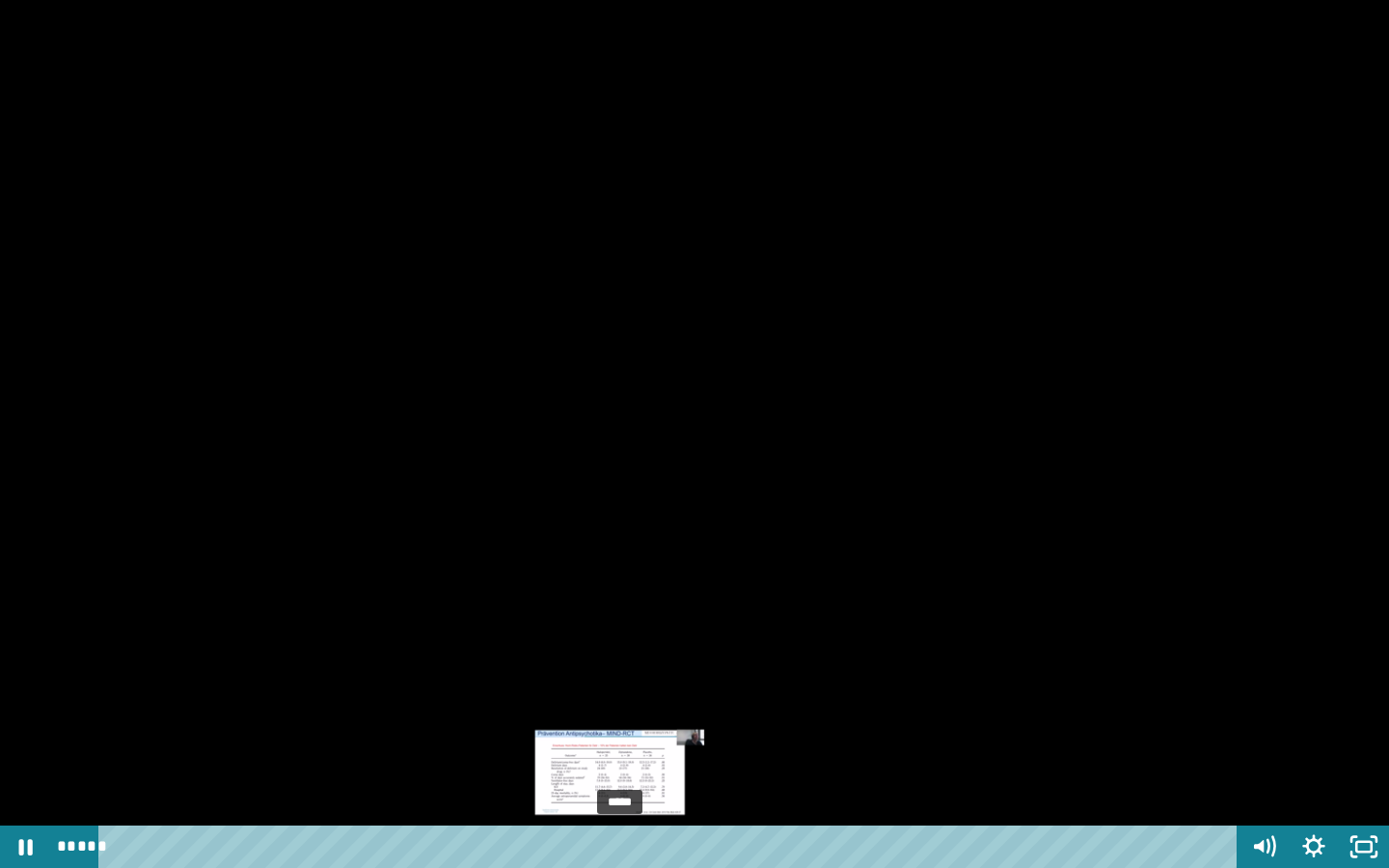 click on "*****" at bounding box center (671, 847) 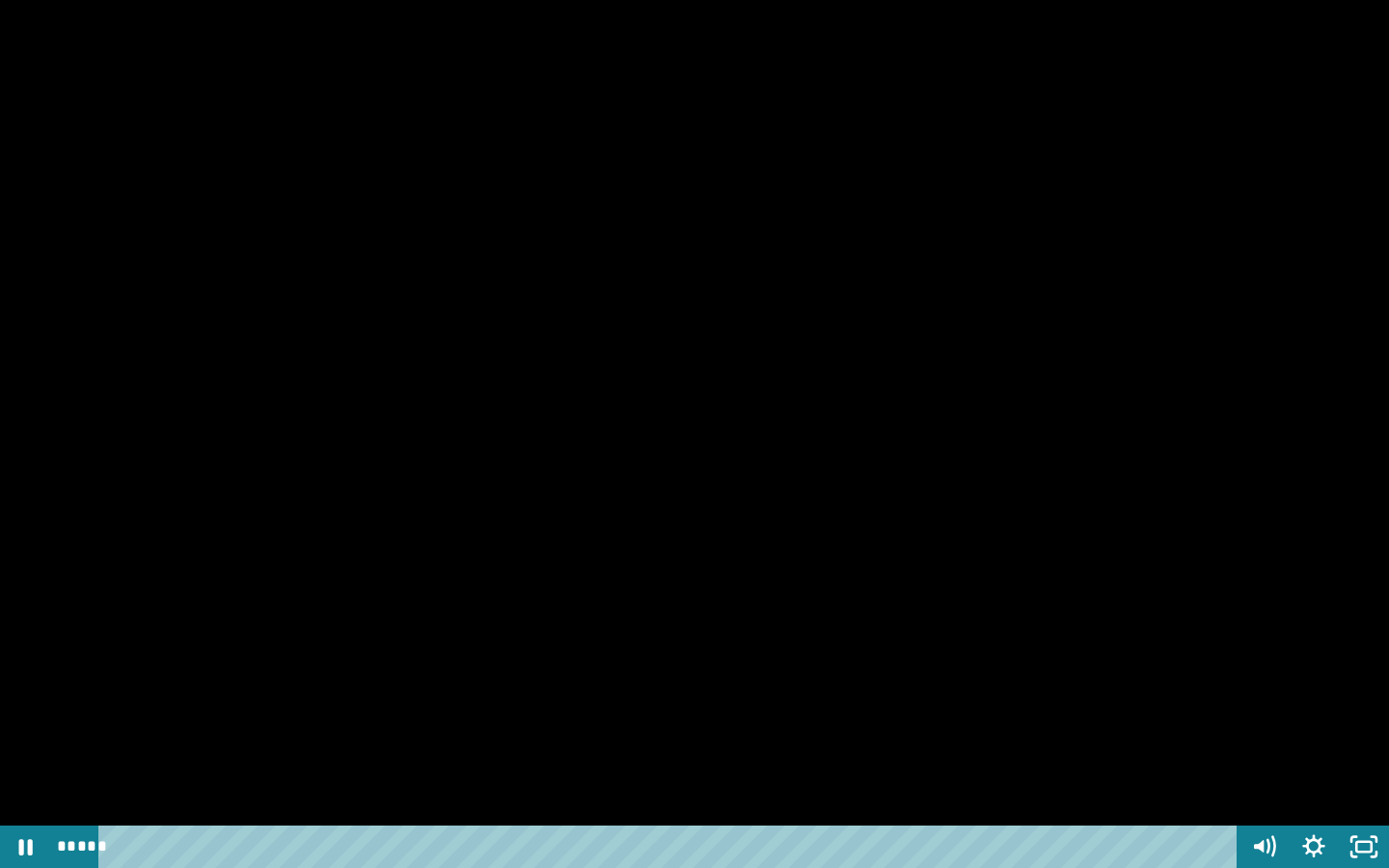 click at bounding box center [694, 434] 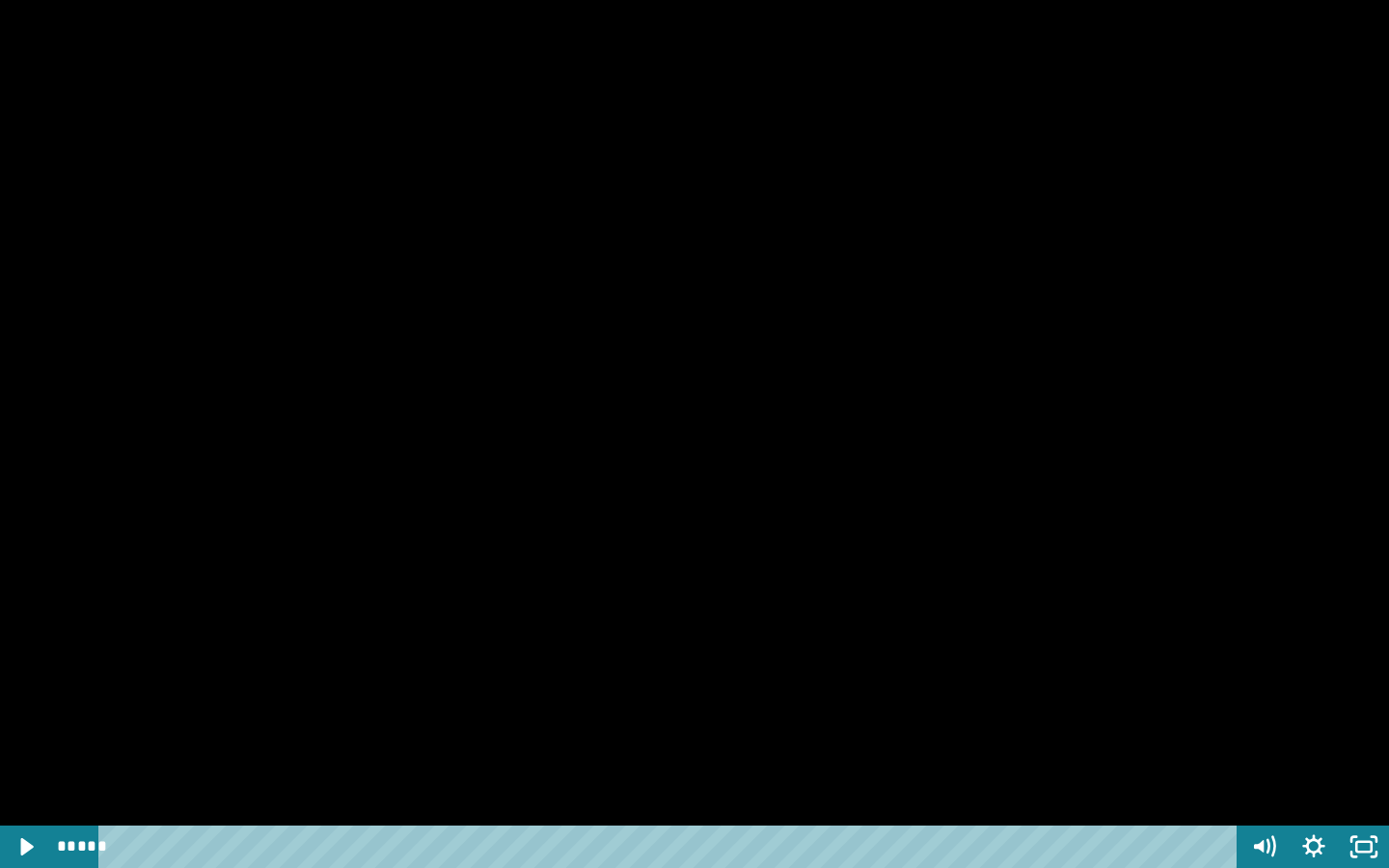 click at bounding box center (694, 434) 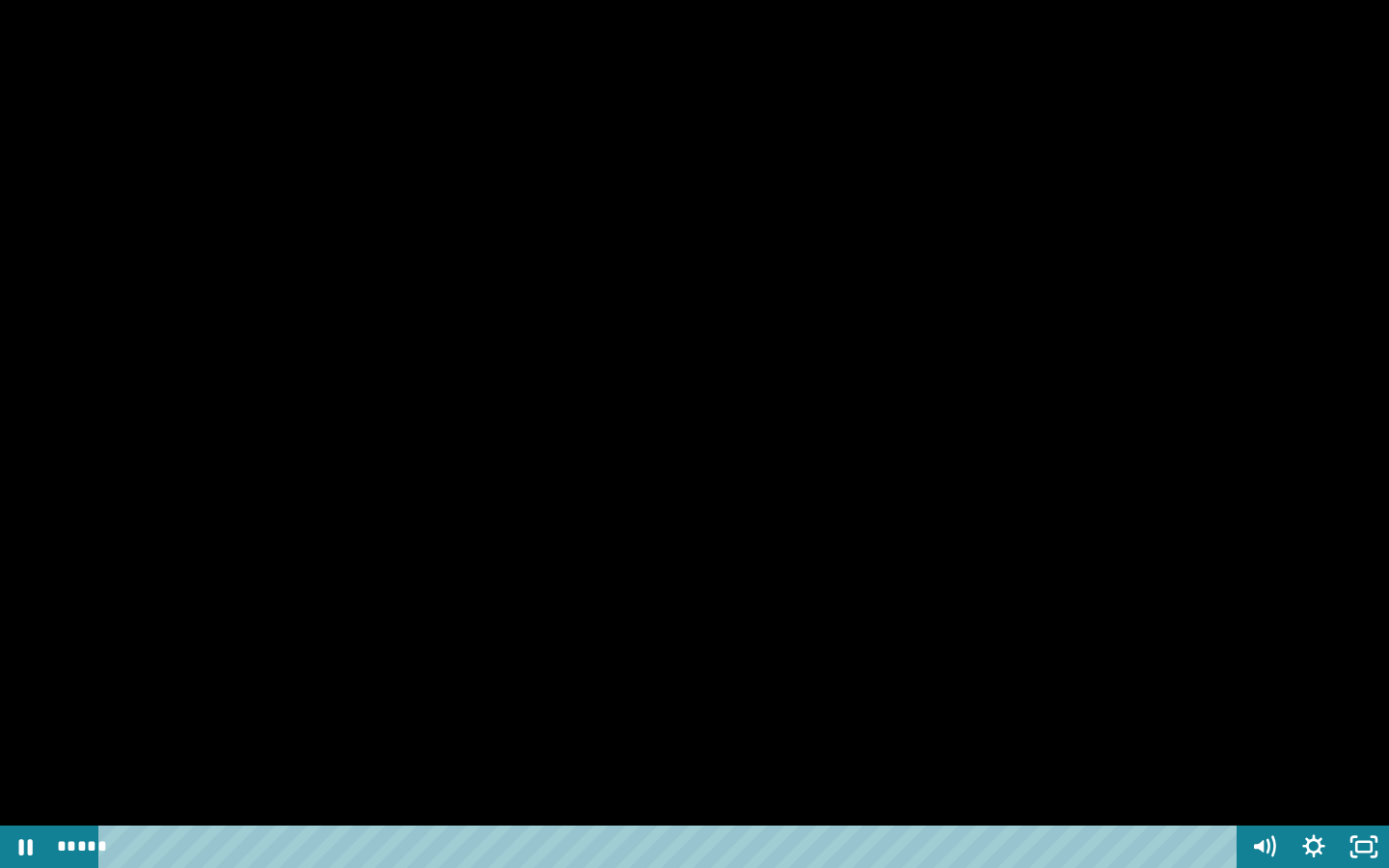 click at bounding box center (694, 434) 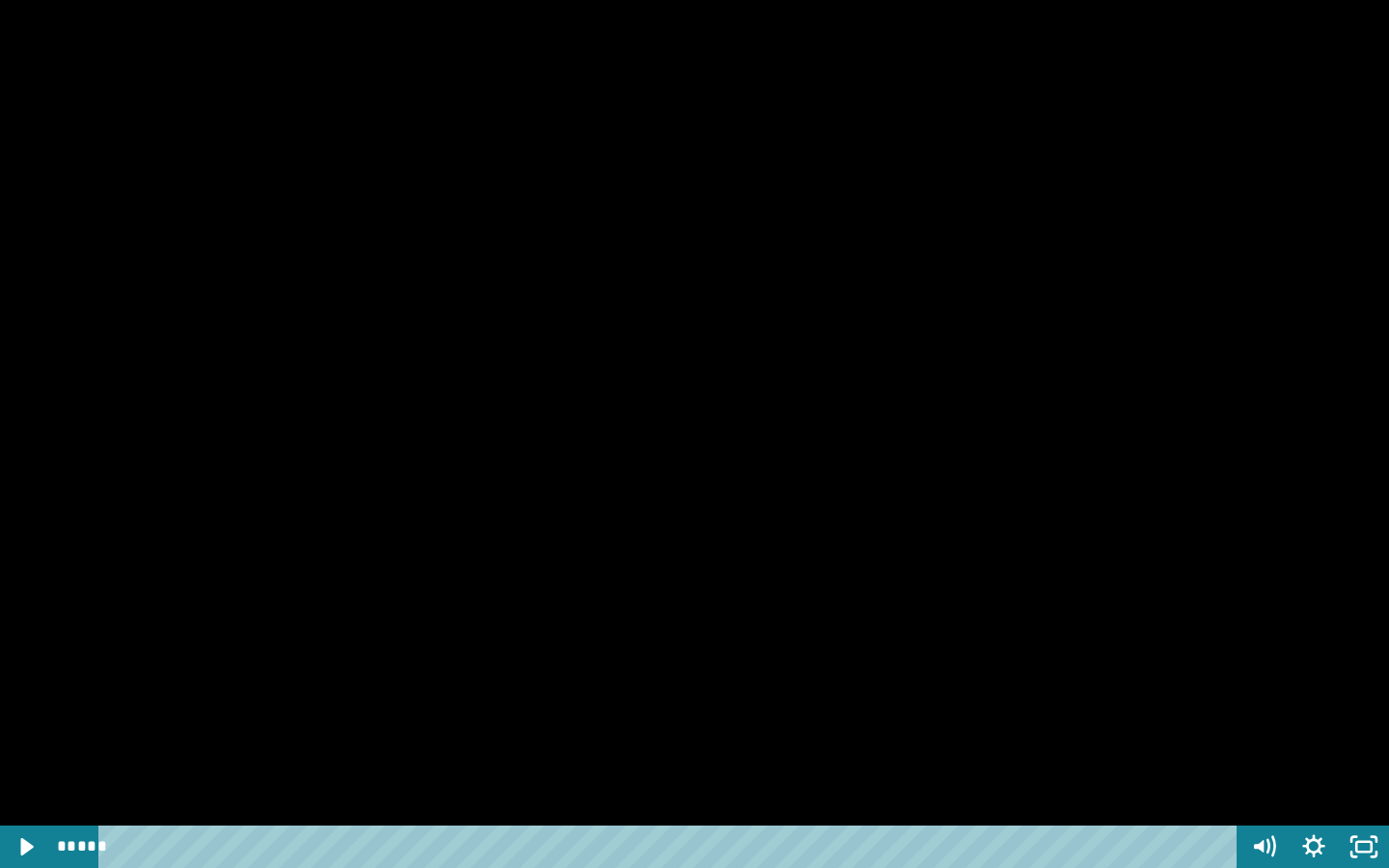 click at bounding box center [694, 434] 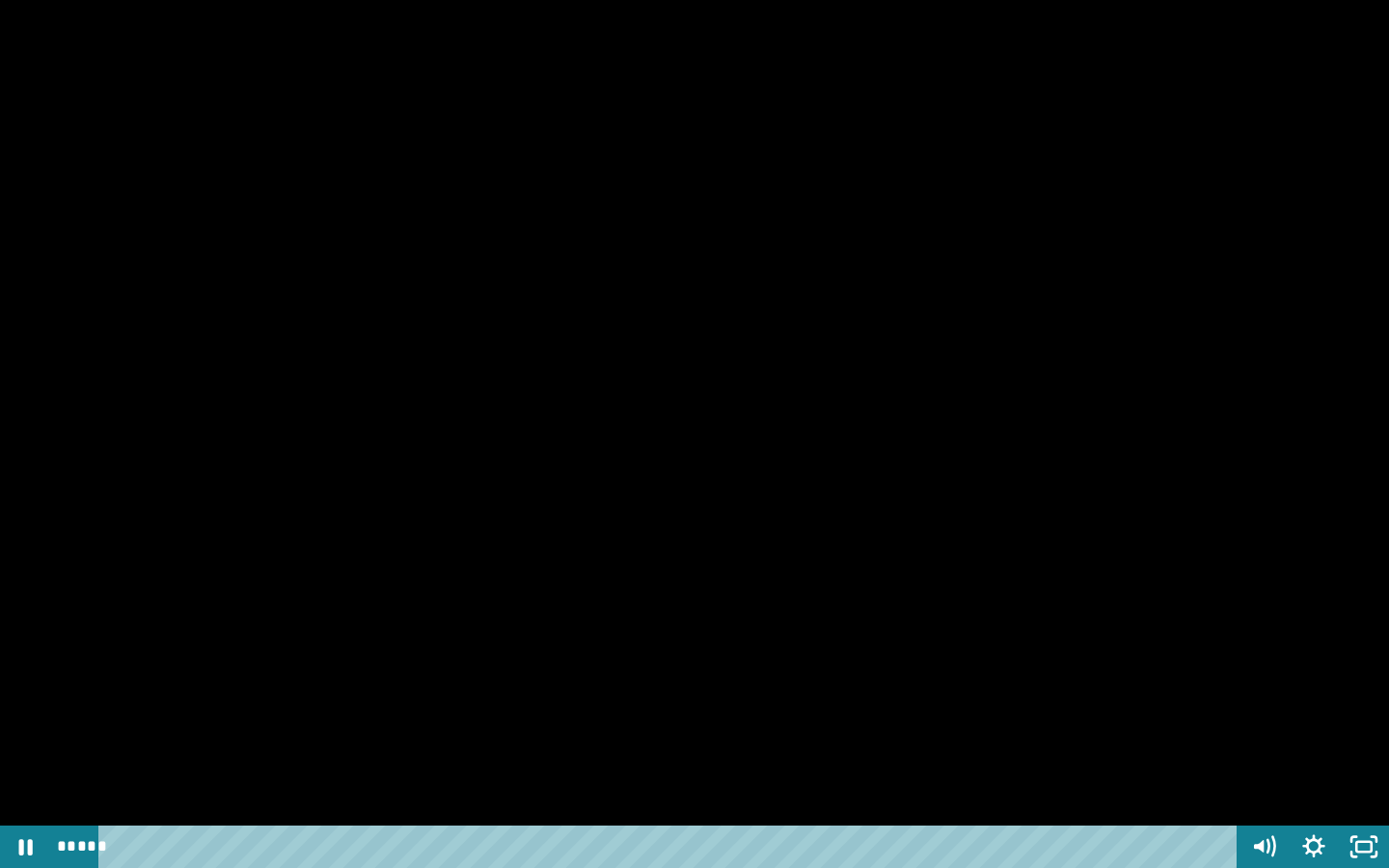 click at bounding box center (694, 434) 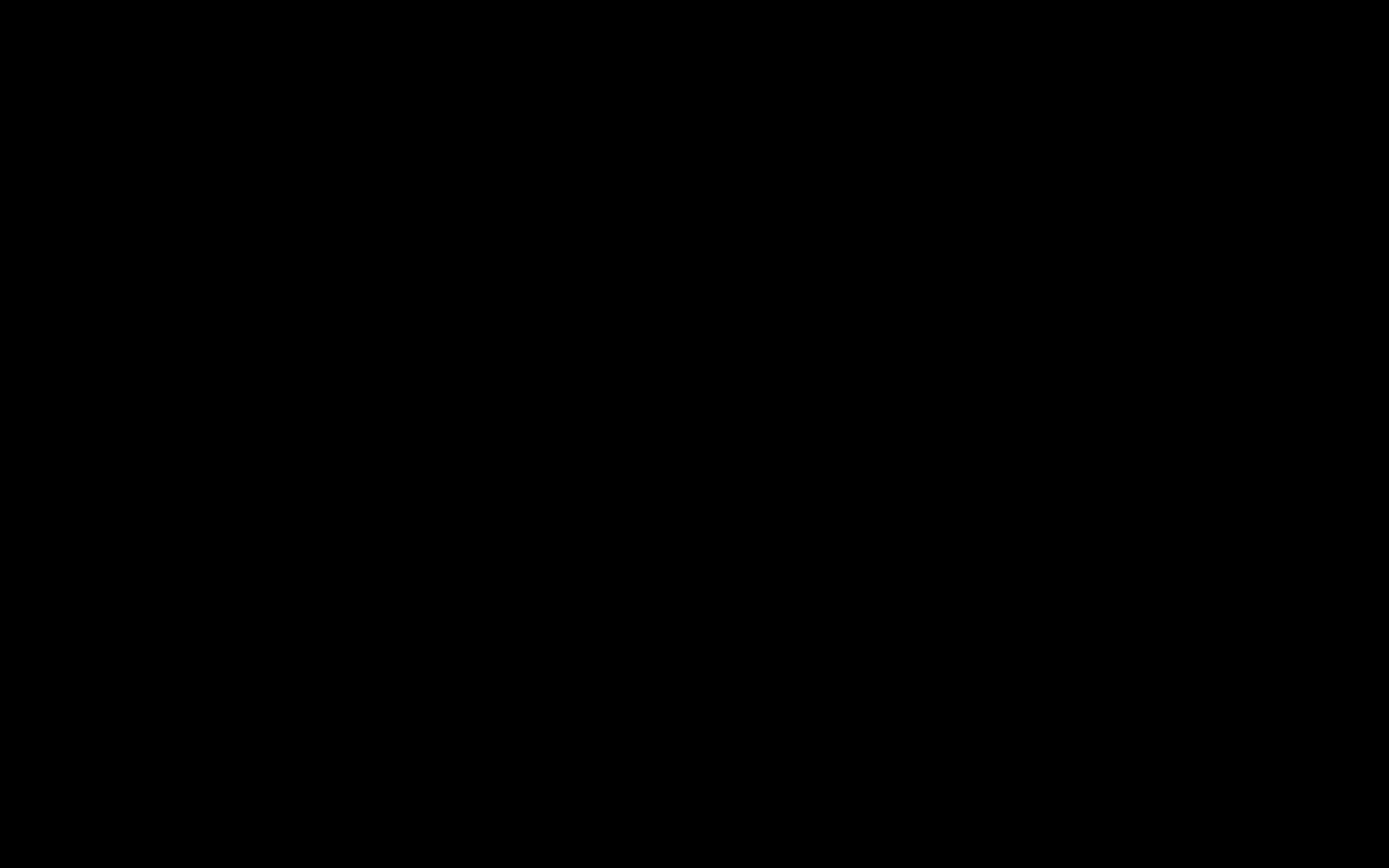 click at bounding box center [694, 434] 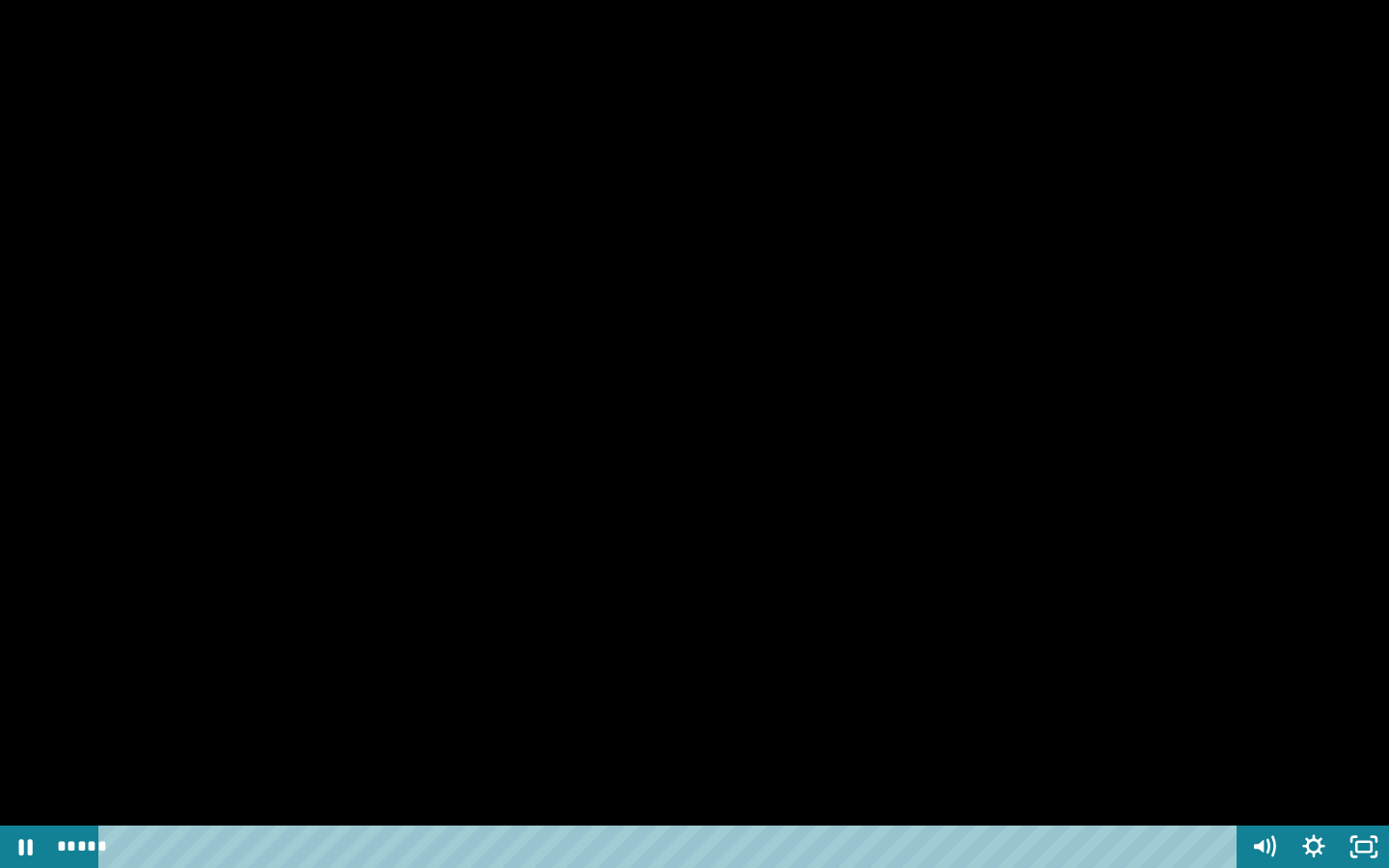 click at bounding box center [694, 434] 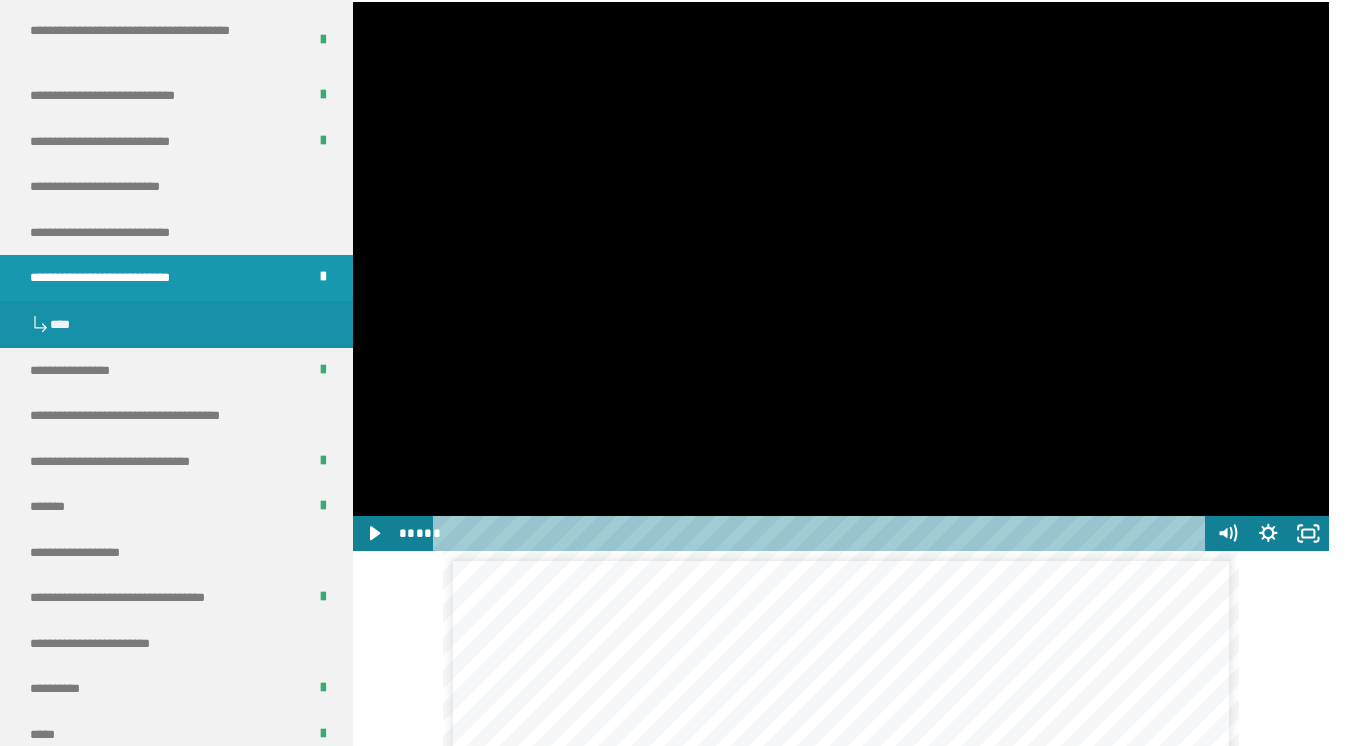 click at bounding box center (841, 276) 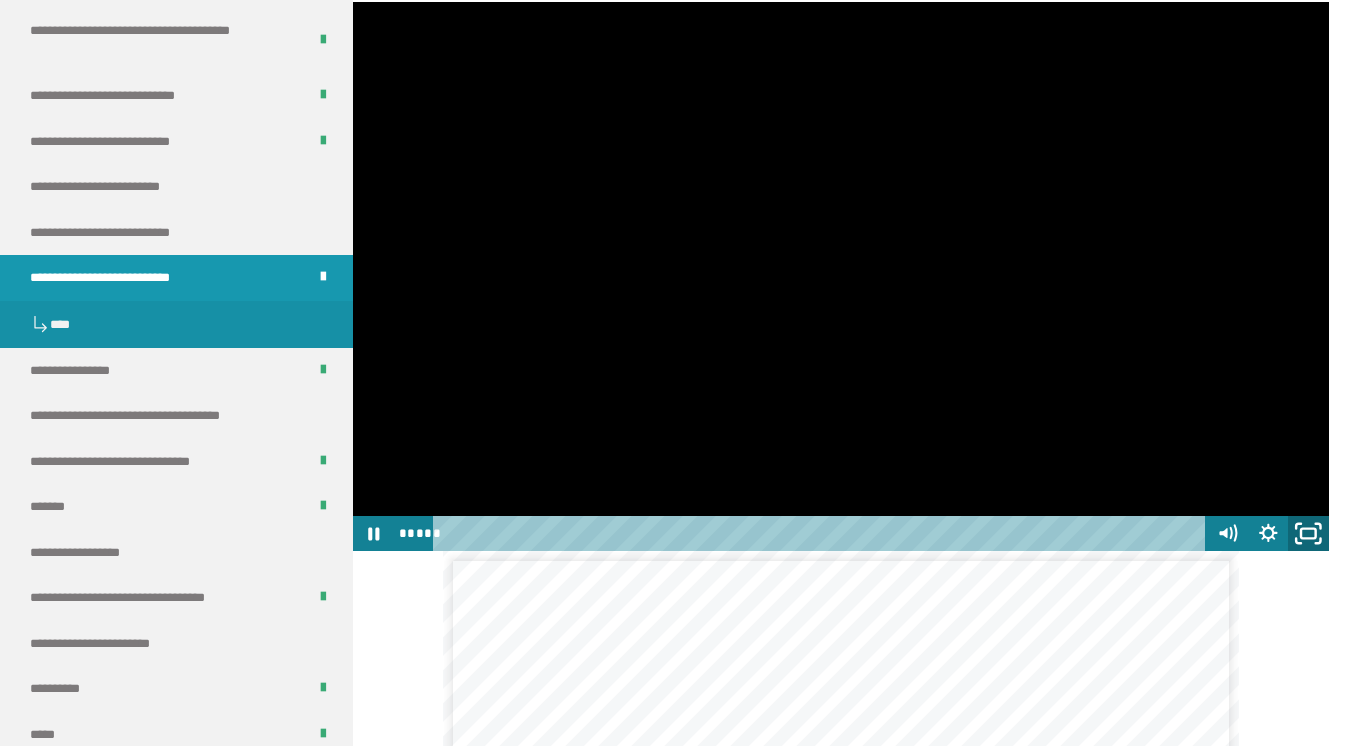 click 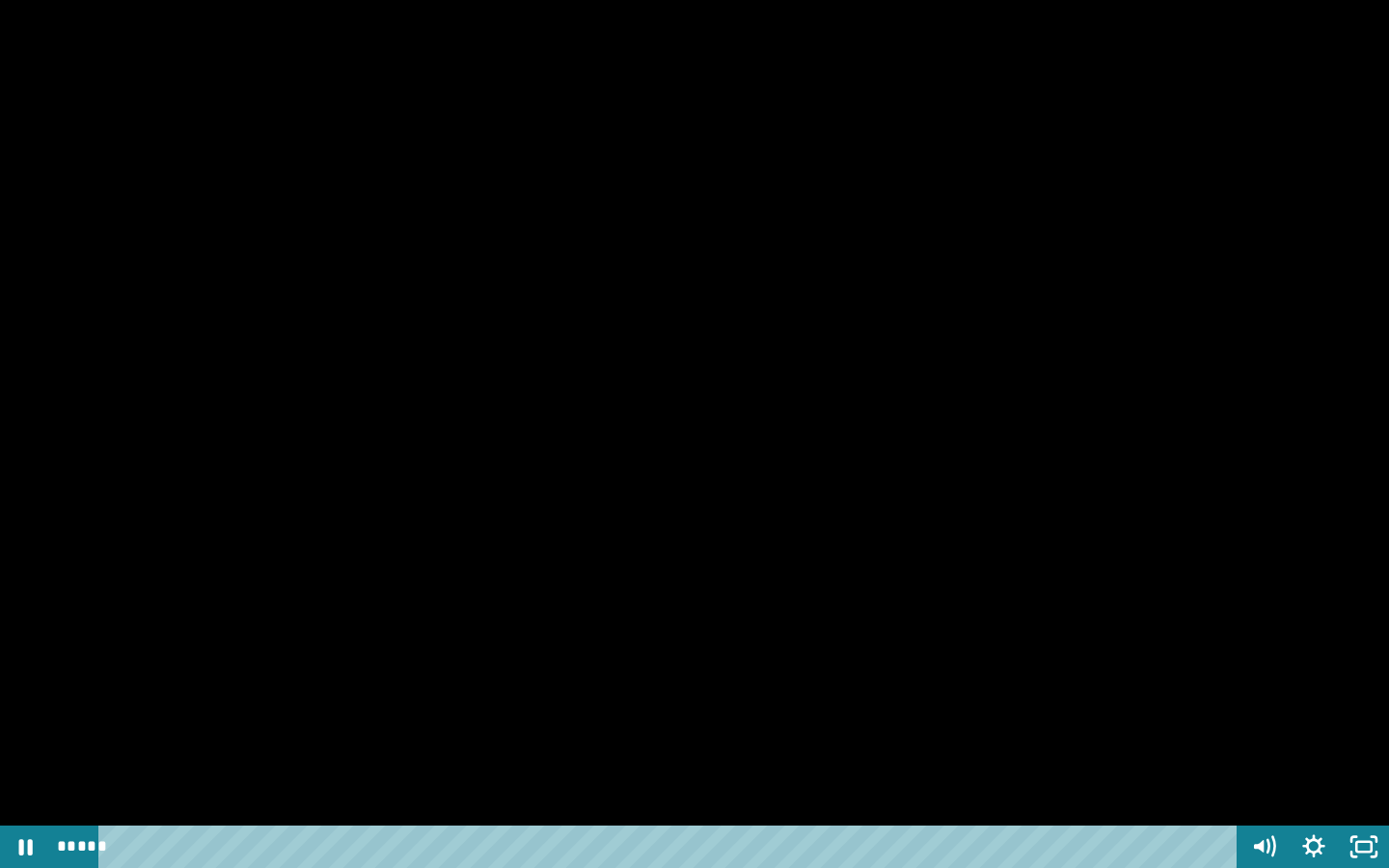 click at bounding box center (694, 434) 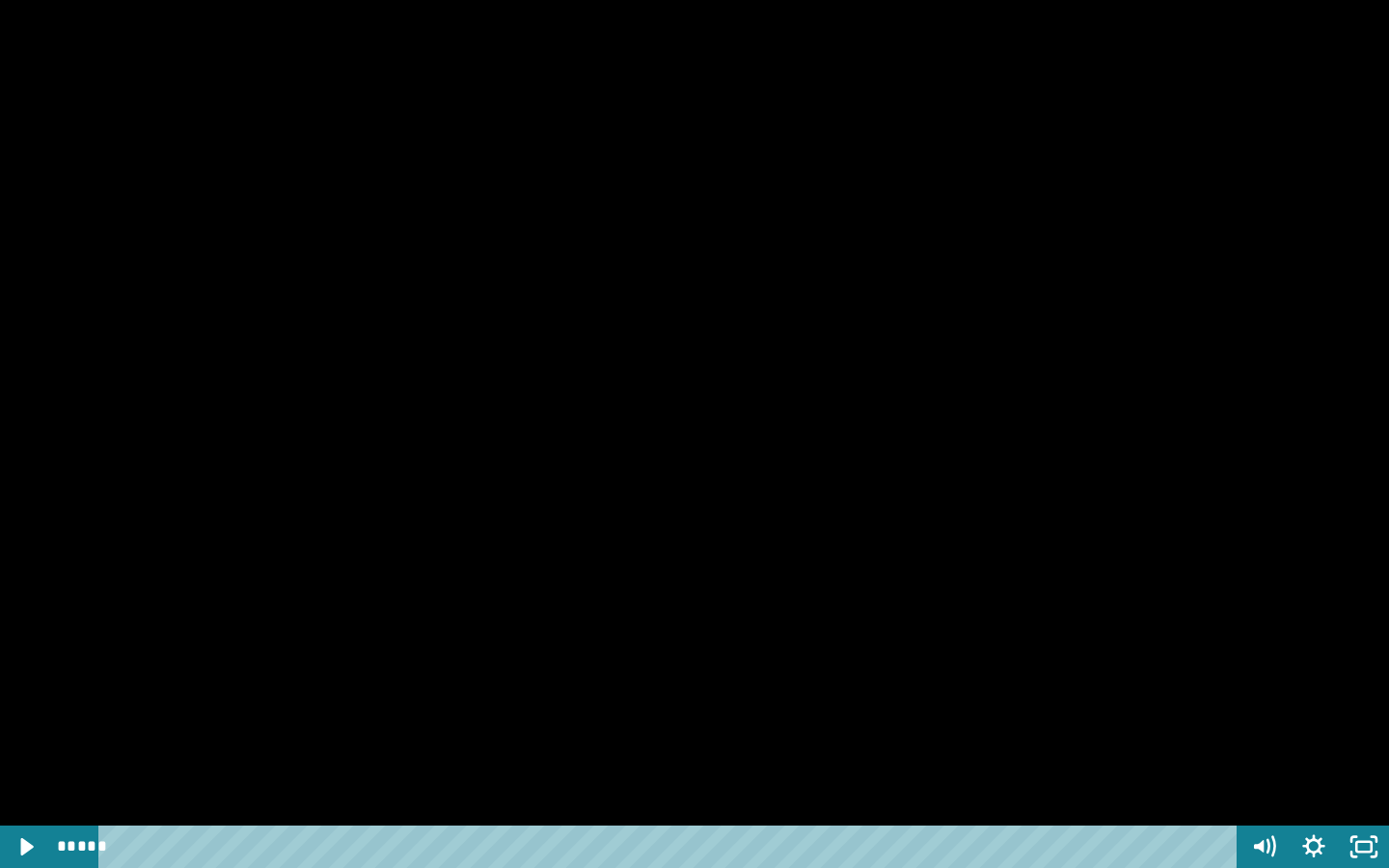 click at bounding box center [694, 434] 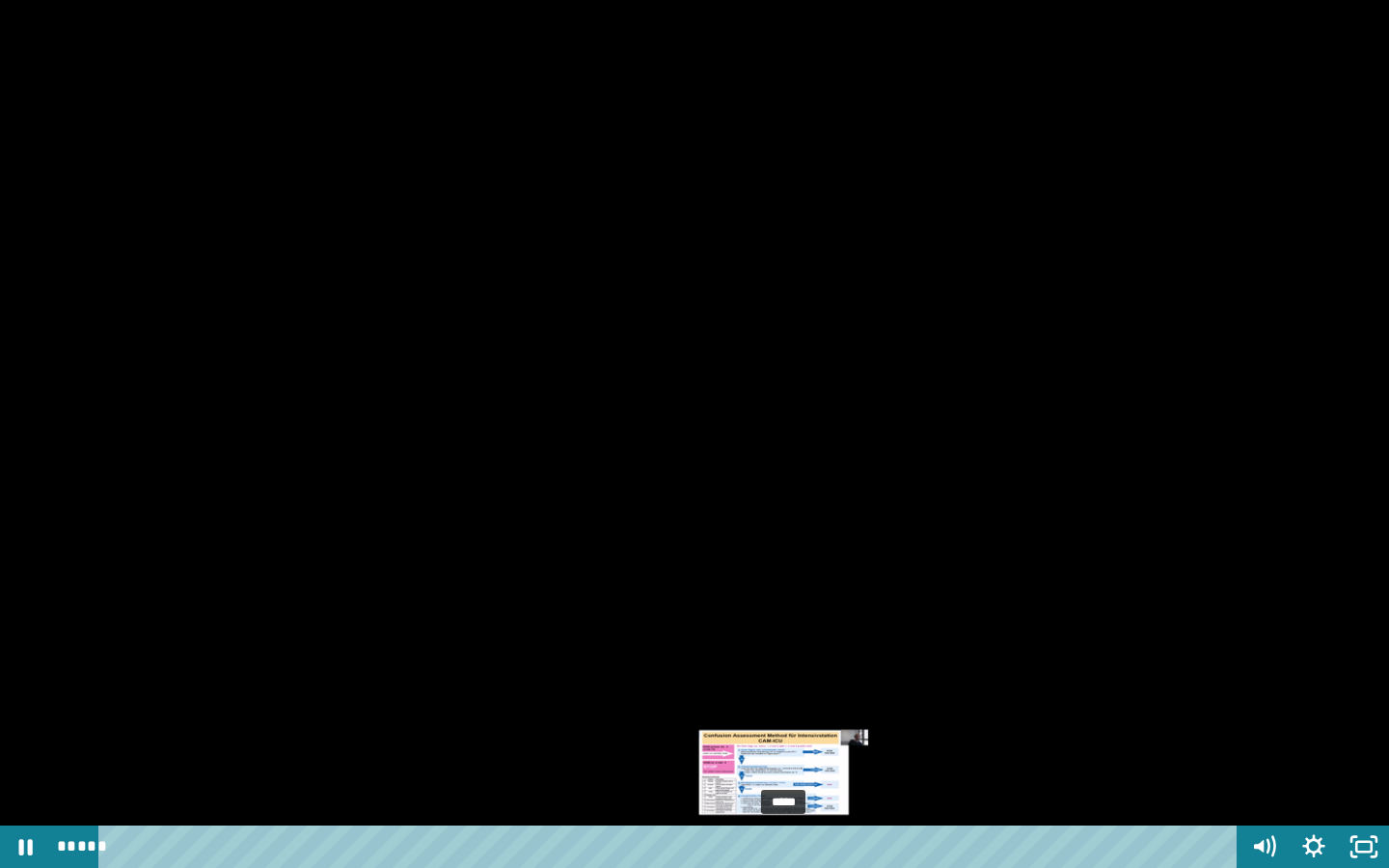 click on "*****" at bounding box center (671, 847) 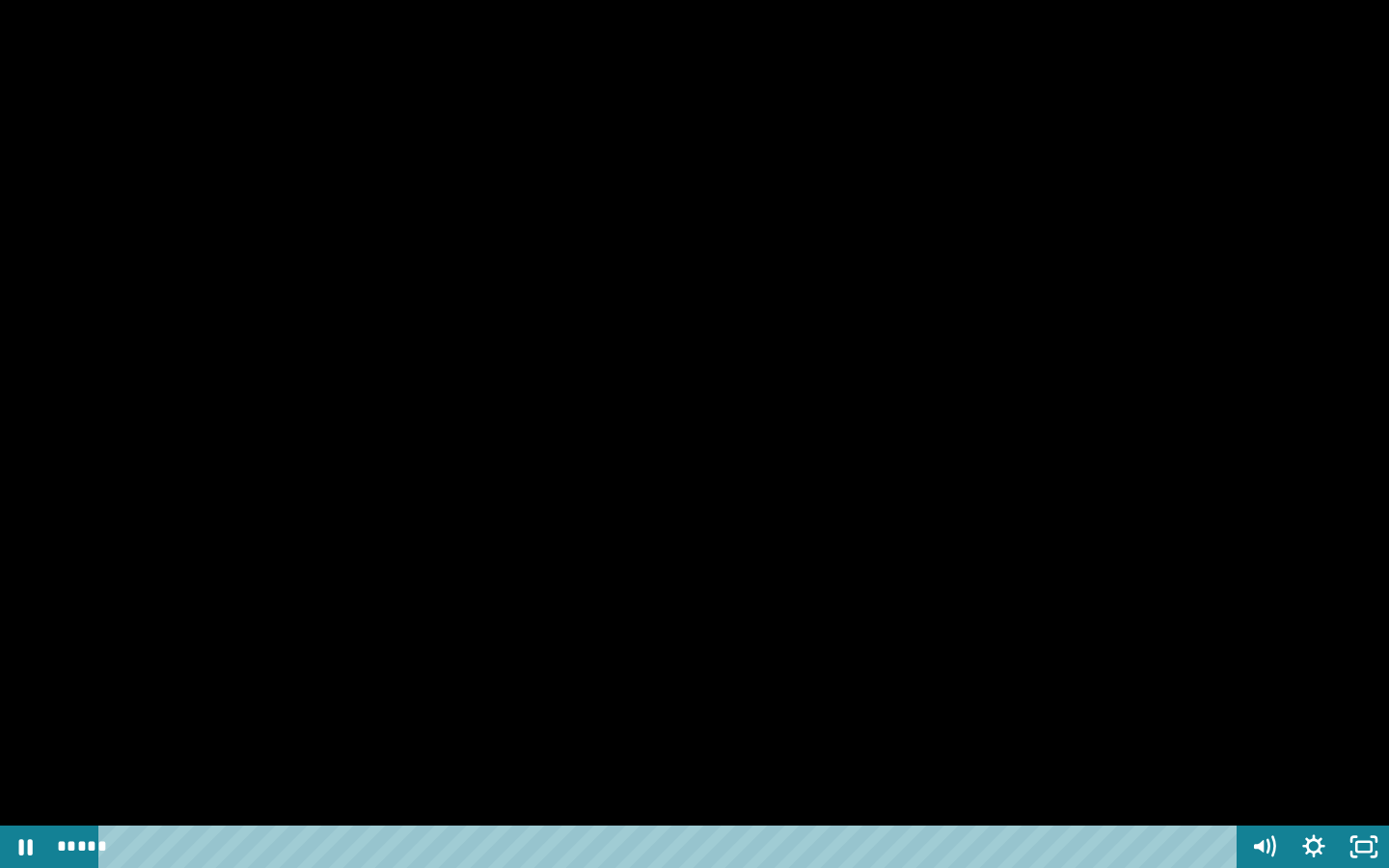 click at bounding box center [694, 434] 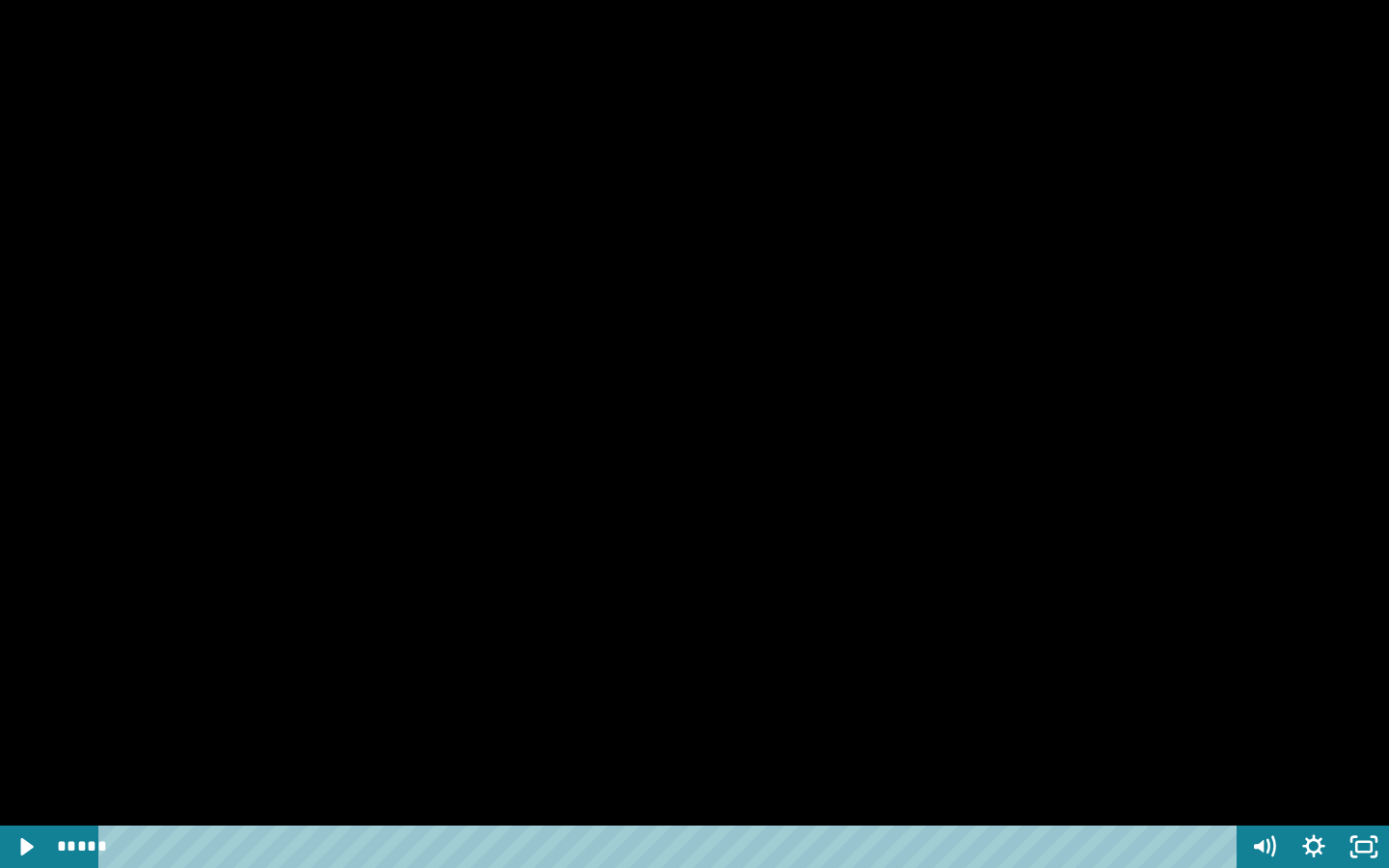 click at bounding box center [694, 434] 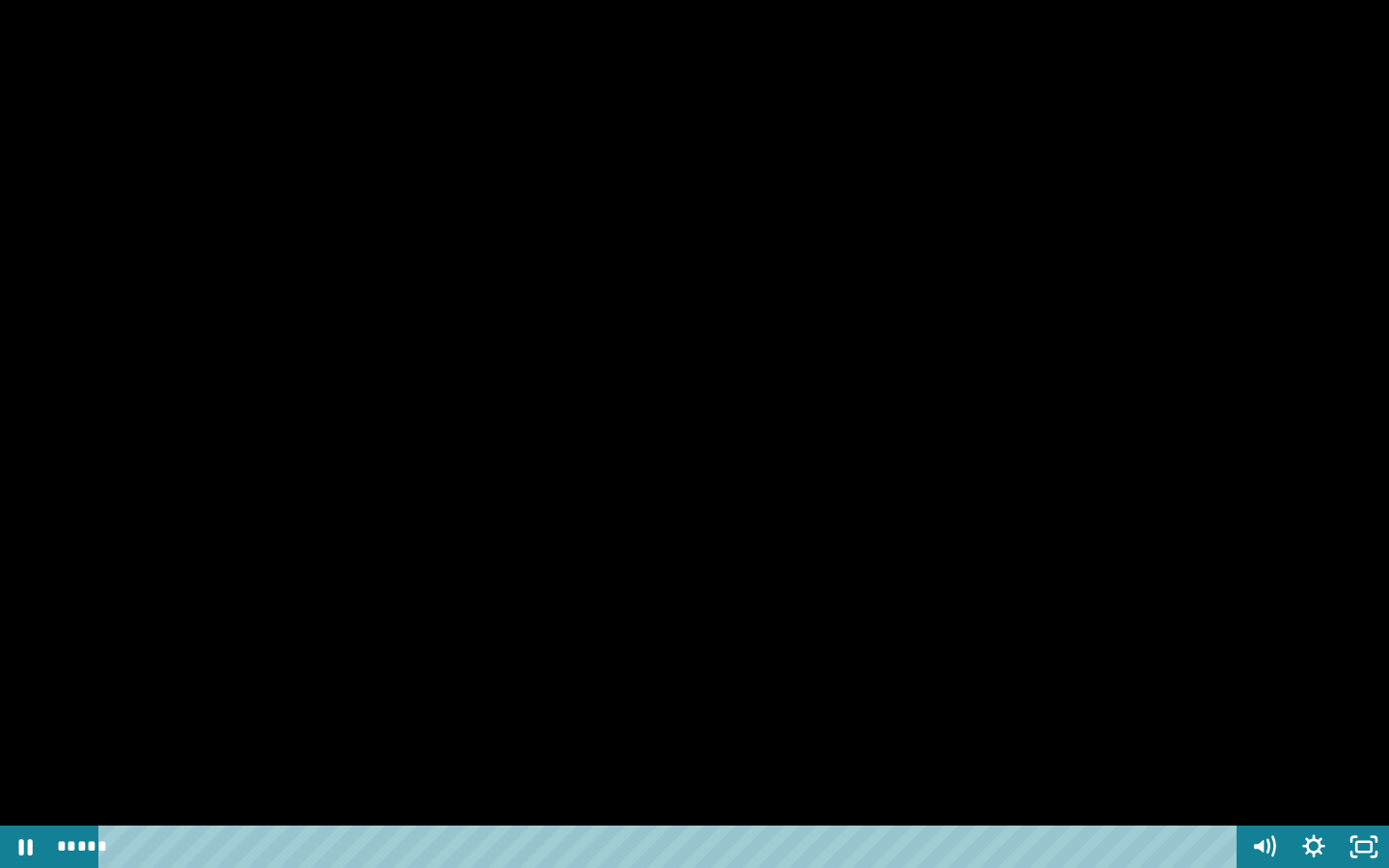 click at bounding box center (694, 434) 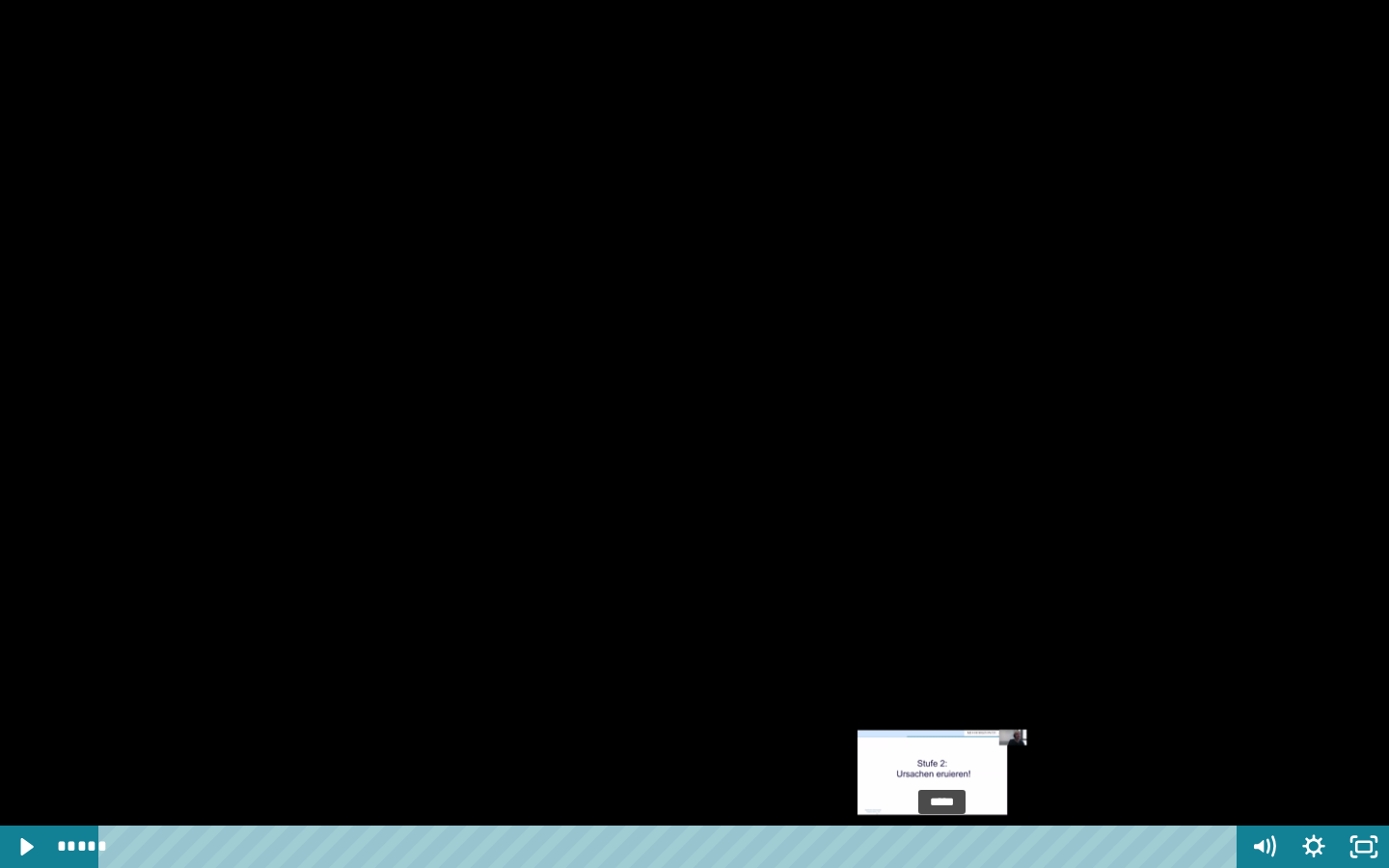 click on "*****" at bounding box center (671, 847) 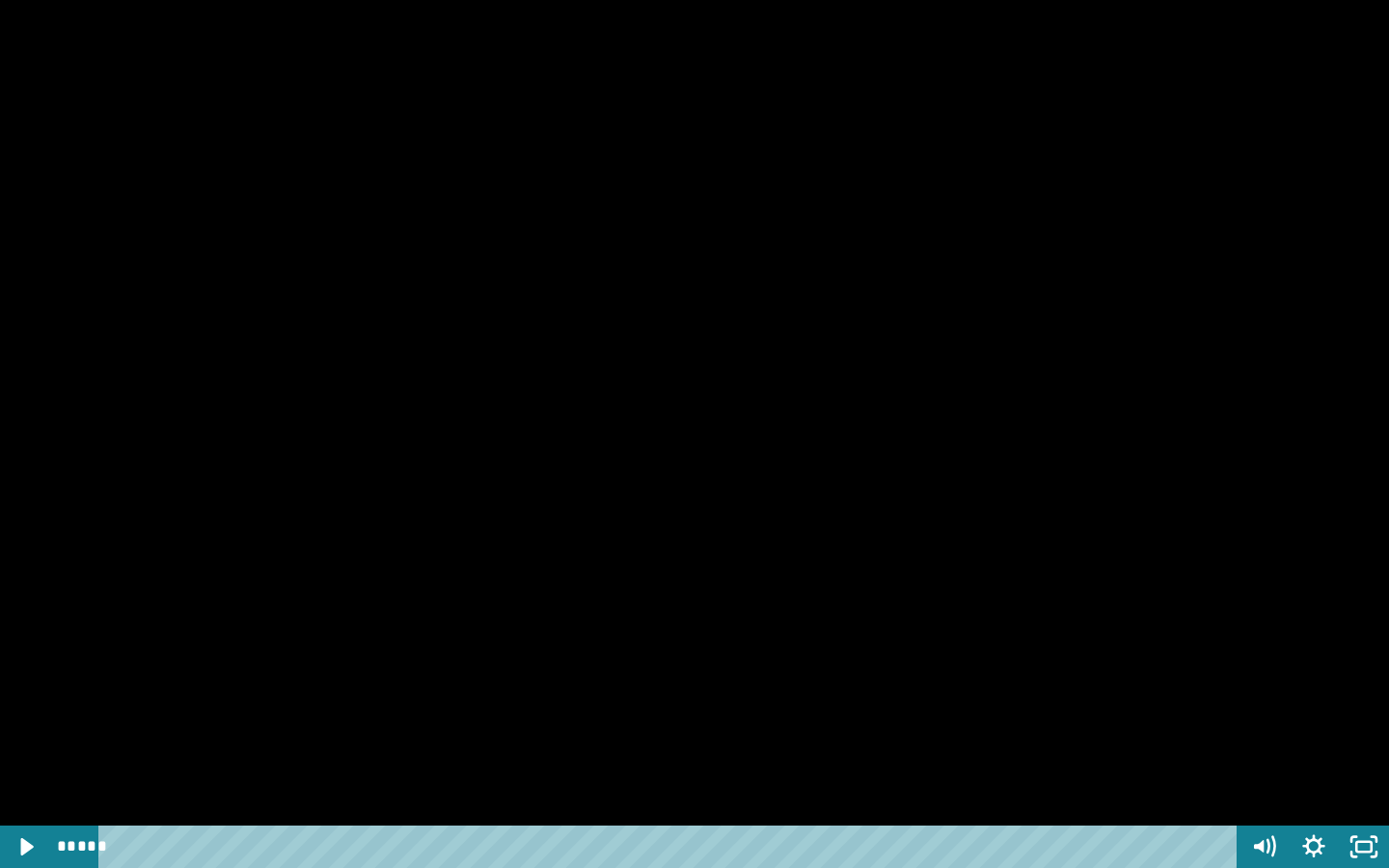 click at bounding box center (694, 434) 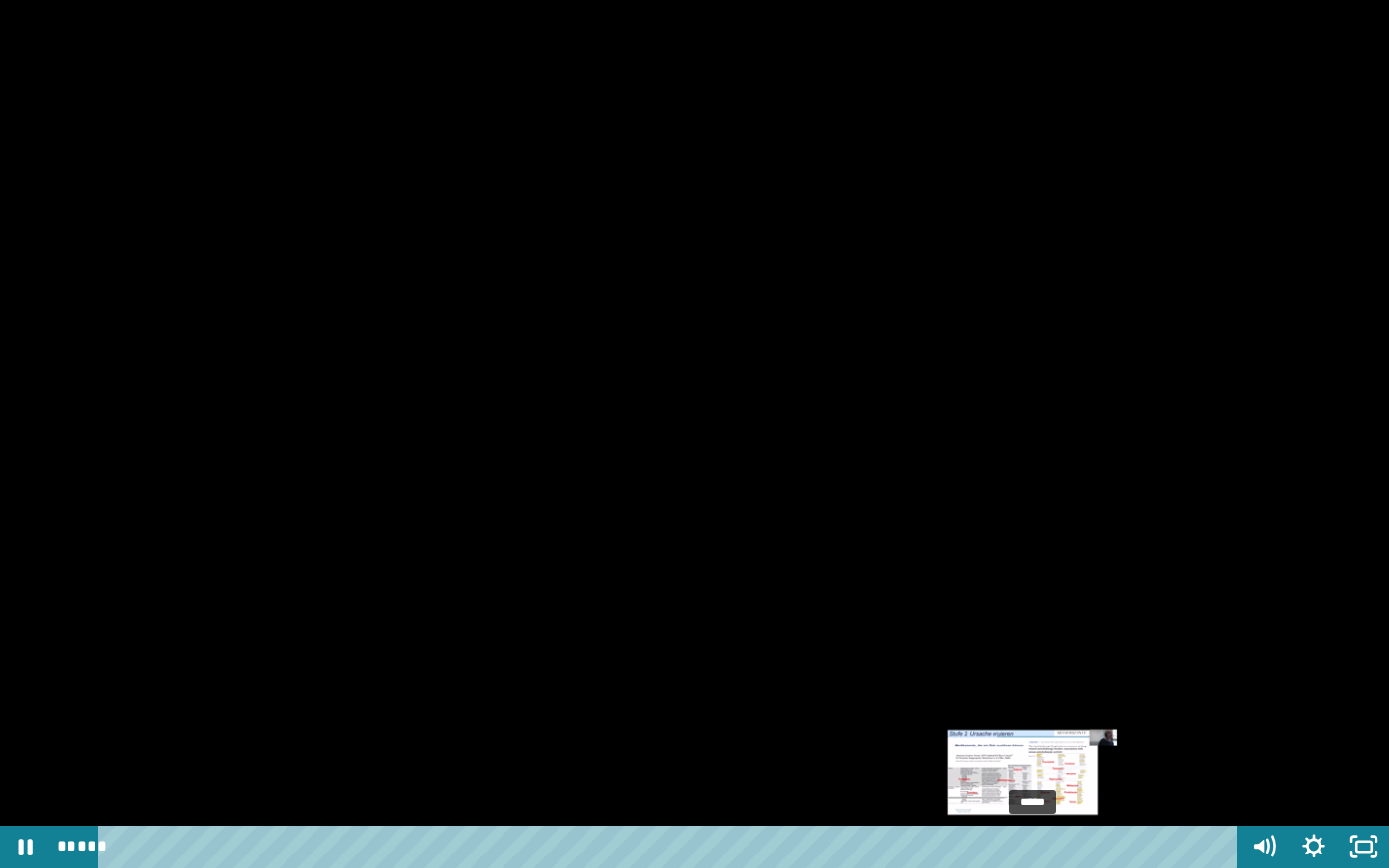 click on "*****" at bounding box center [671, 847] 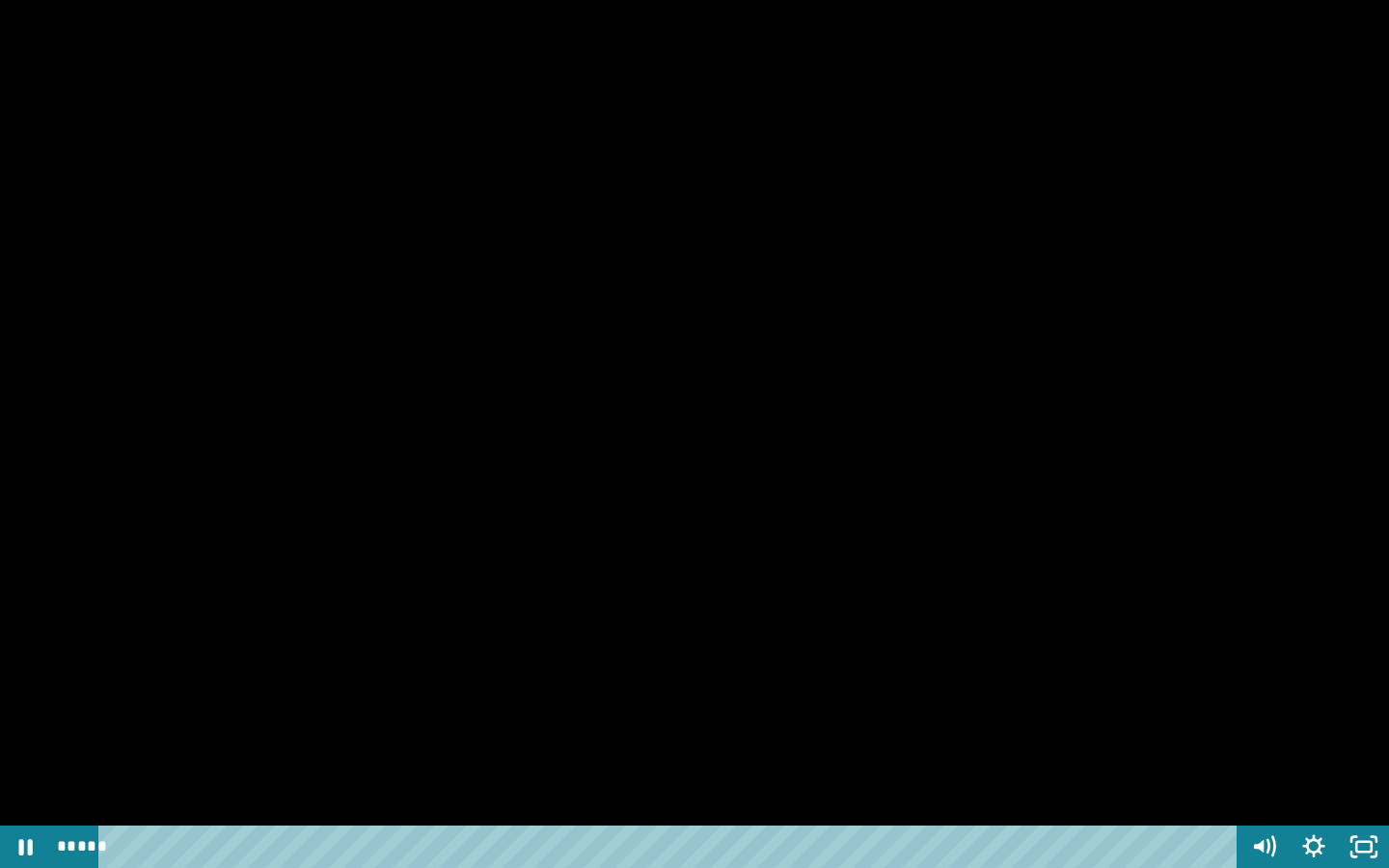 click at bounding box center [694, 434] 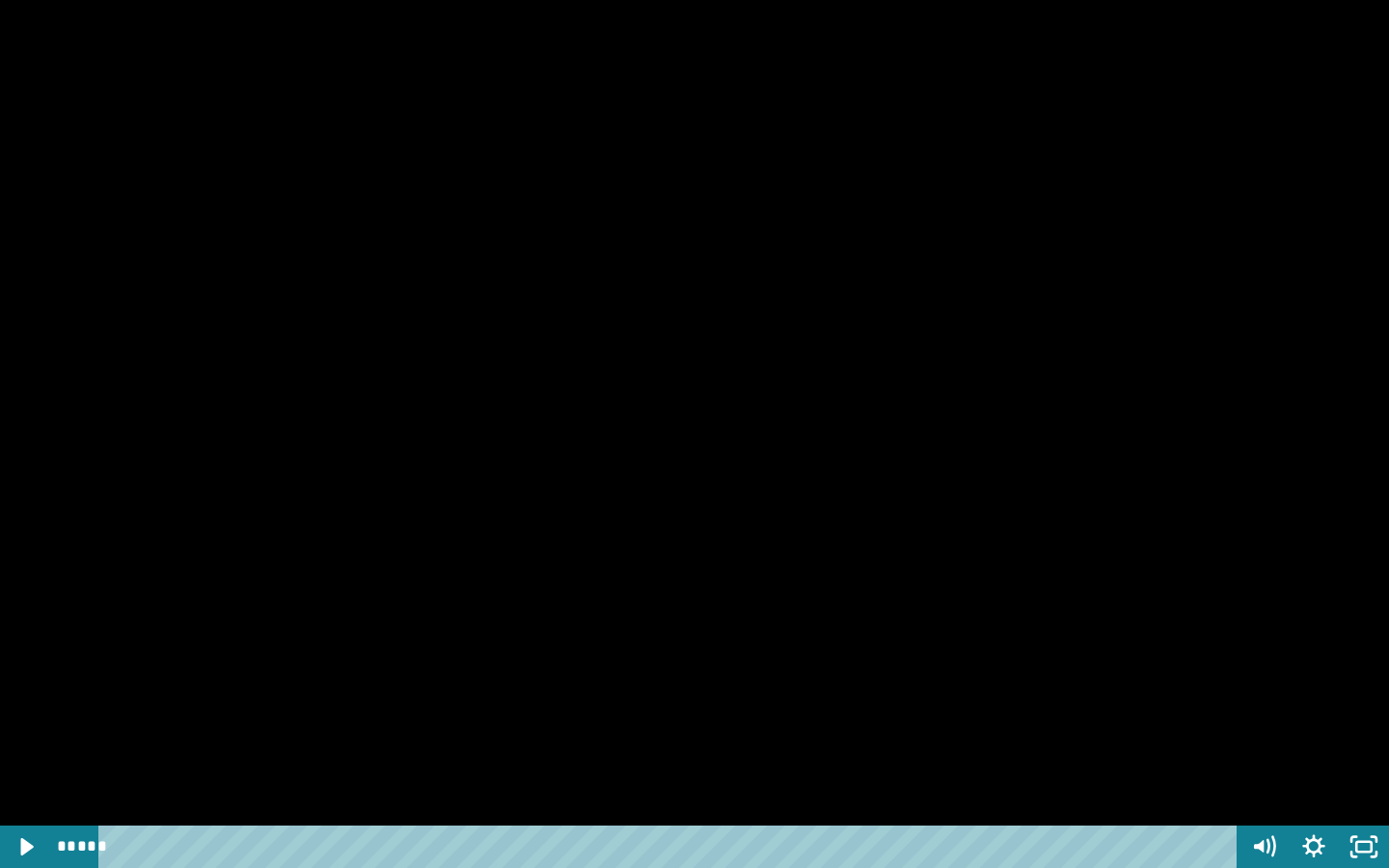 click at bounding box center (694, 434) 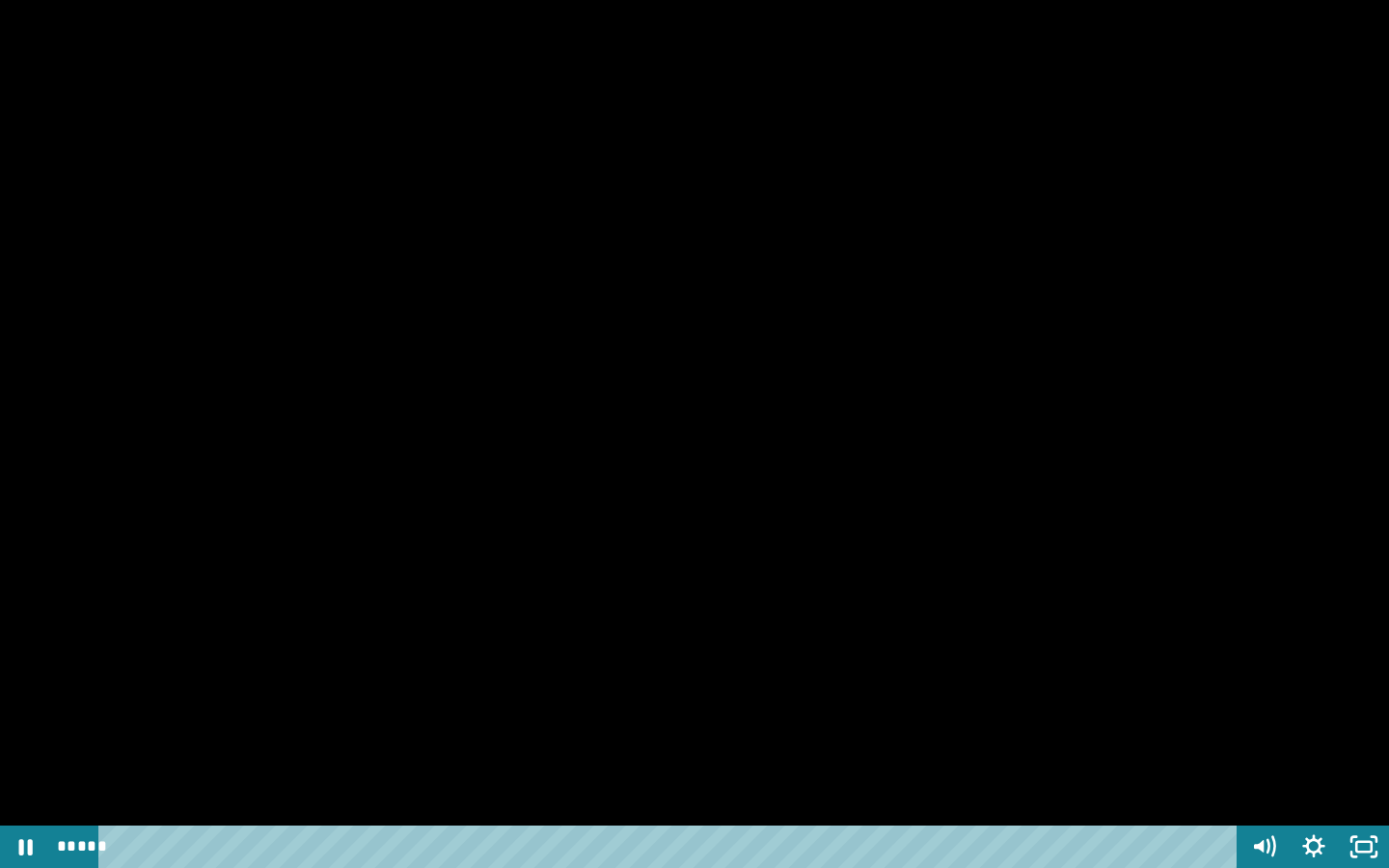 click at bounding box center (694, 434) 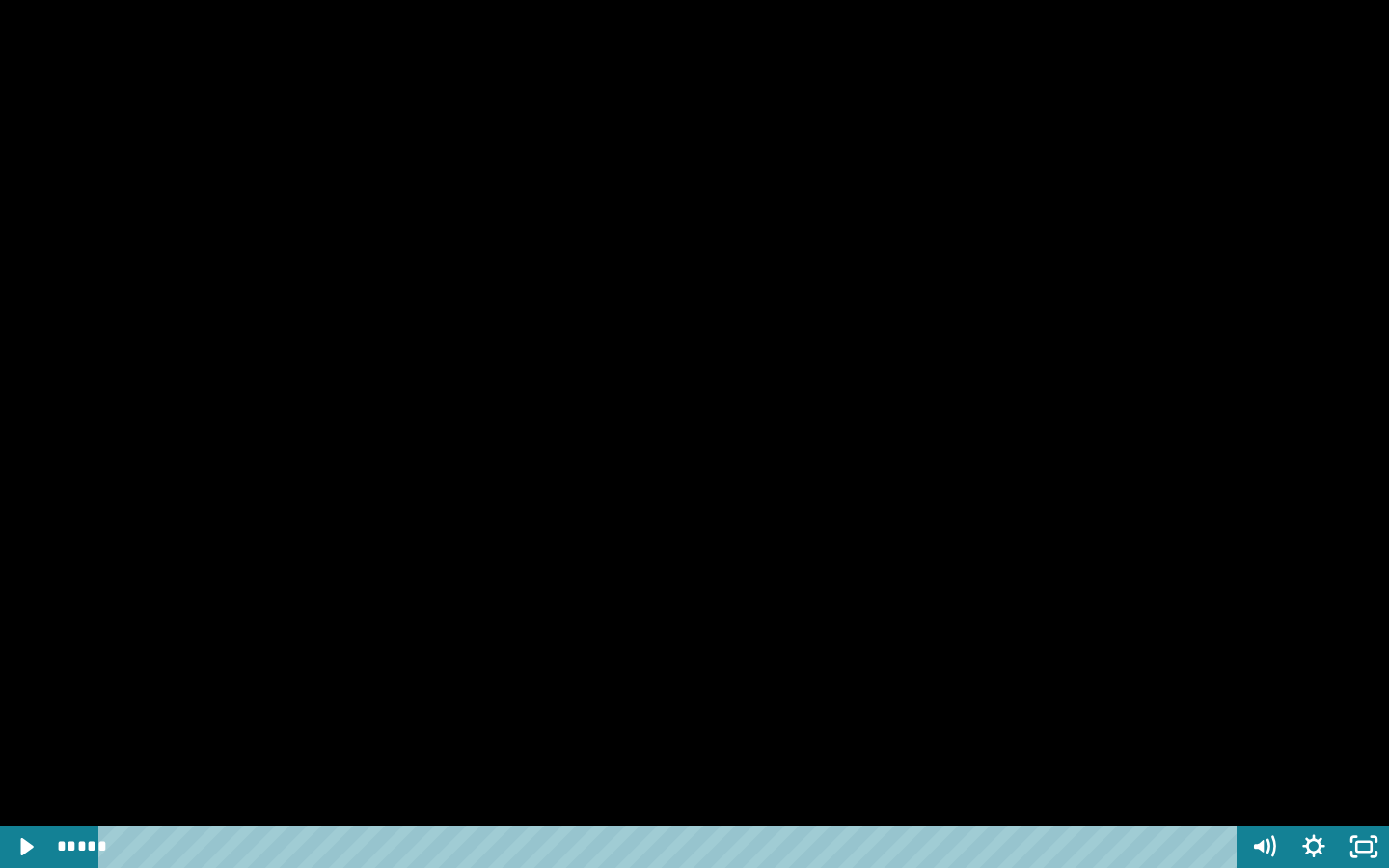 click at bounding box center [694, 434] 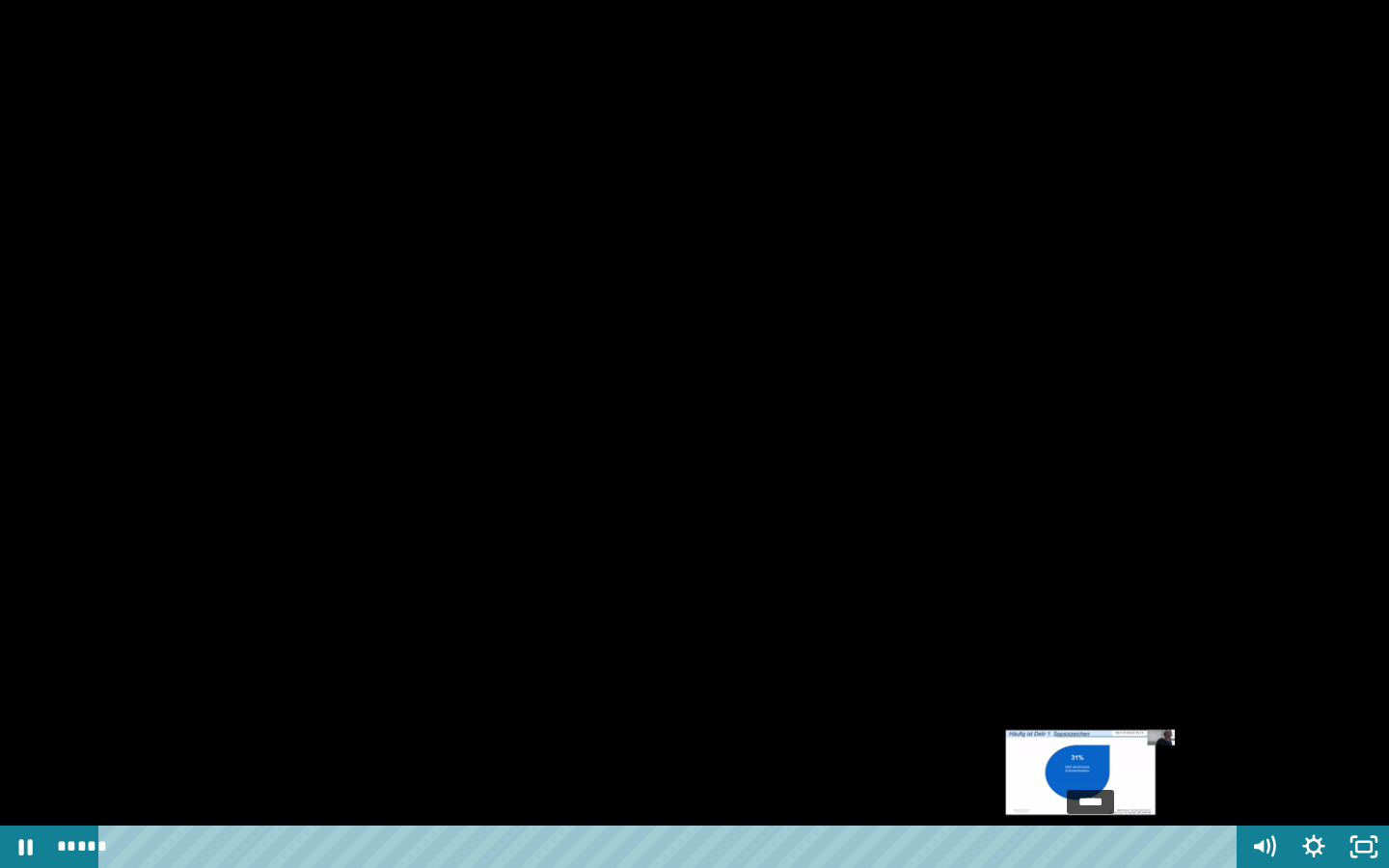 click at bounding box center (1090, 847) 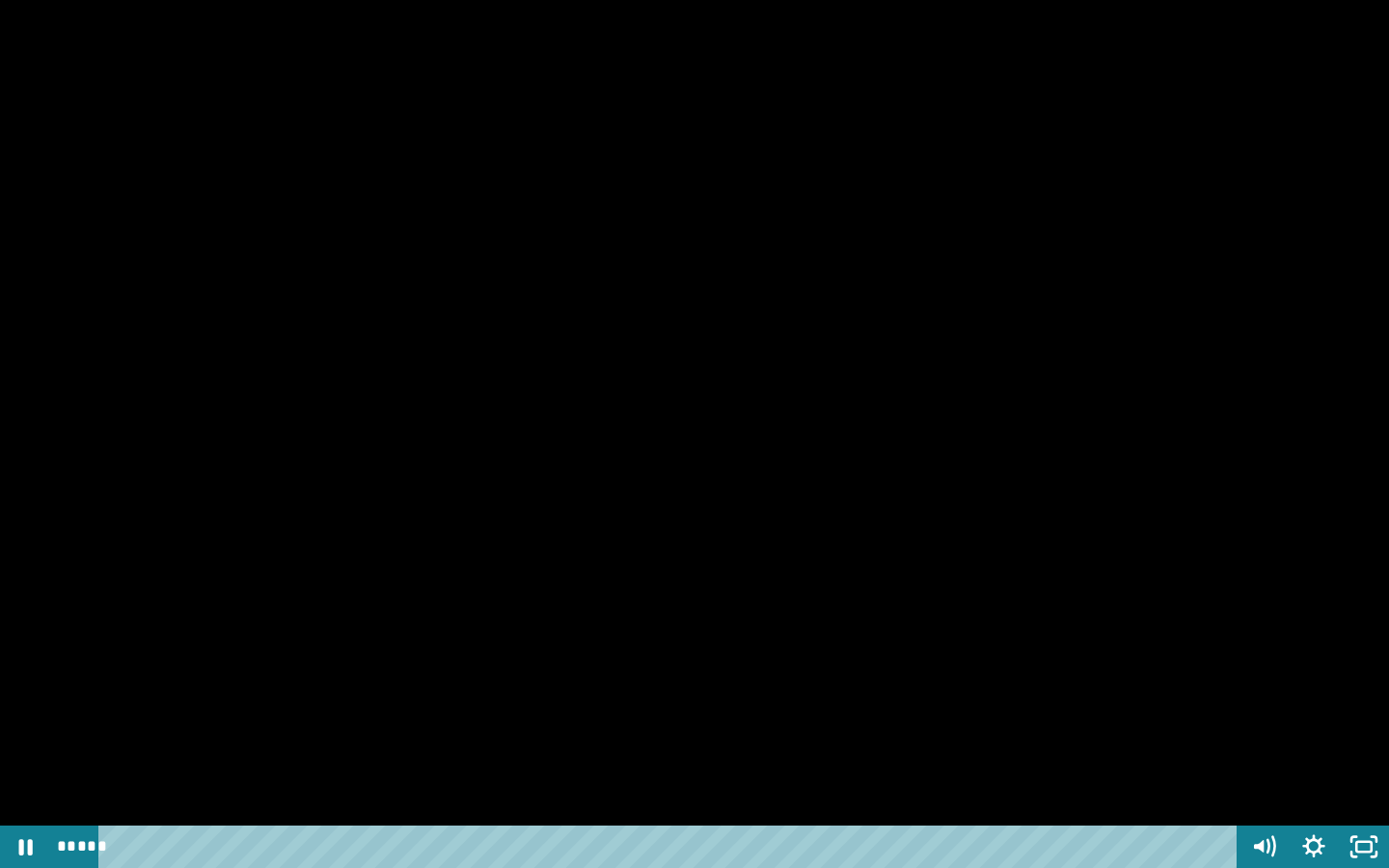 click at bounding box center [694, 434] 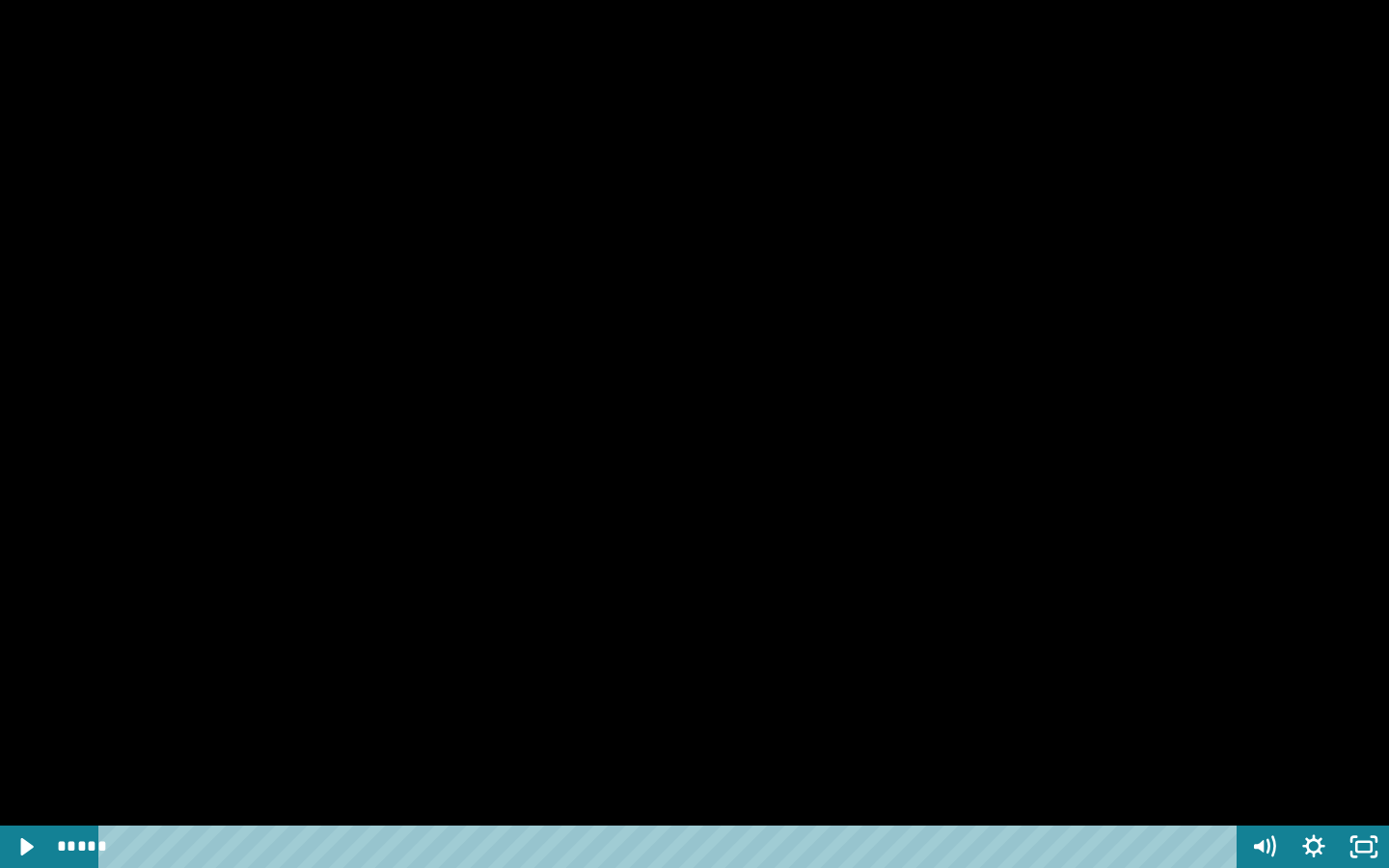 click at bounding box center (694, 434) 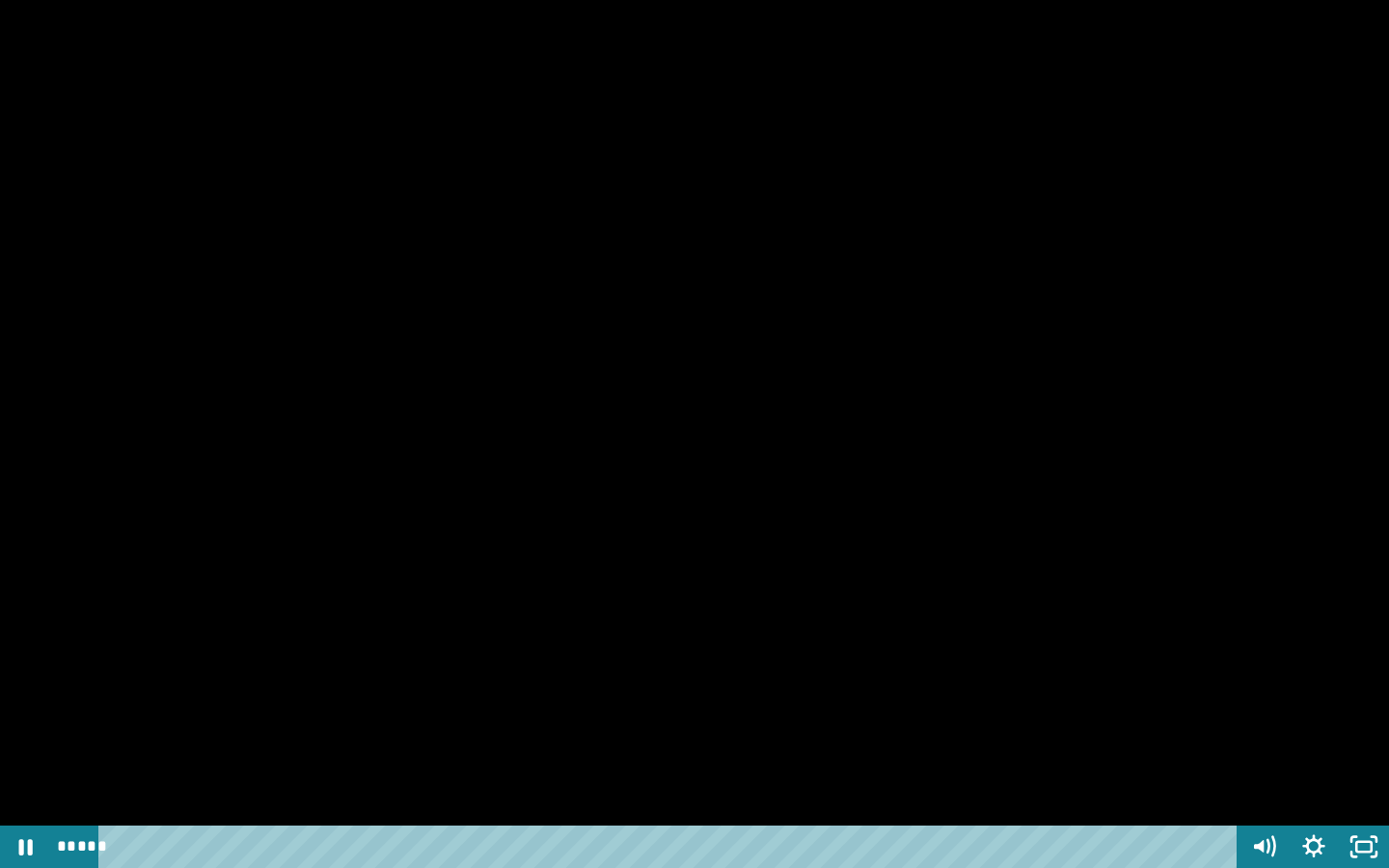 click at bounding box center [694, 434] 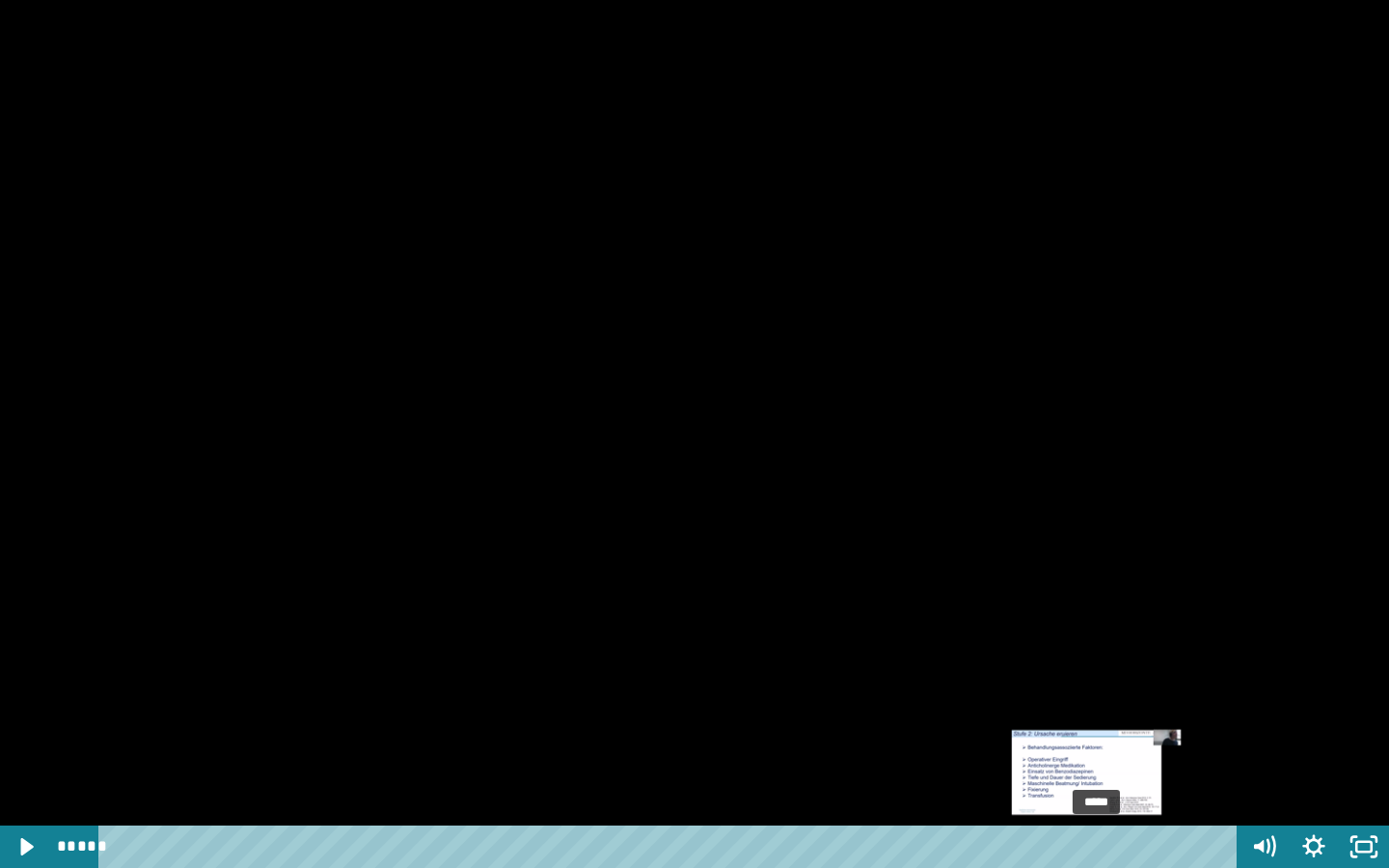 click on "*****" at bounding box center (671, 847) 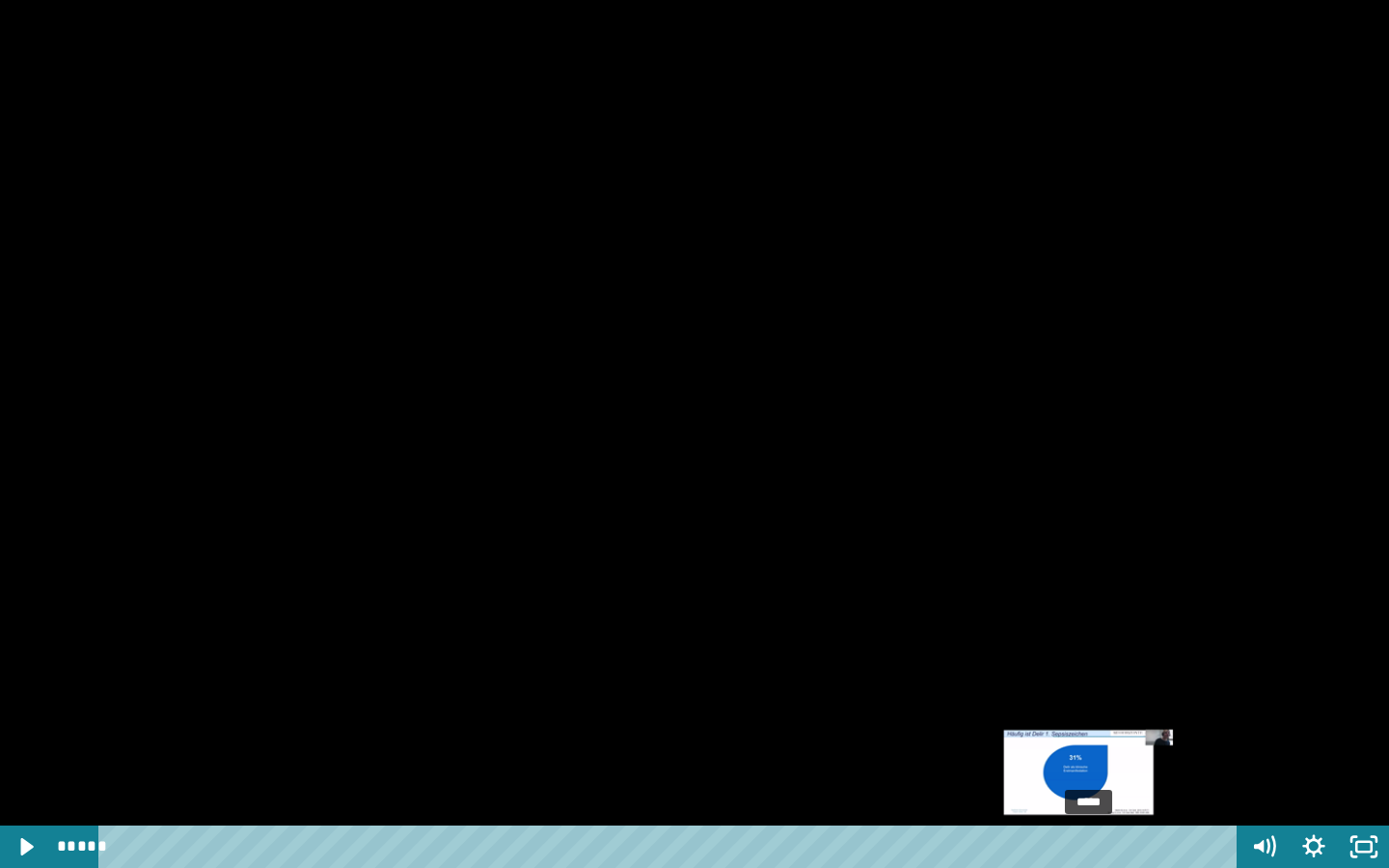 click on "*****" at bounding box center [671, 847] 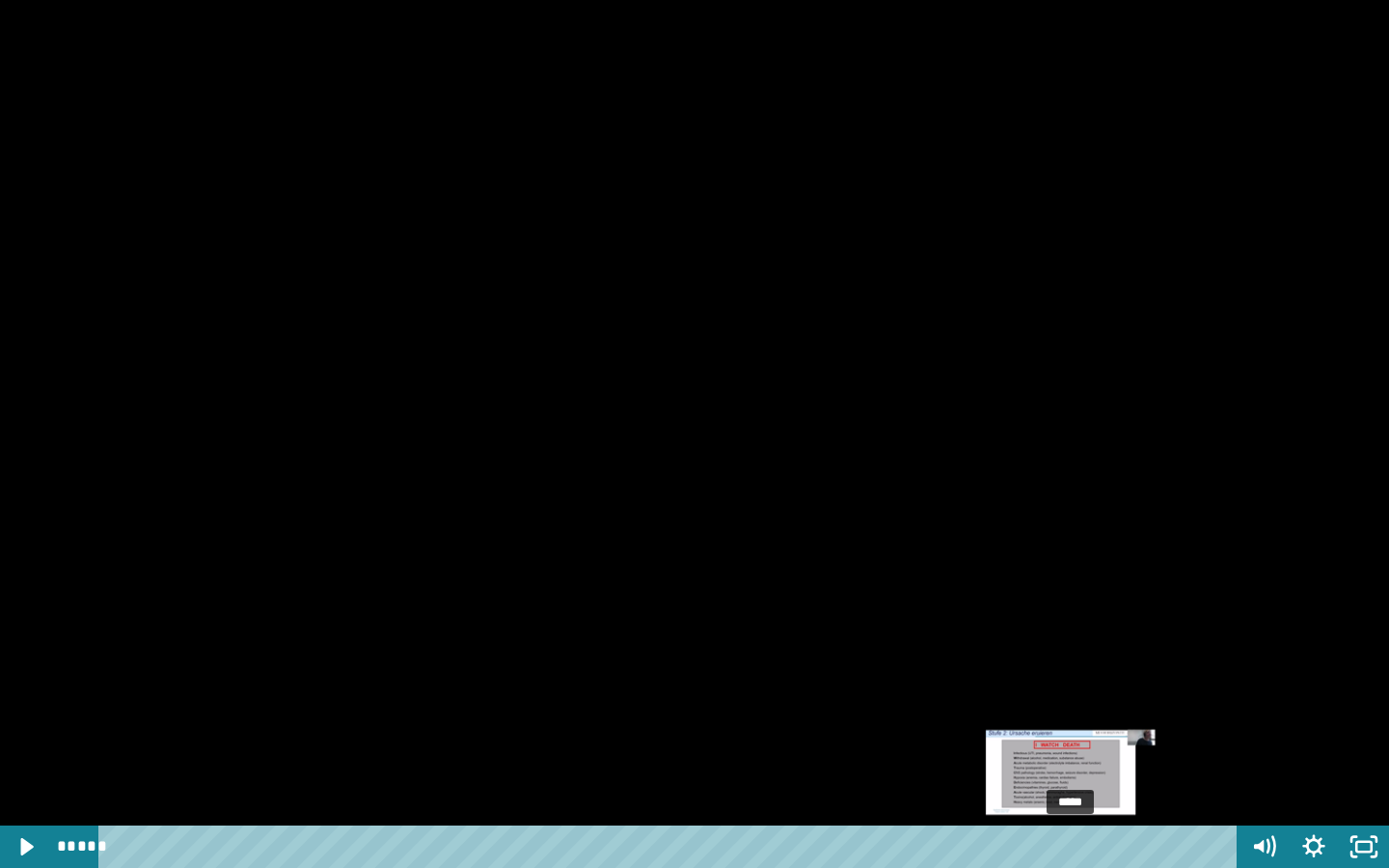 click on "*****" at bounding box center (671, 847) 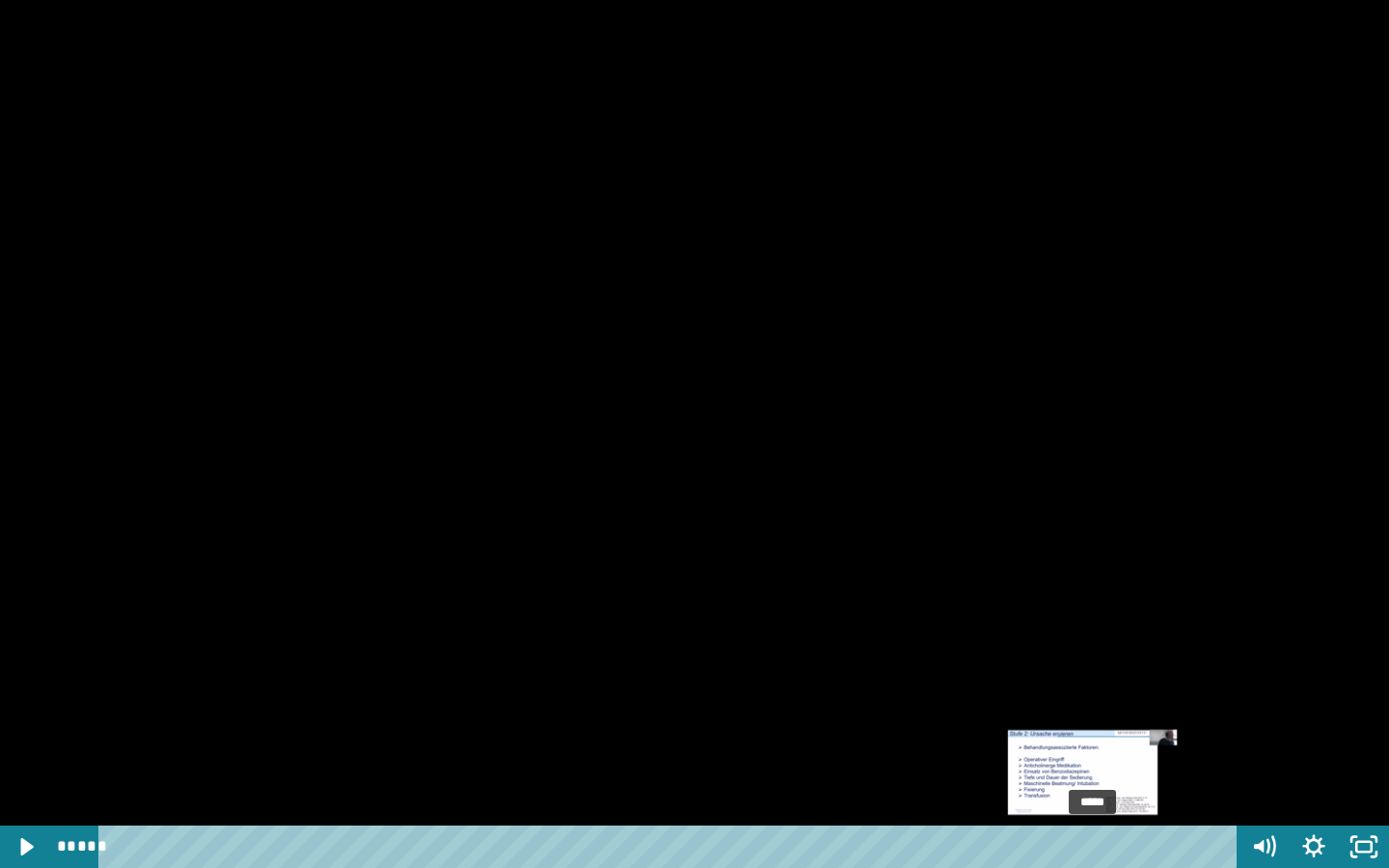 click on "*****" at bounding box center (671, 847) 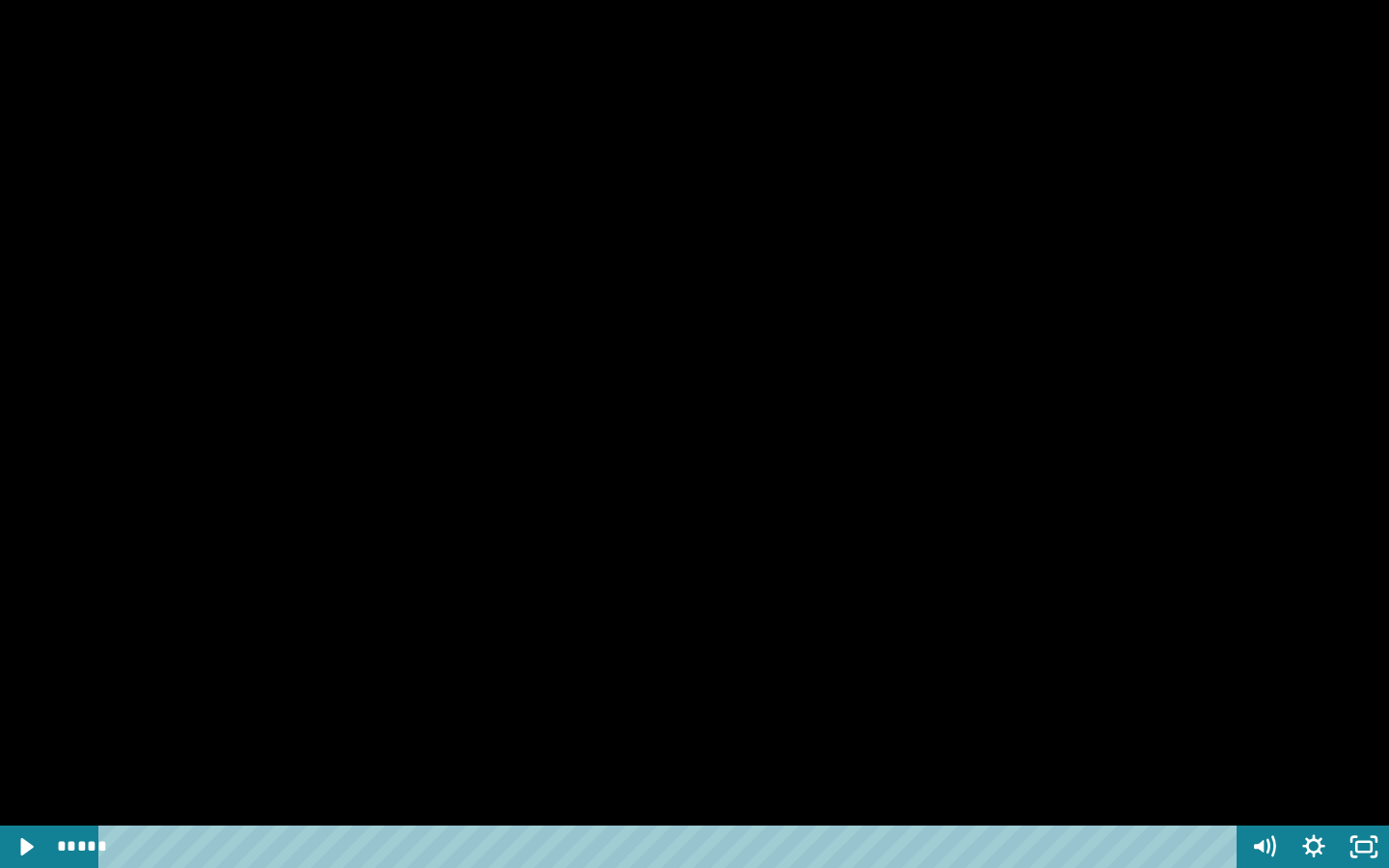 click at bounding box center (694, 434) 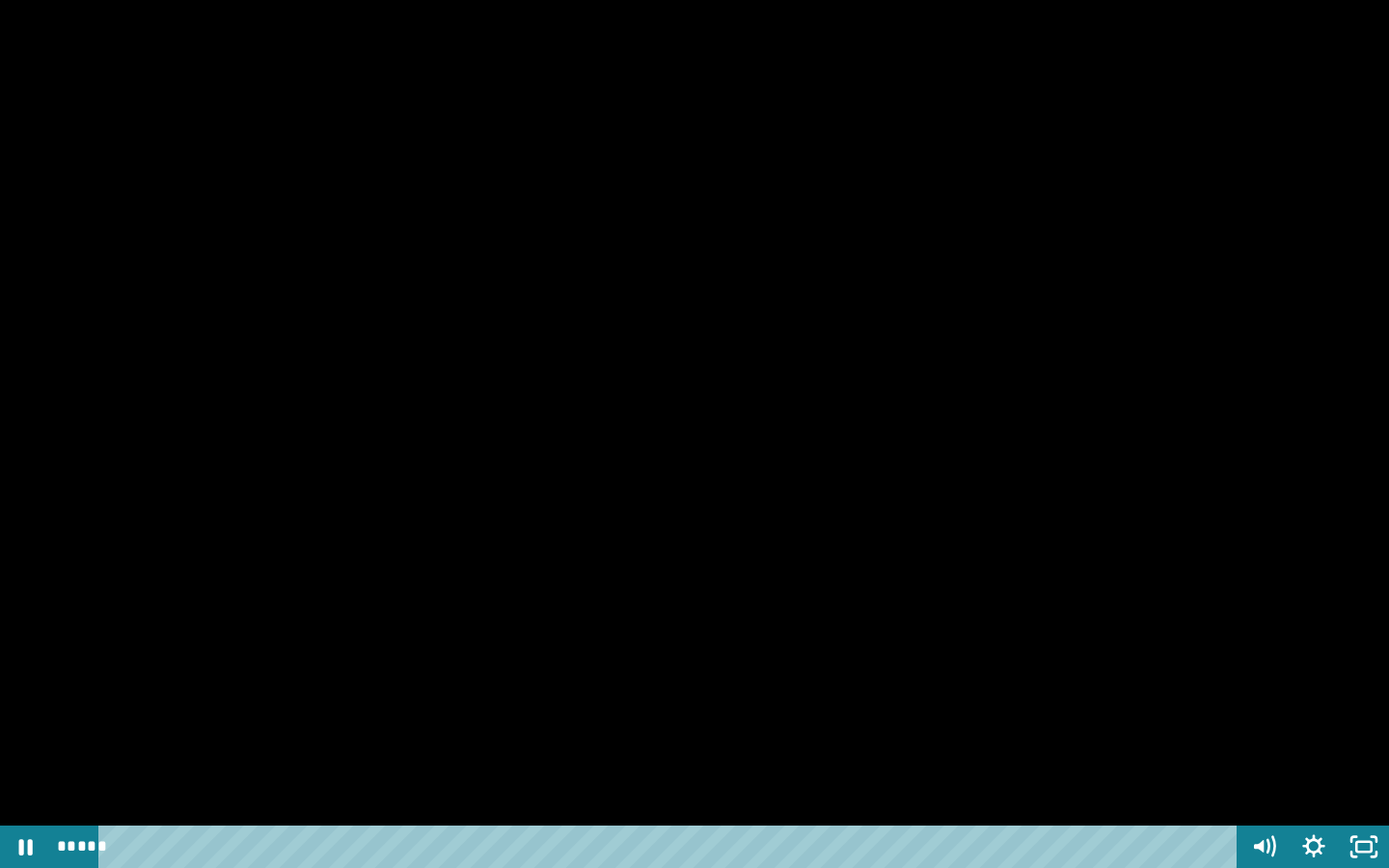click at bounding box center [694, 434] 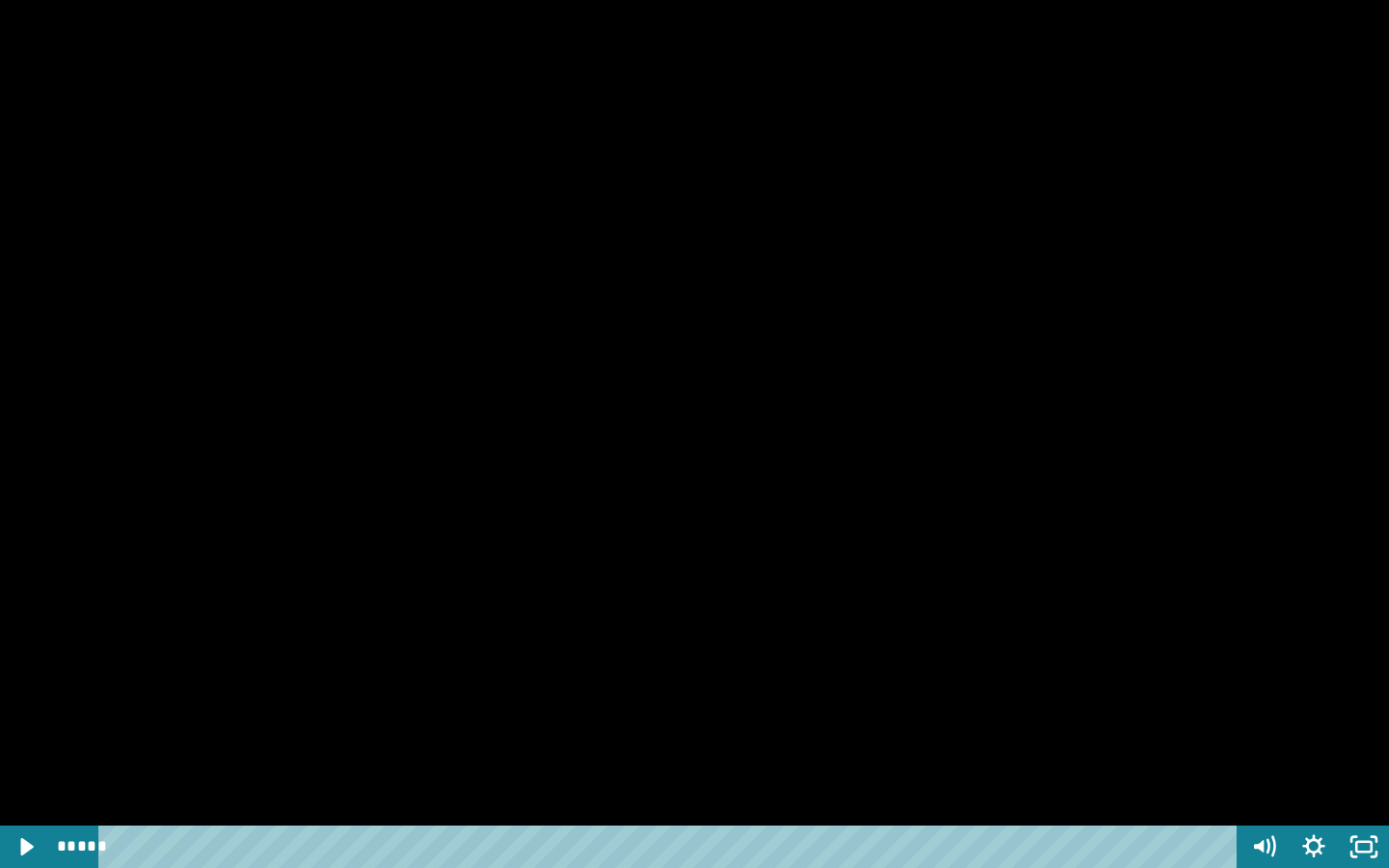 click at bounding box center (694, 434) 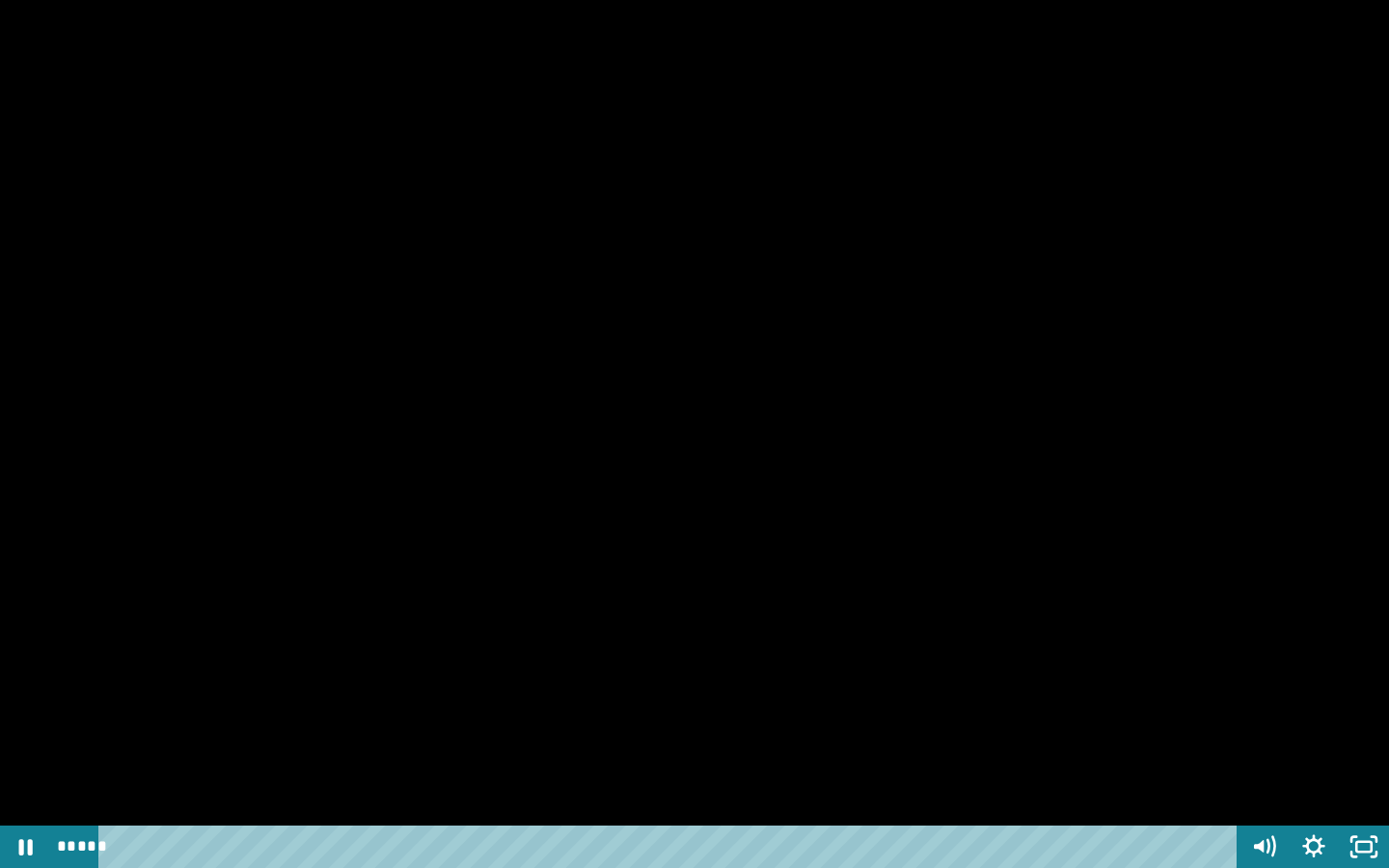 click at bounding box center [694, 434] 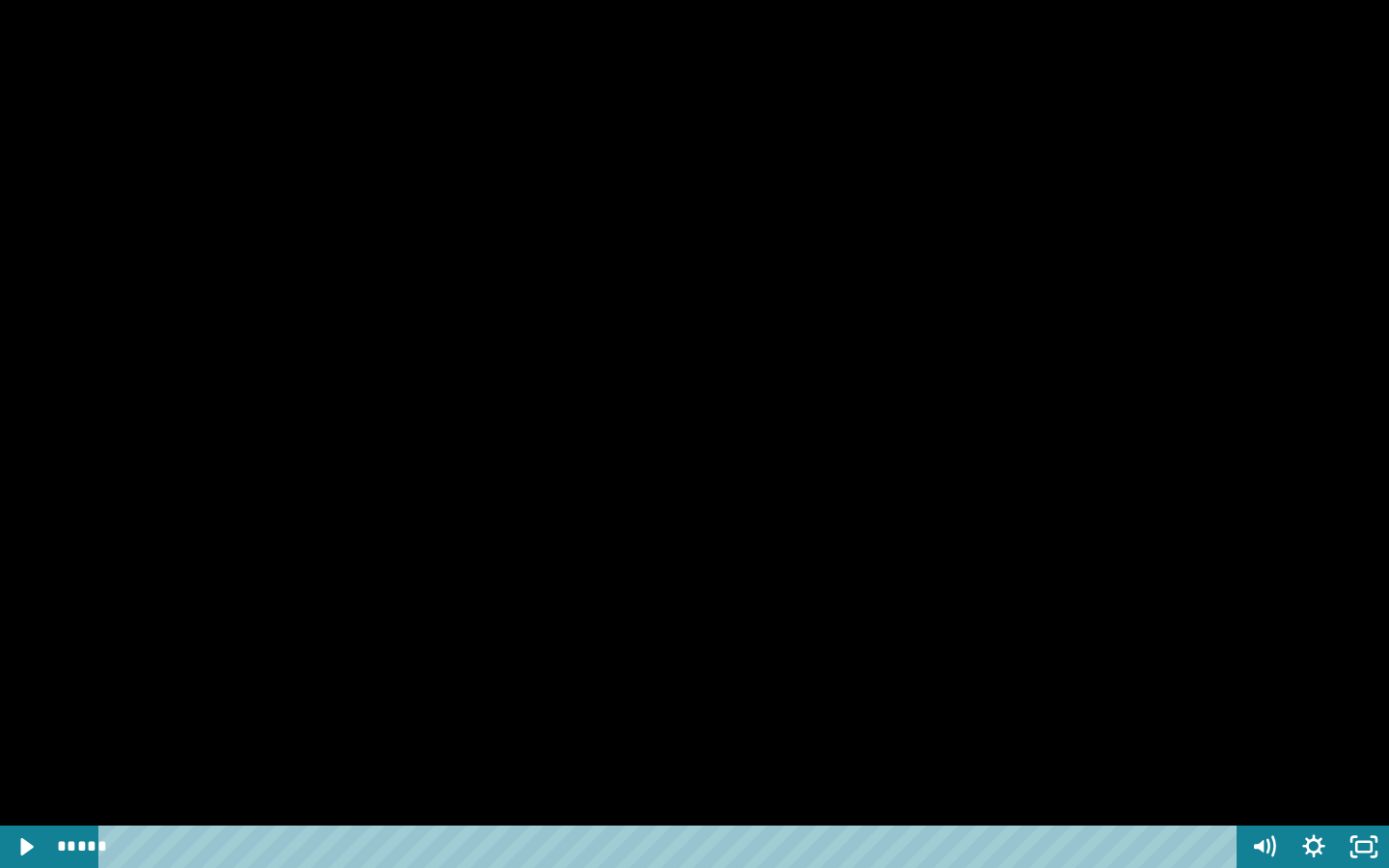 click at bounding box center (694, 434) 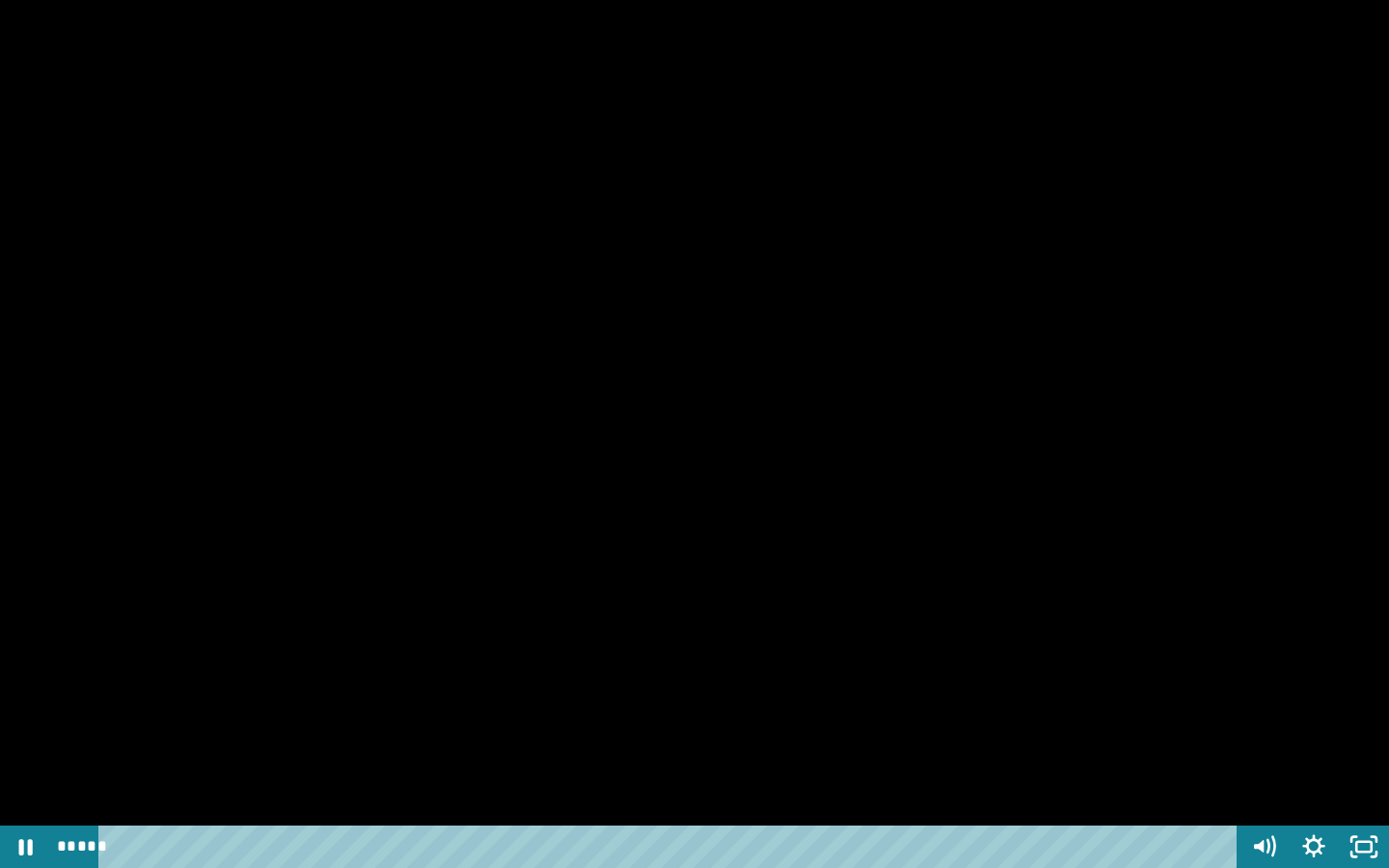 click at bounding box center (694, 434) 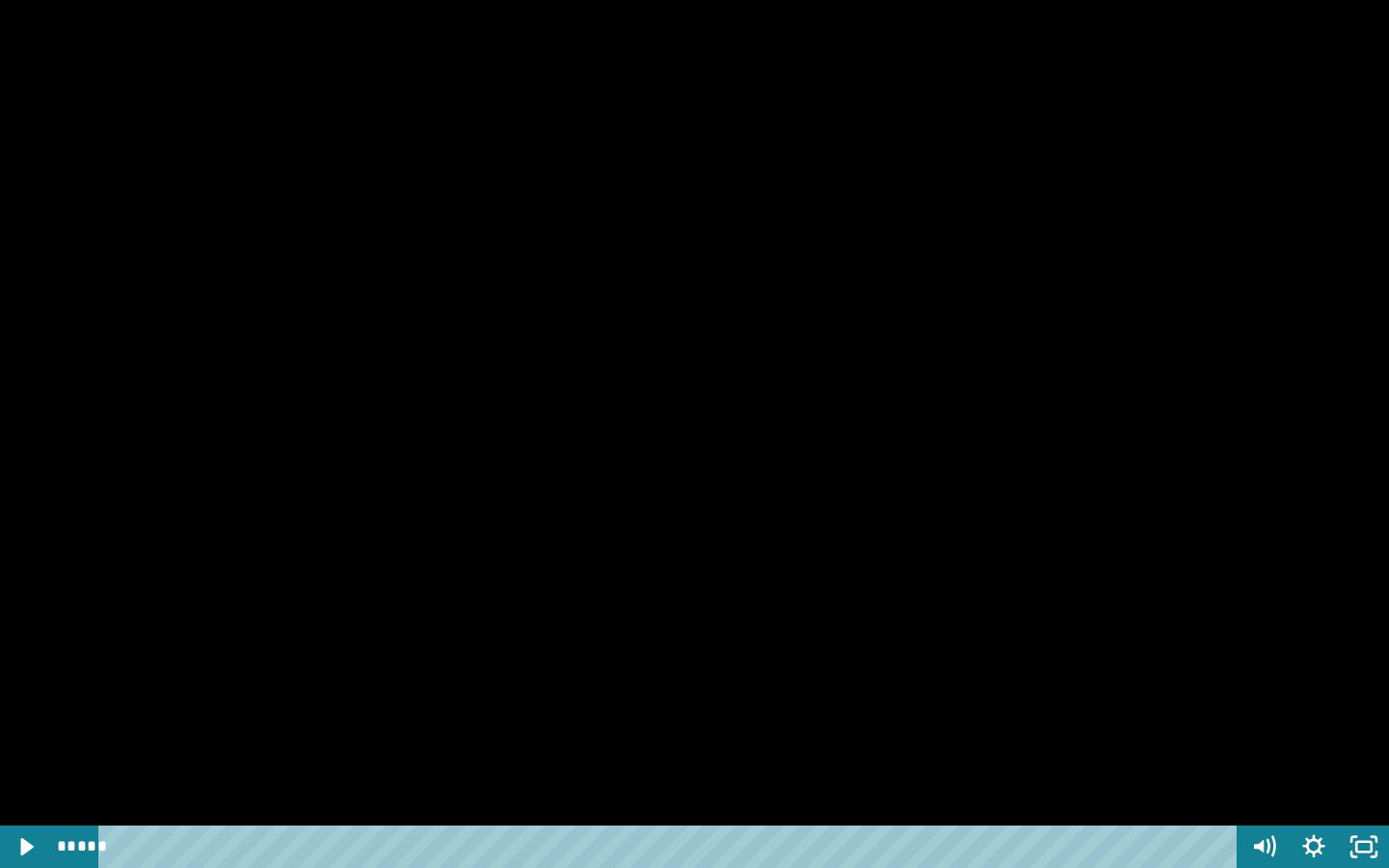 click at bounding box center (694, 434) 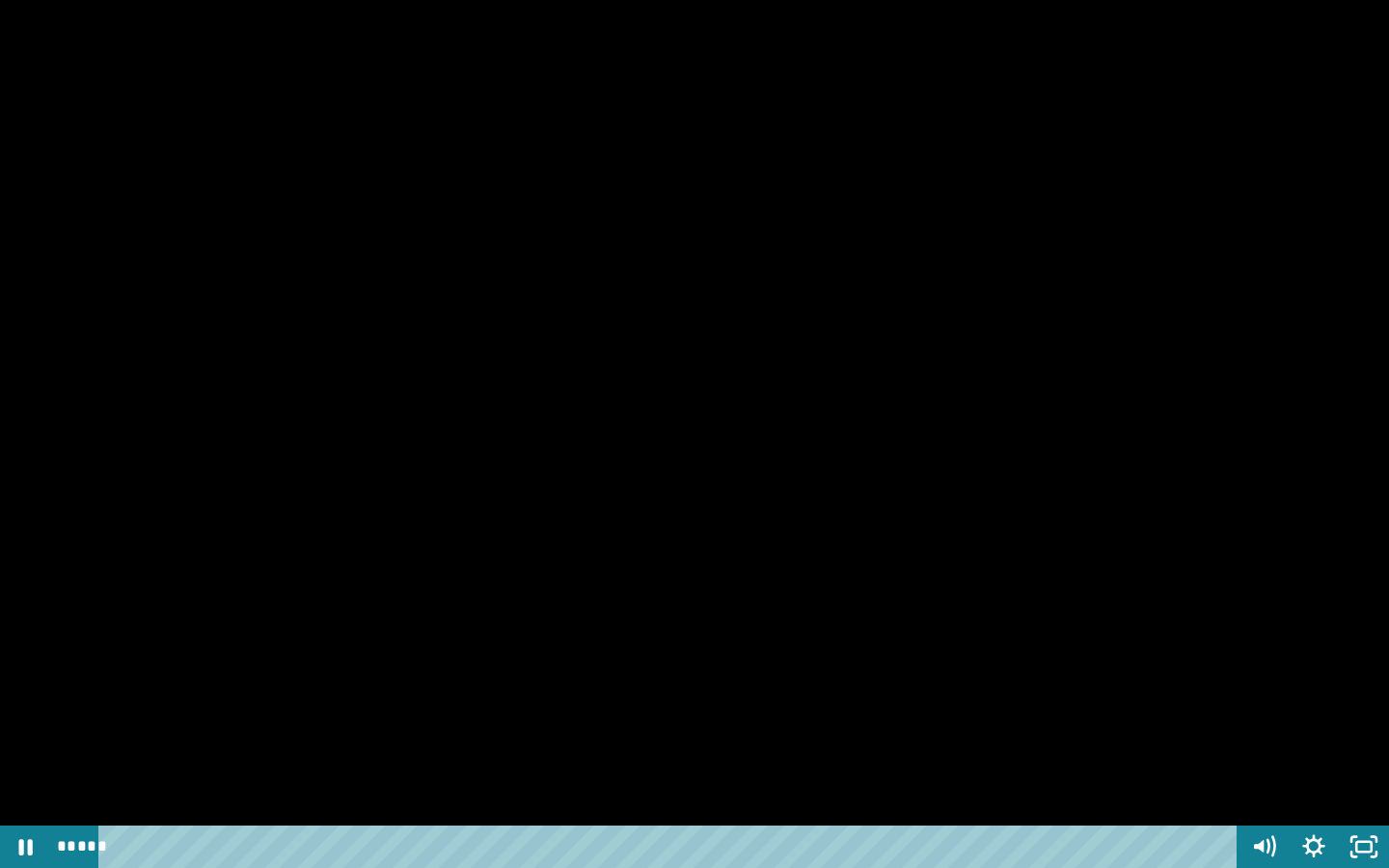 click at bounding box center (694, 434) 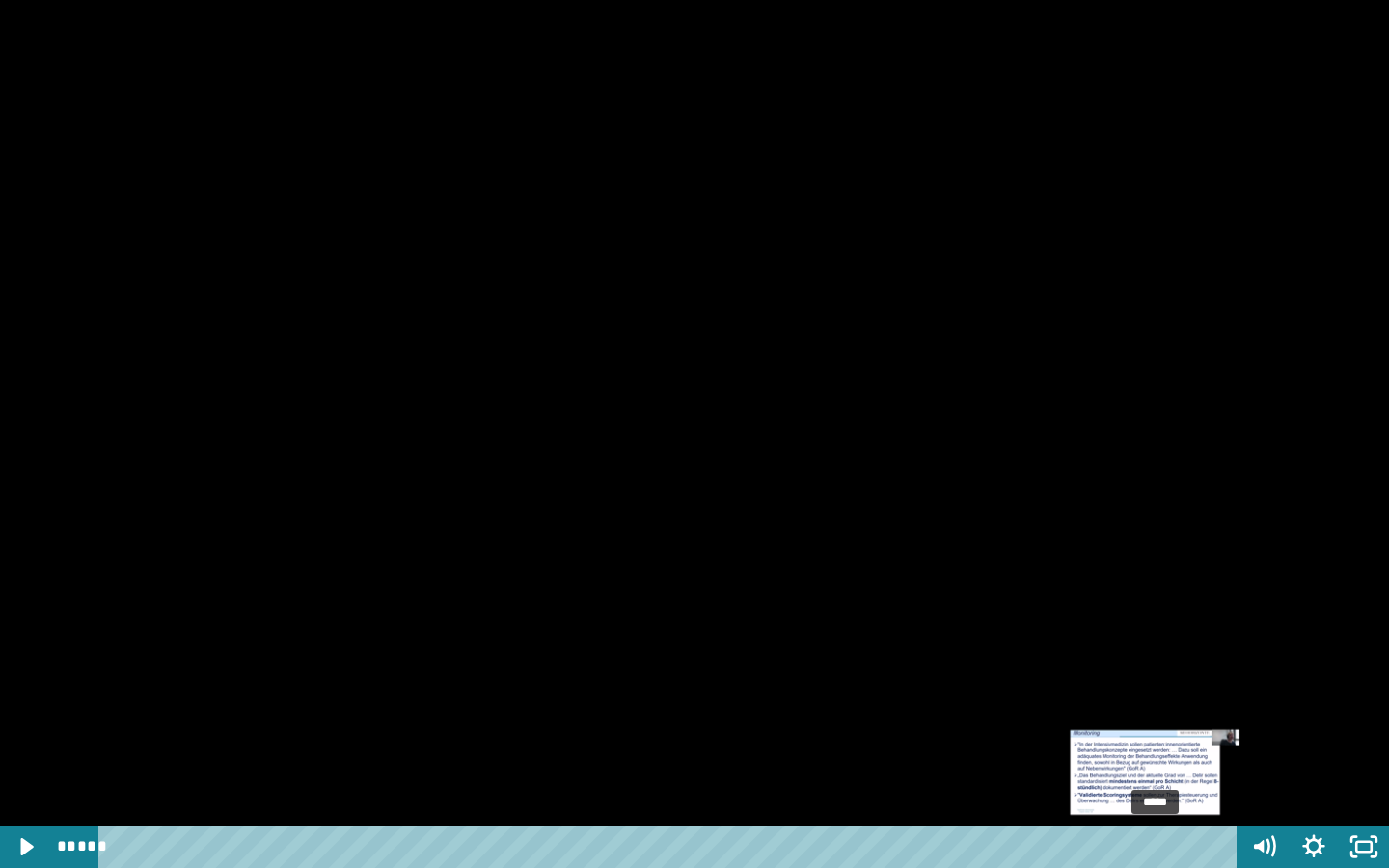 click at bounding box center [1158, 847] 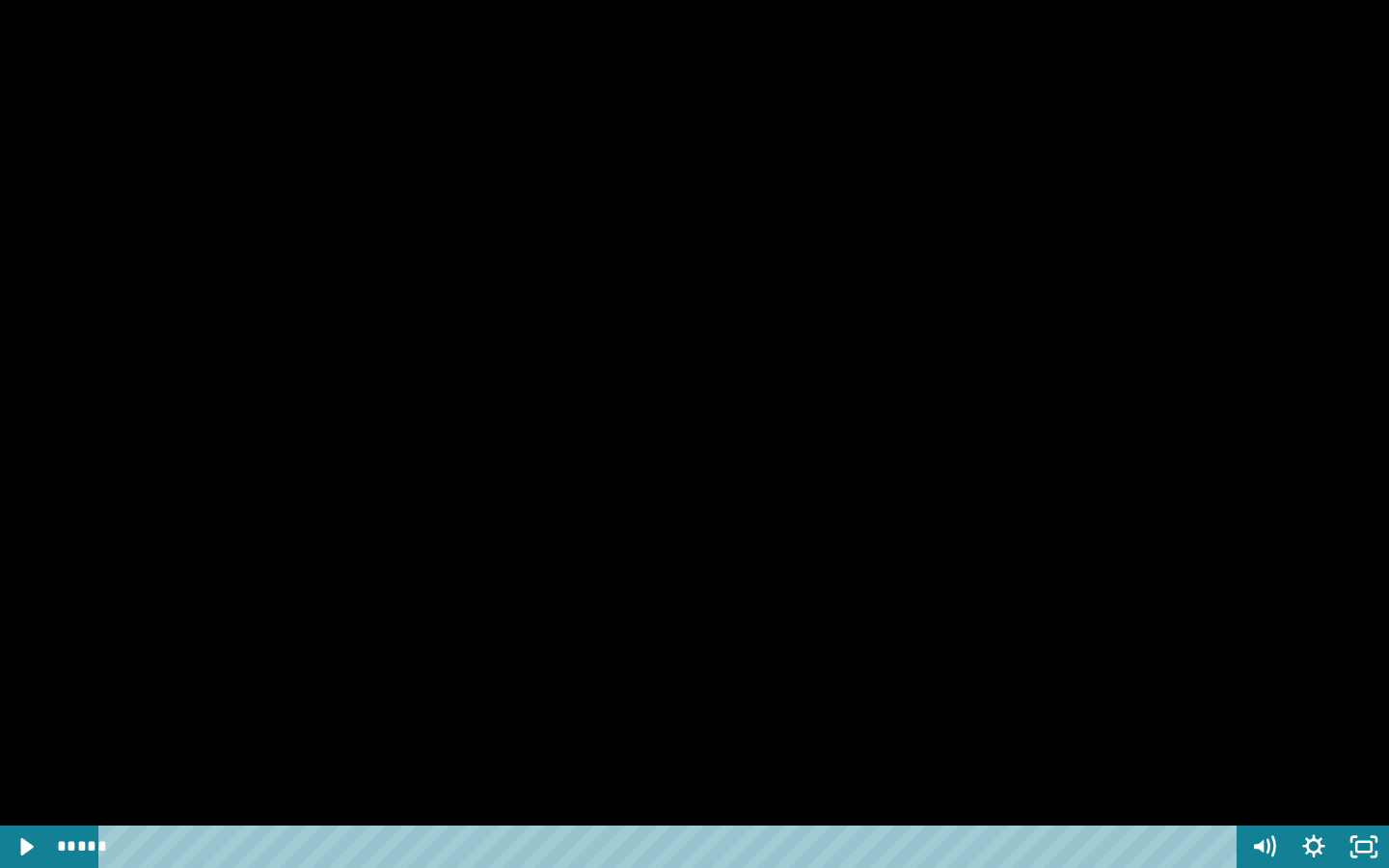click at bounding box center [694, 434] 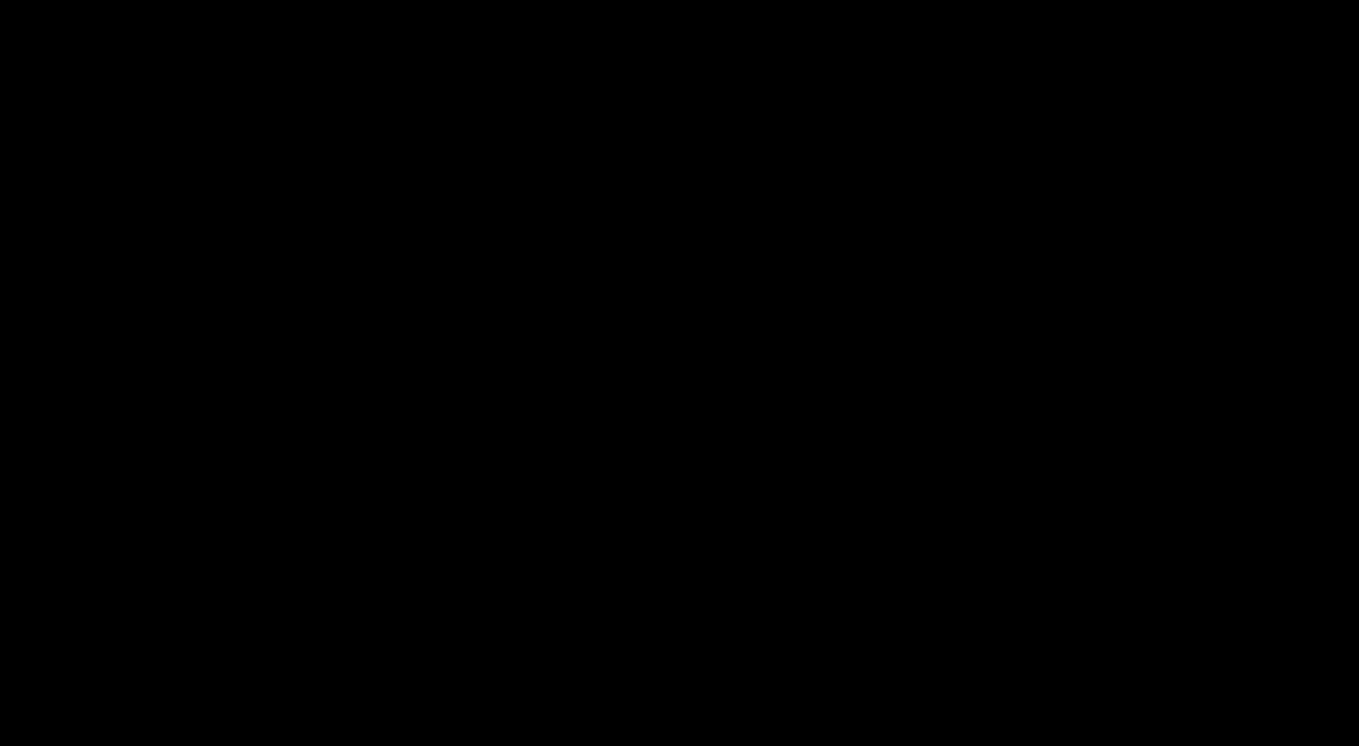 scroll, scrollTop: 2647, scrollLeft: 0, axis: vertical 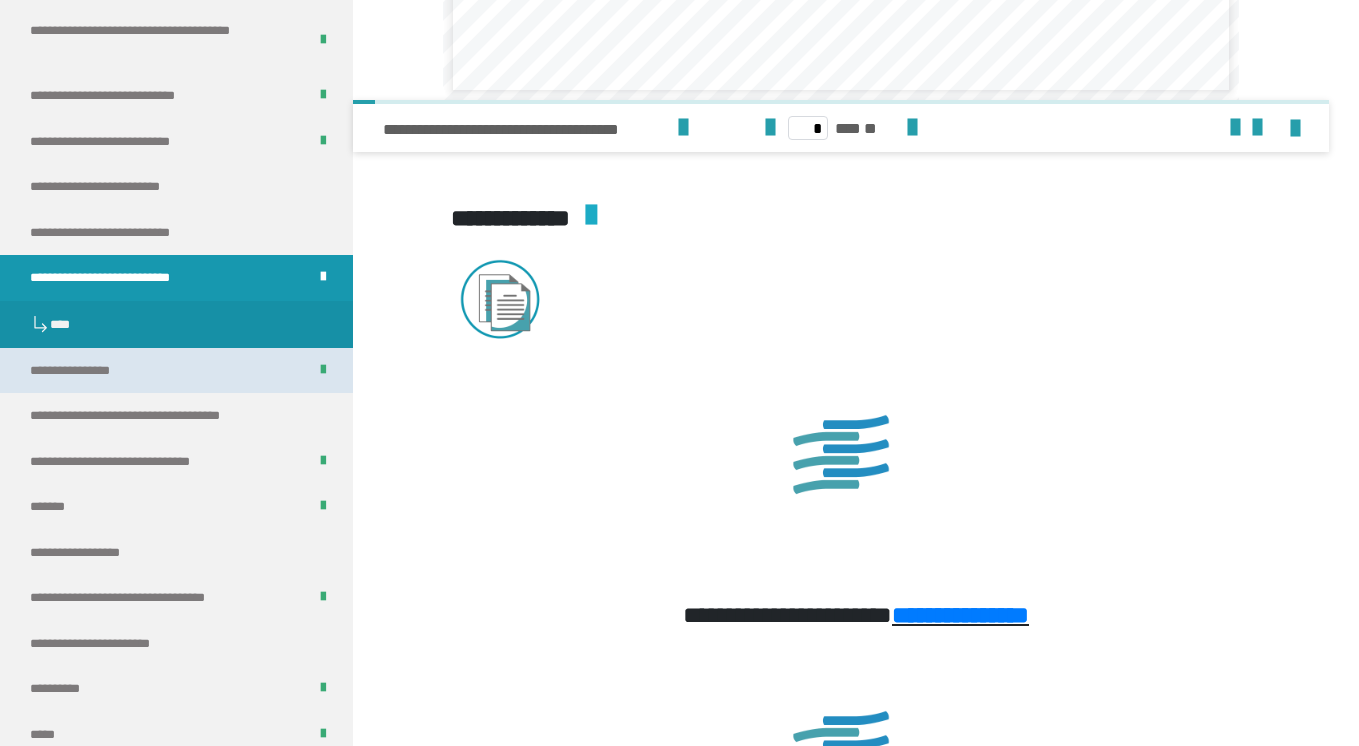 click on "**********" at bounding box center [176, 371] 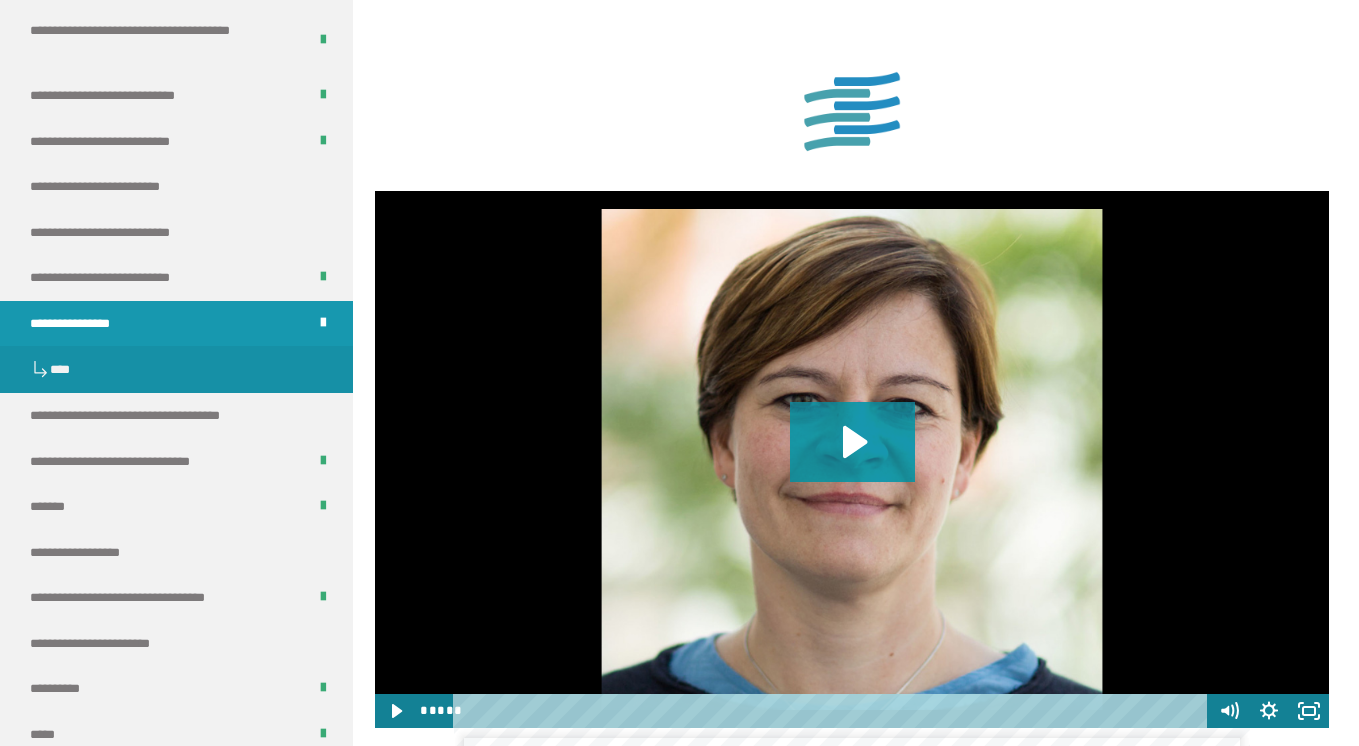 scroll, scrollTop: 1562, scrollLeft: 0, axis: vertical 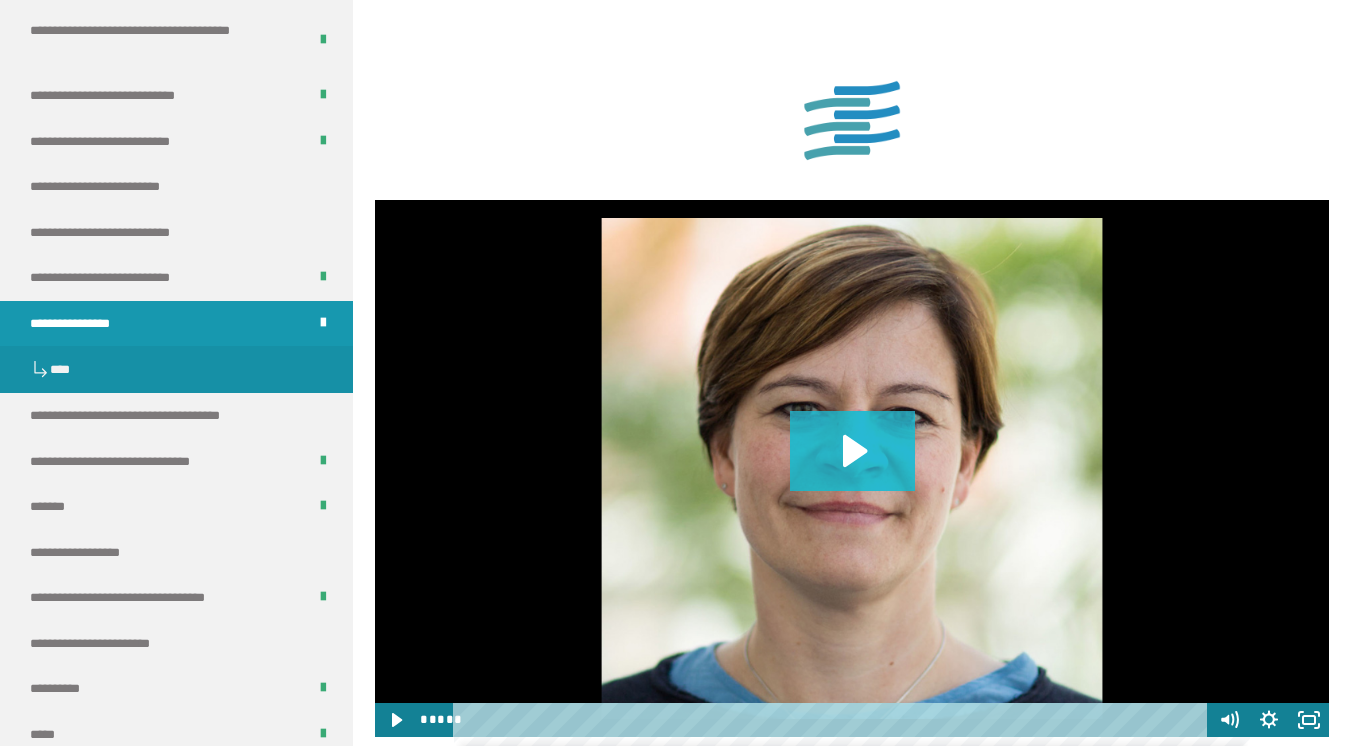 click 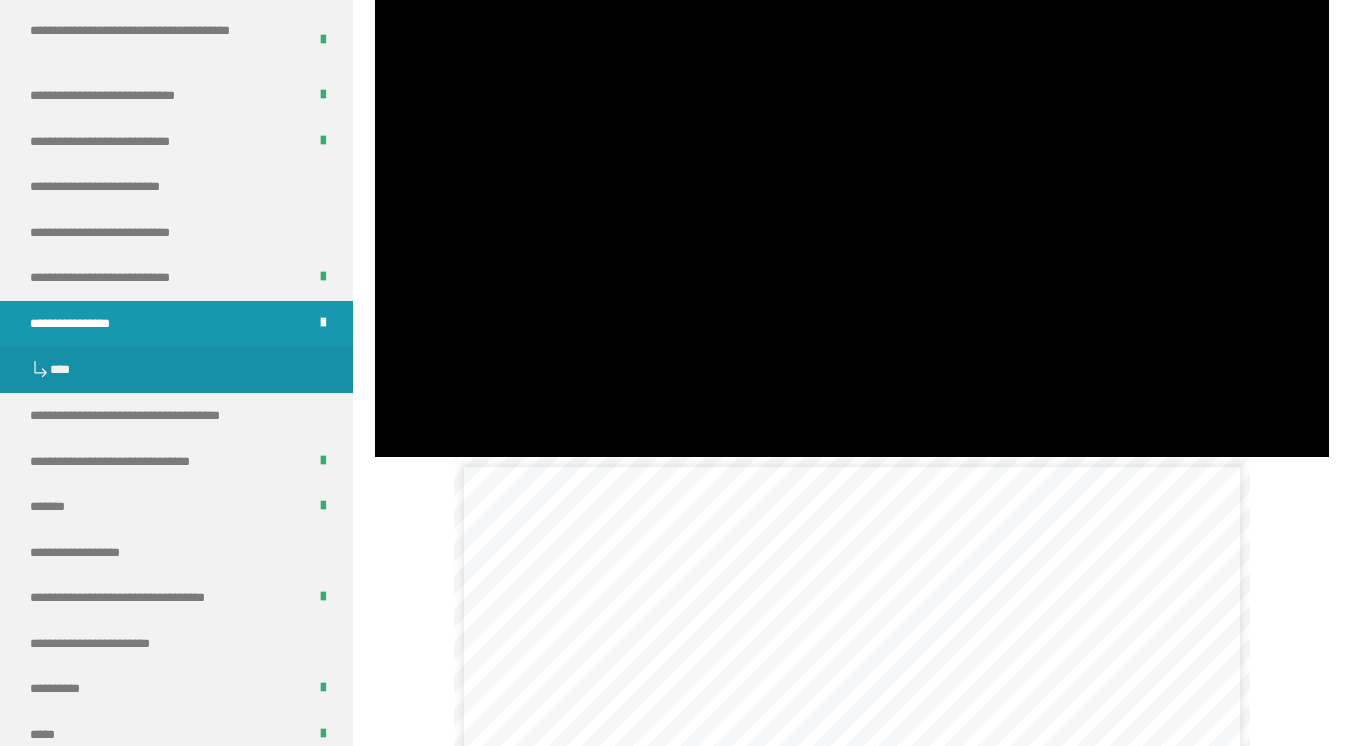 scroll, scrollTop: 1884, scrollLeft: 0, axis: vertical 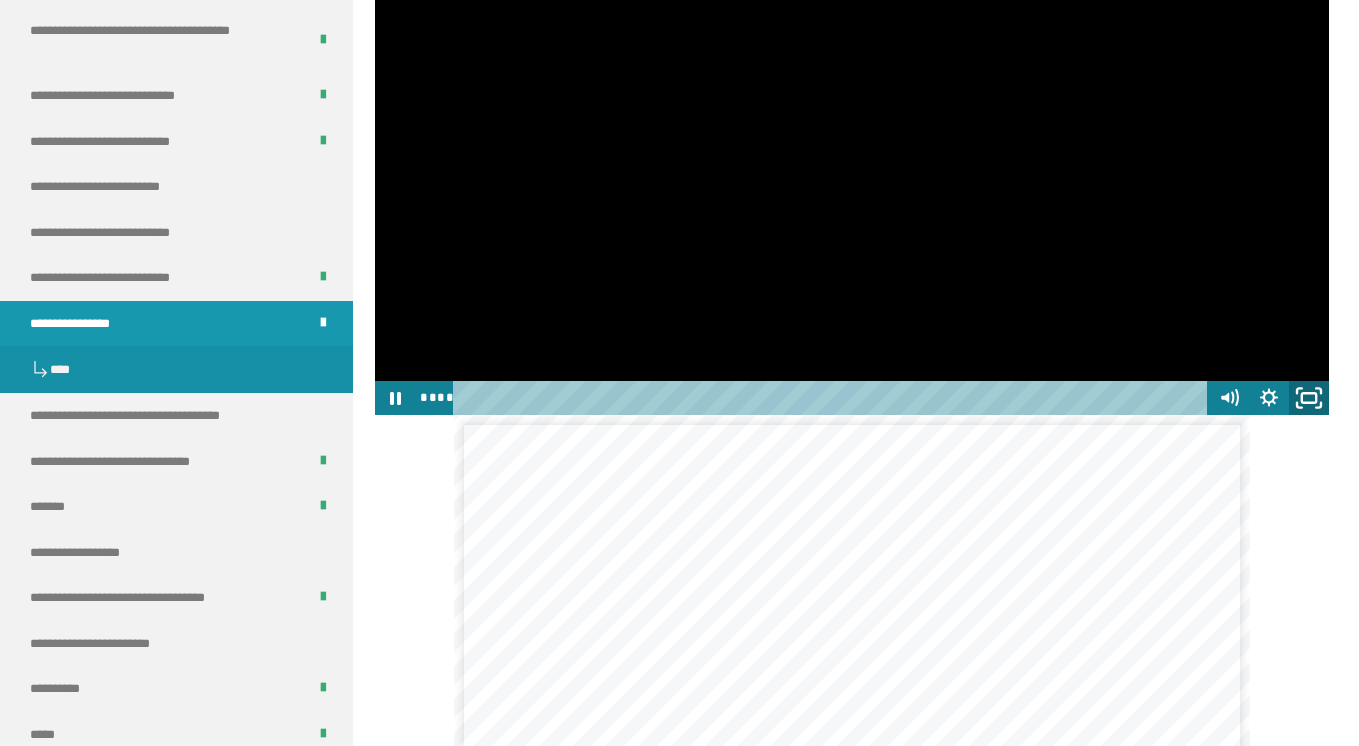 click 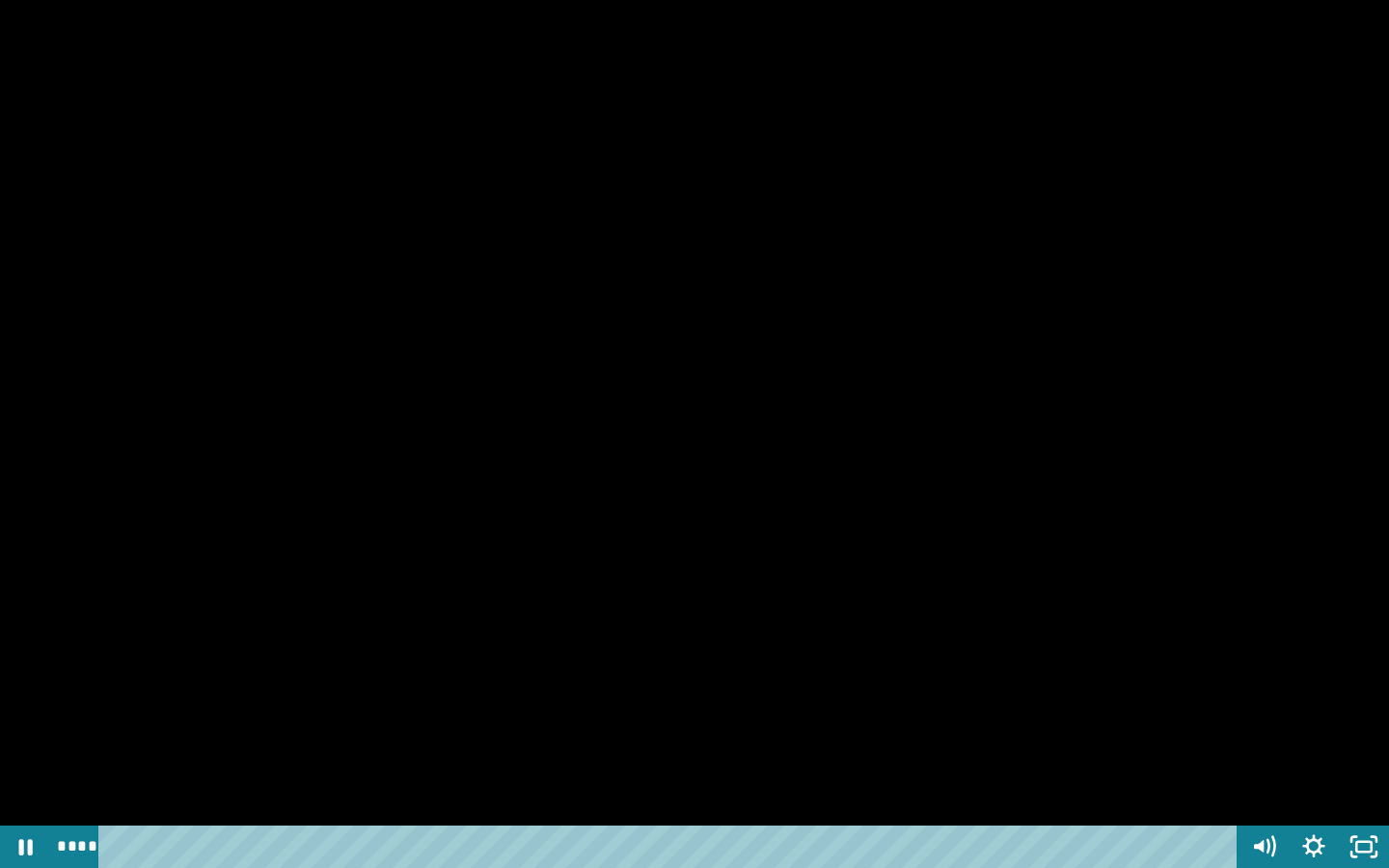 click at bounding box center [694, 434] 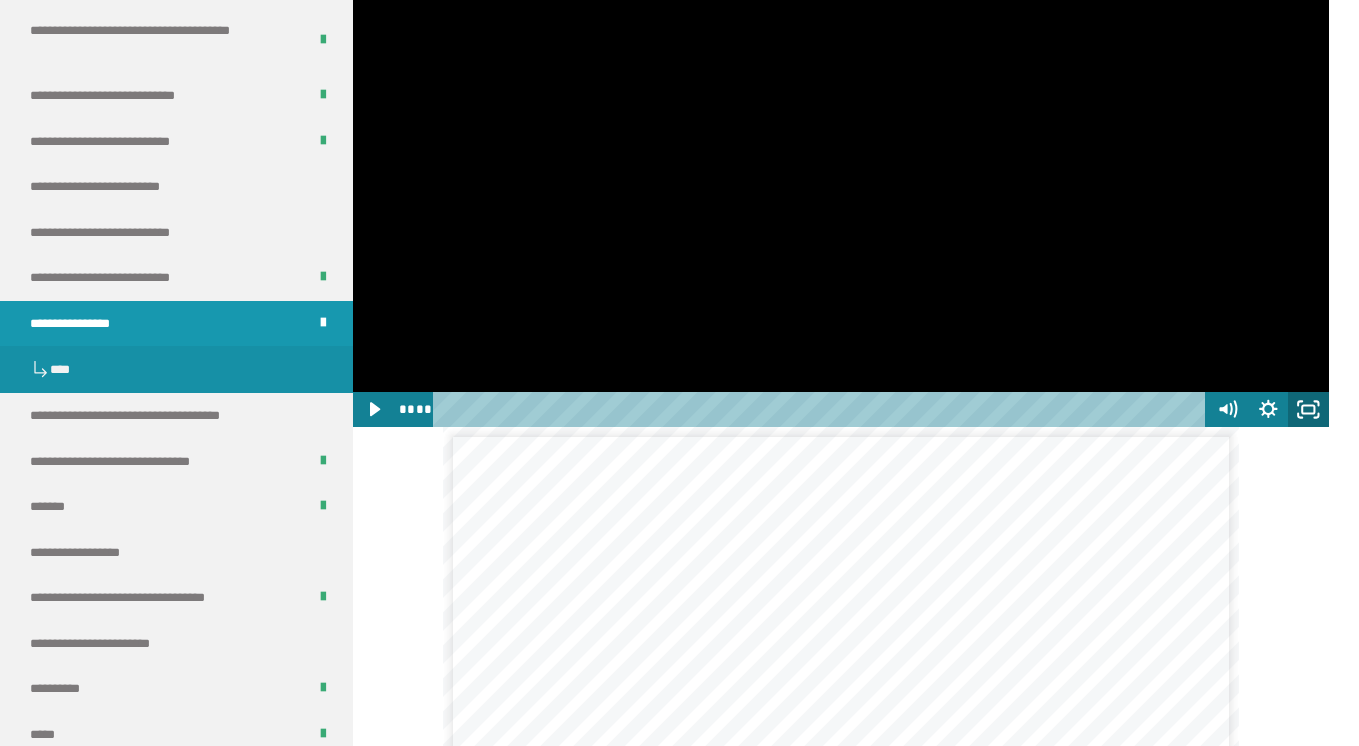 click 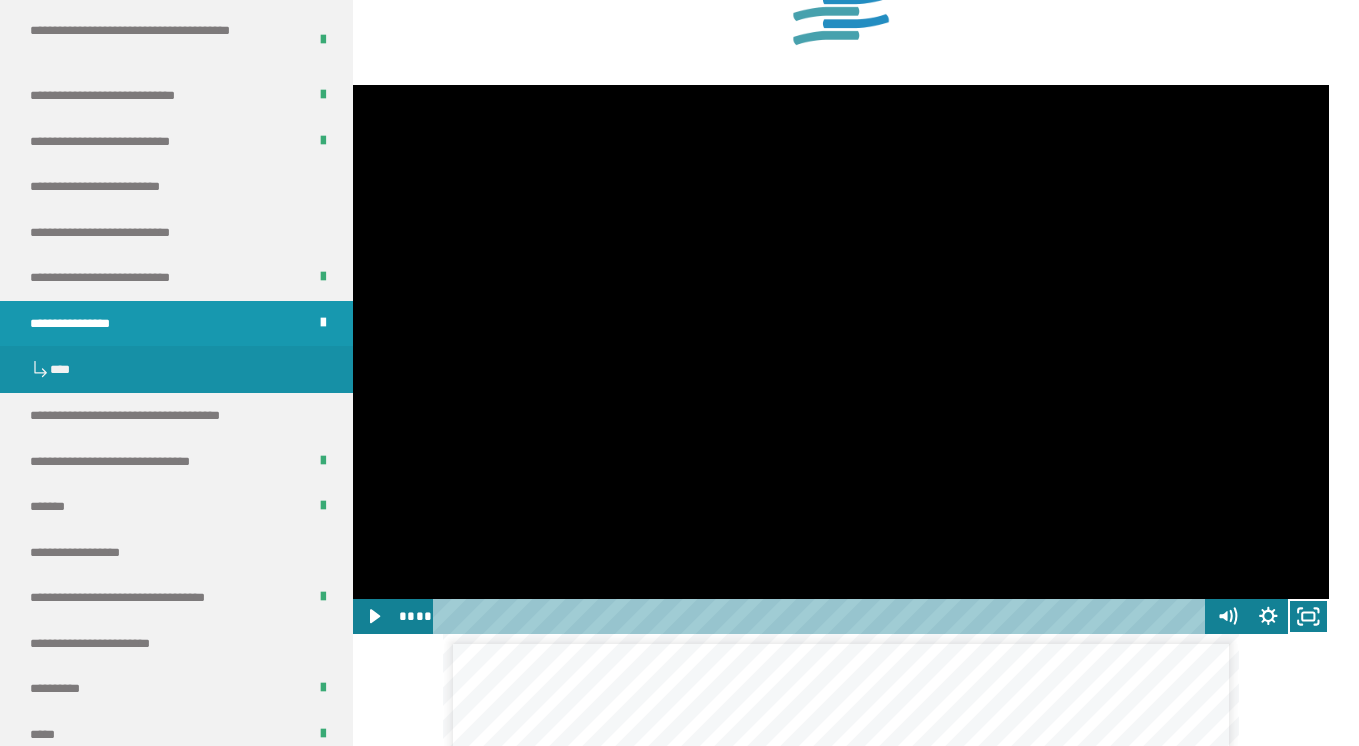 scroll, scrollTop: 1674, scrollLeft: 0, axis: vertical 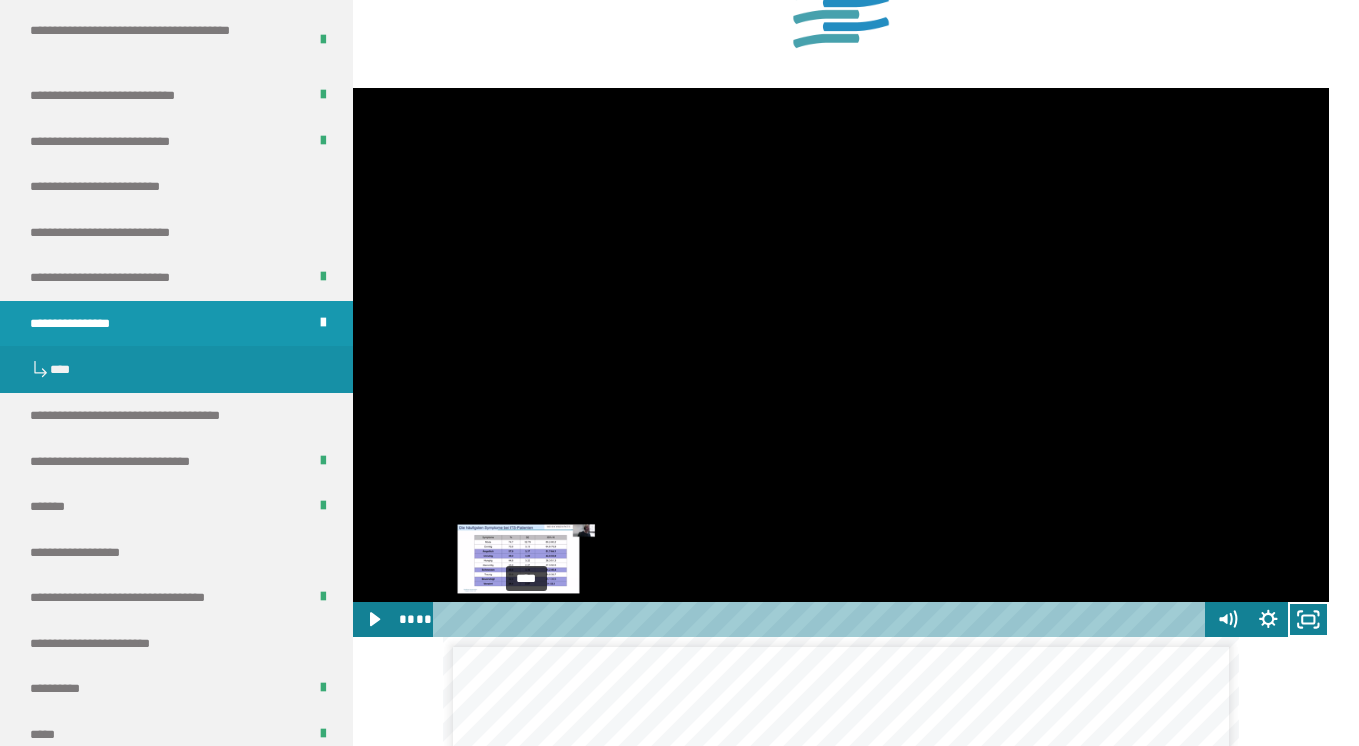 click at bounding box center [530, 619] 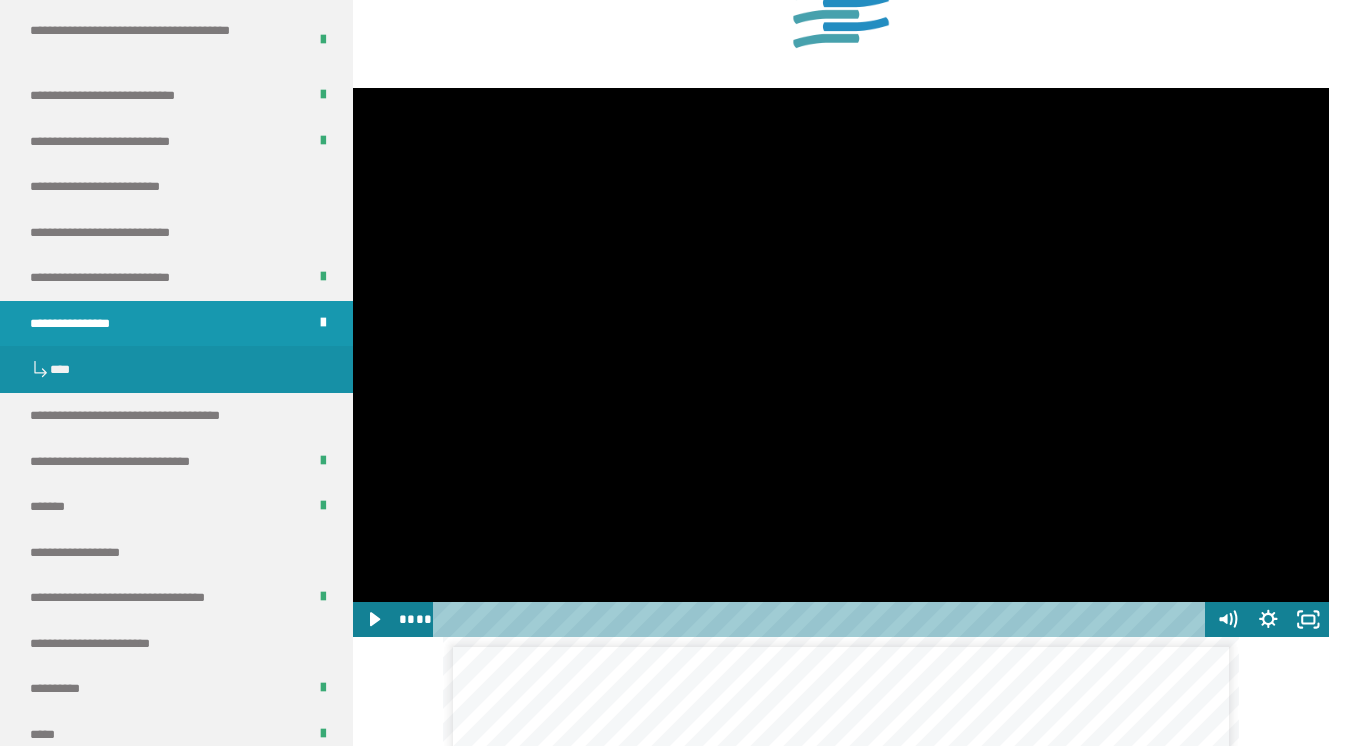 click at bounding box center [841, 362] 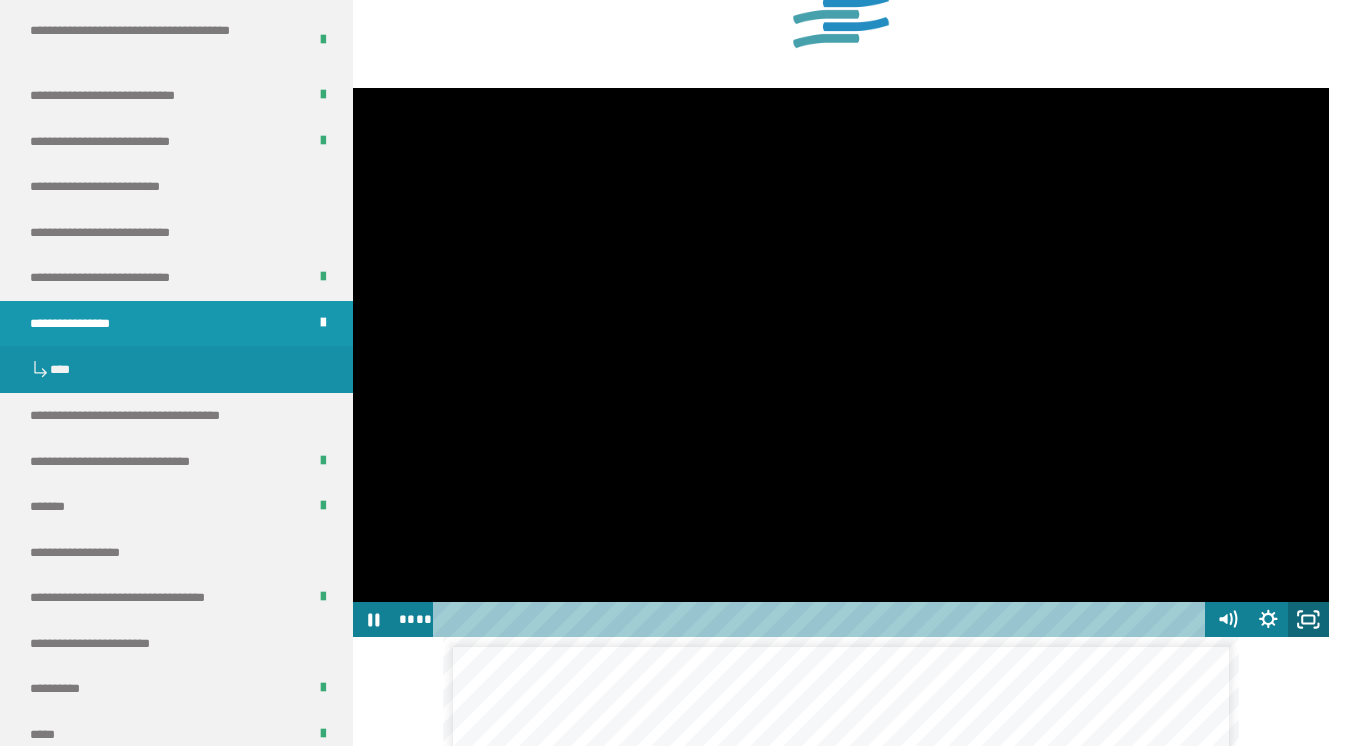 click 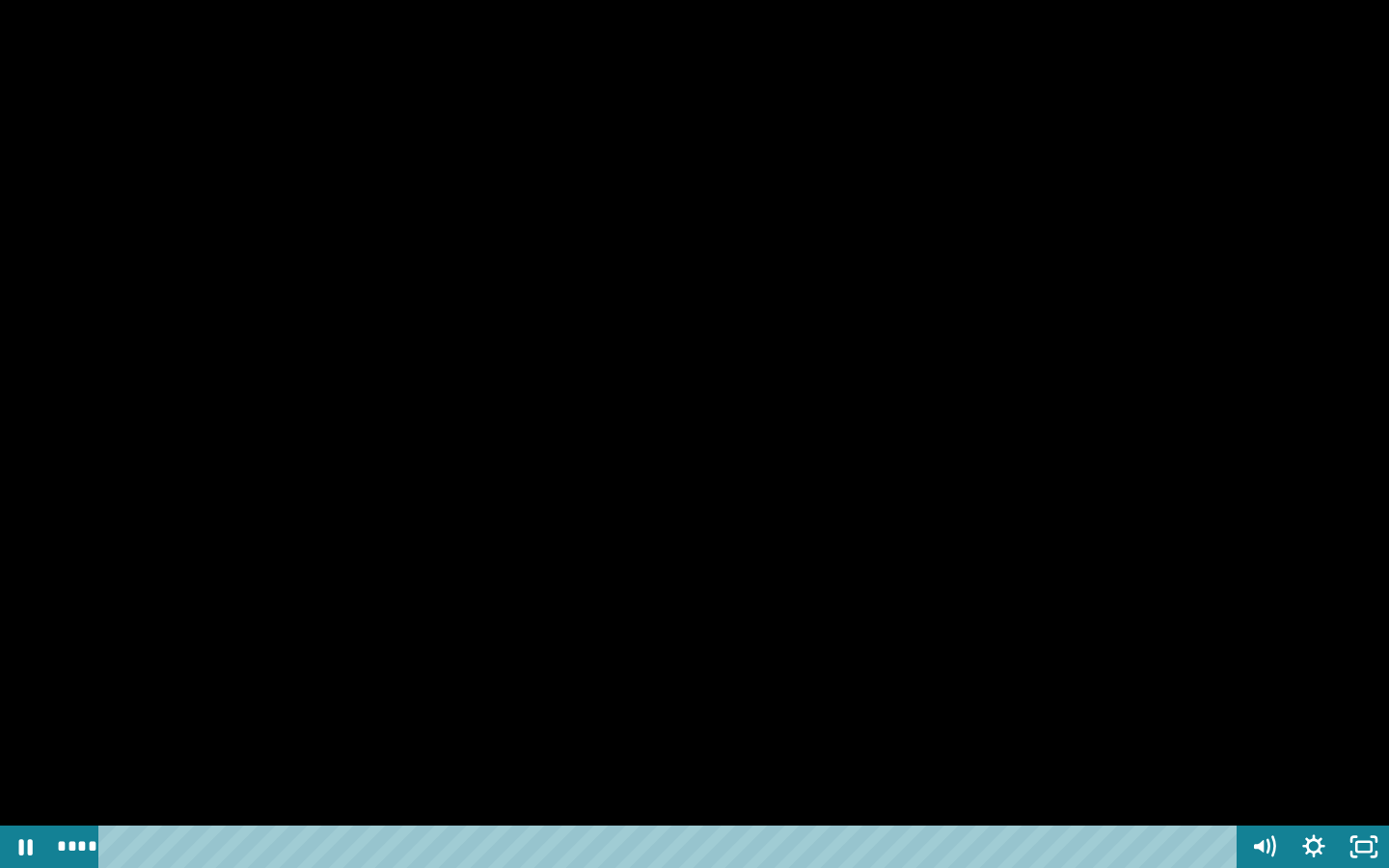 click at bounding box center [694, 434] 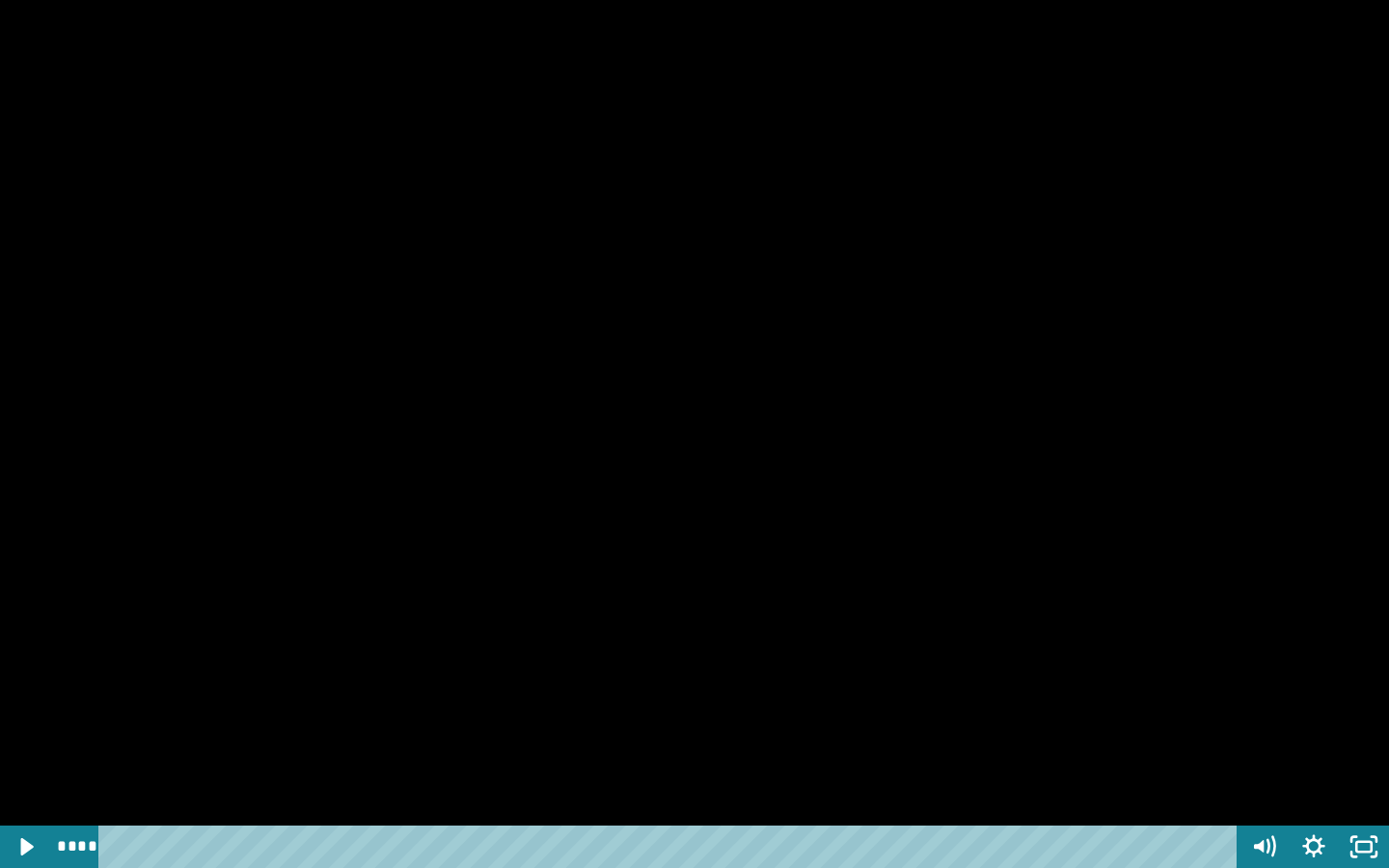 click at bounding box center [694, 434] 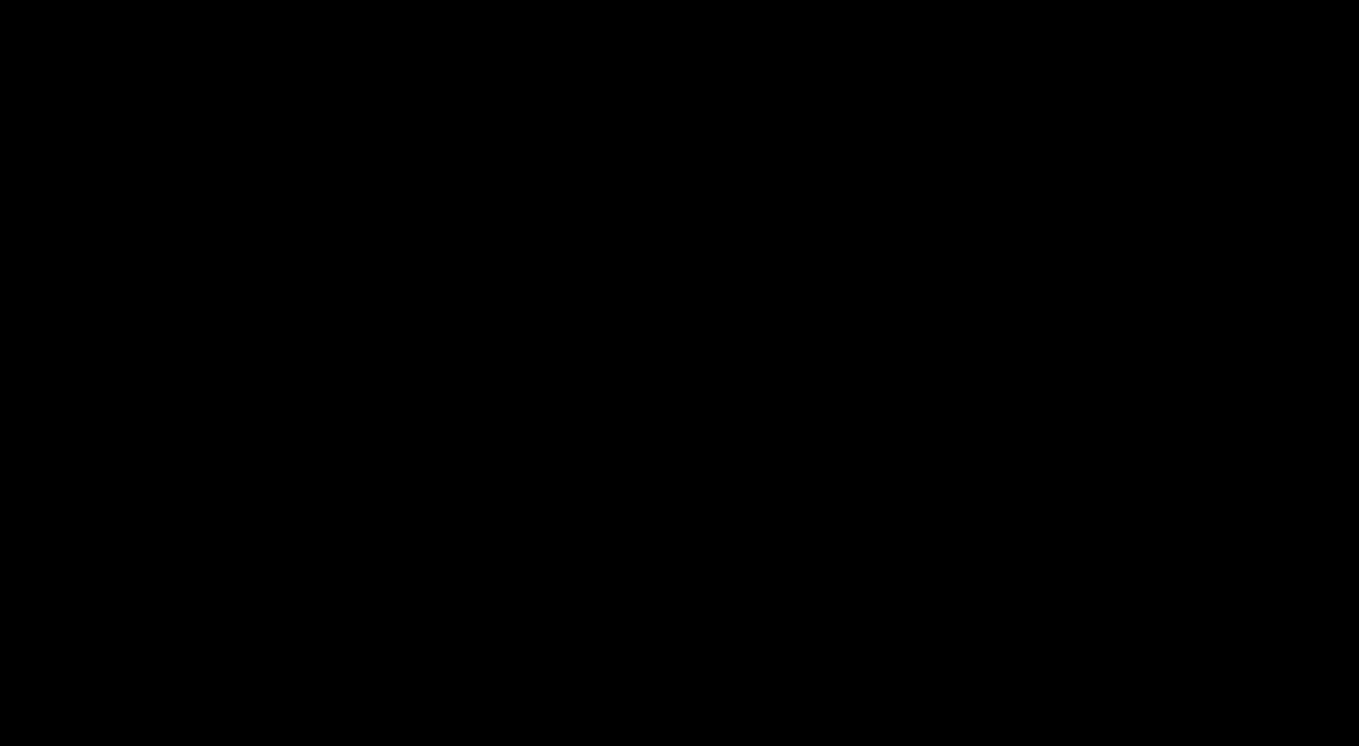 type 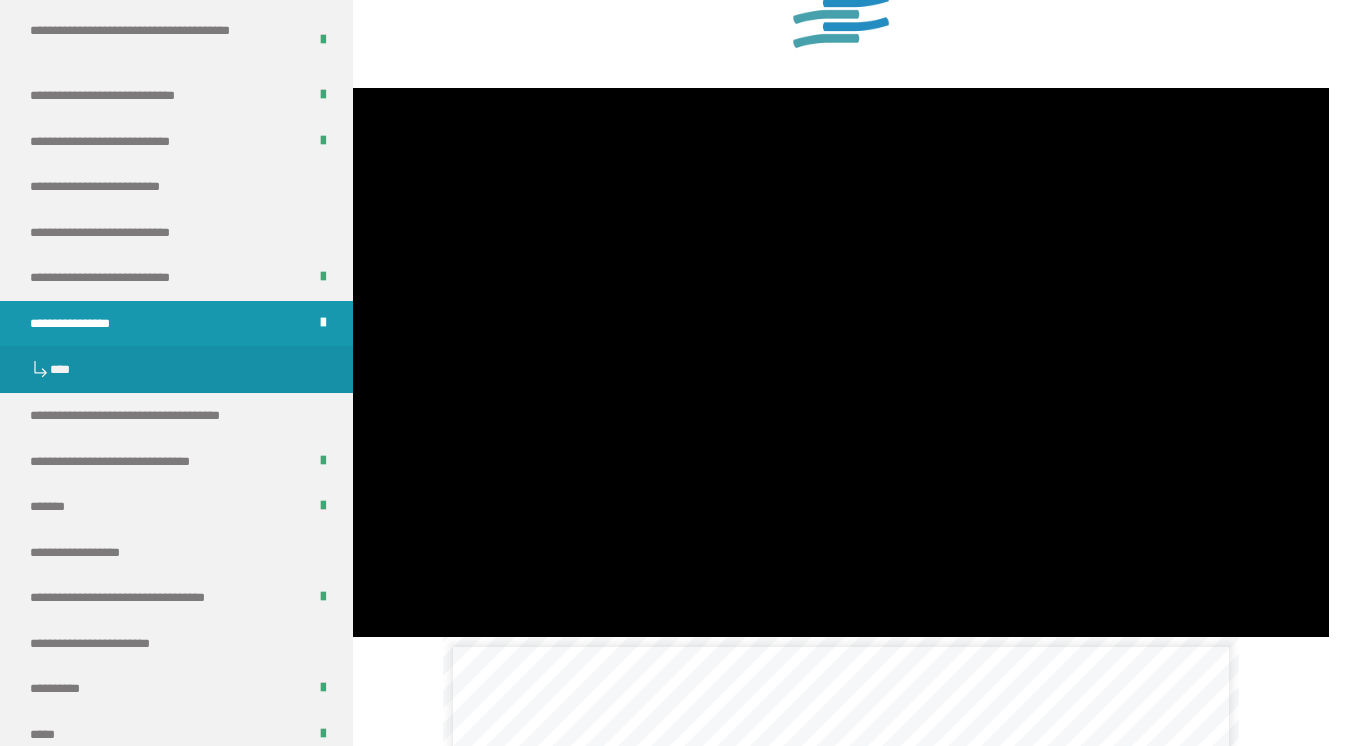 click at bounding box center (353, 88) 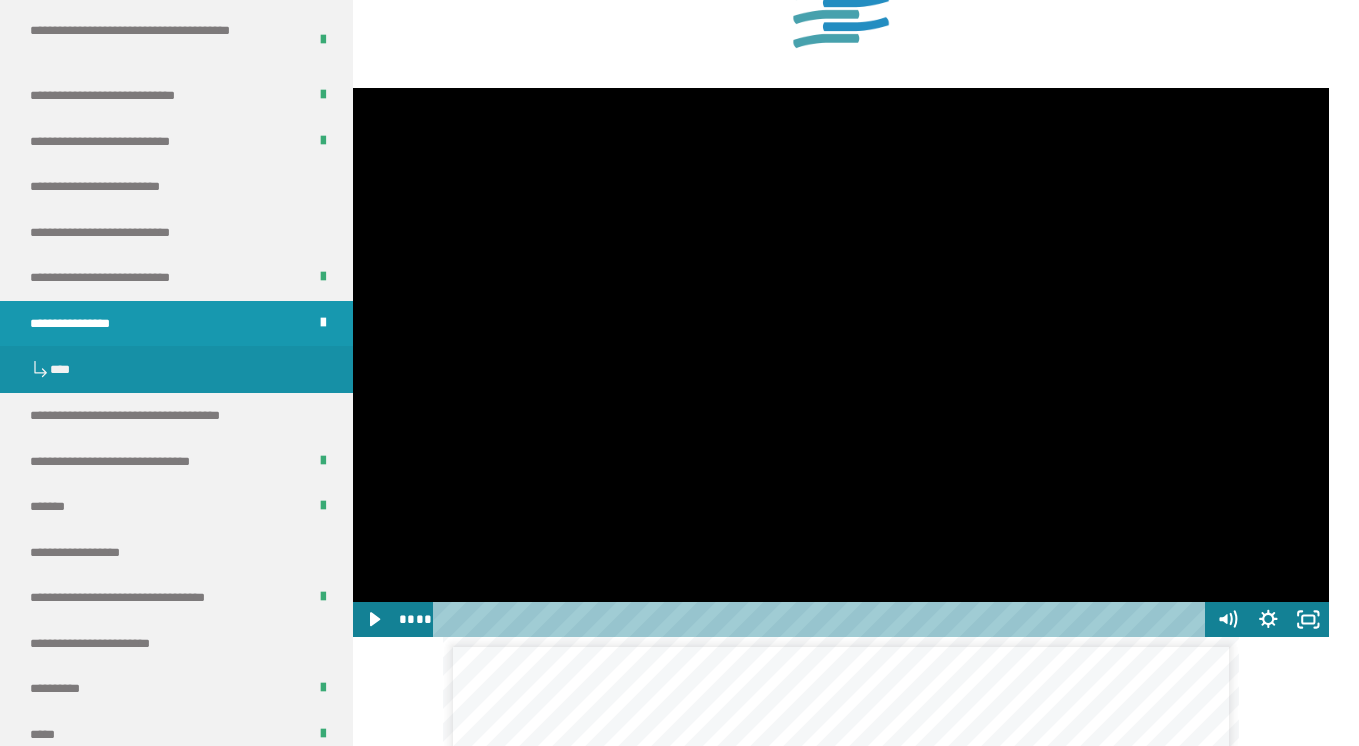 click at bounding box center [841, 362] 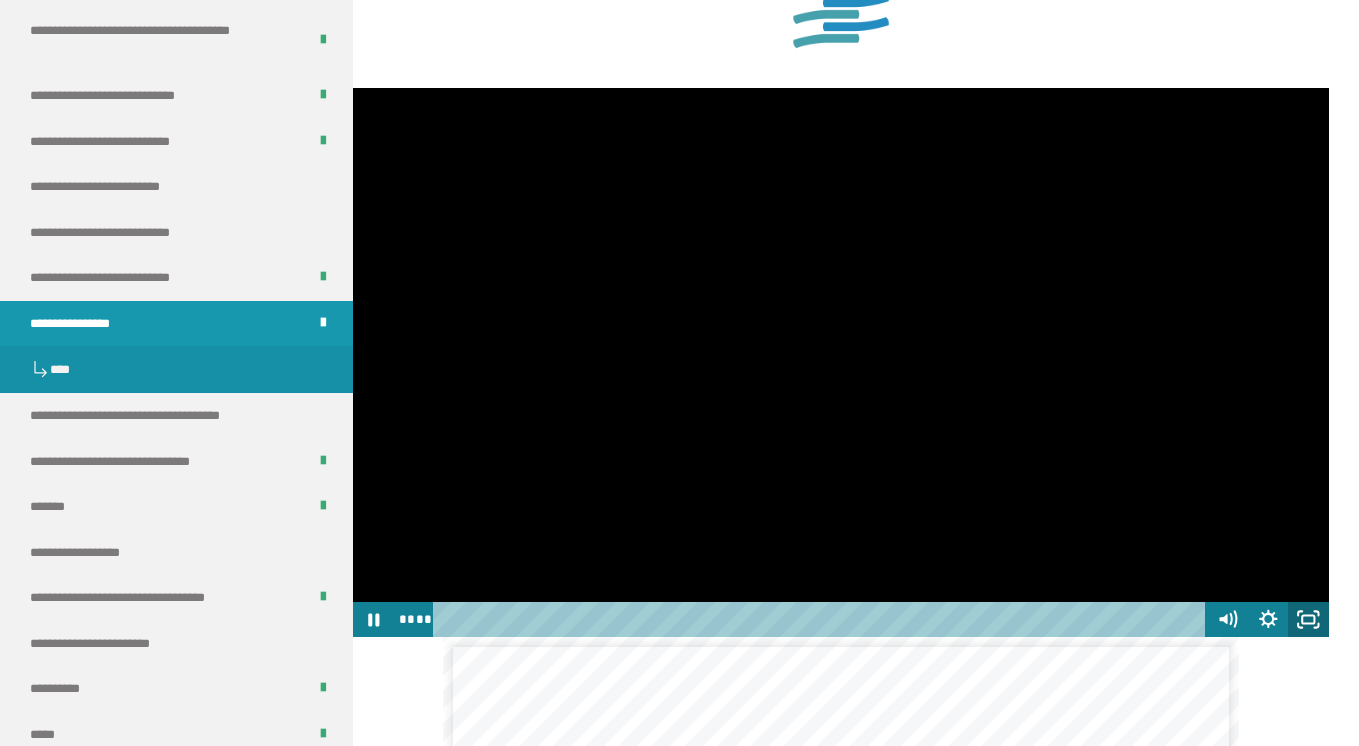 click 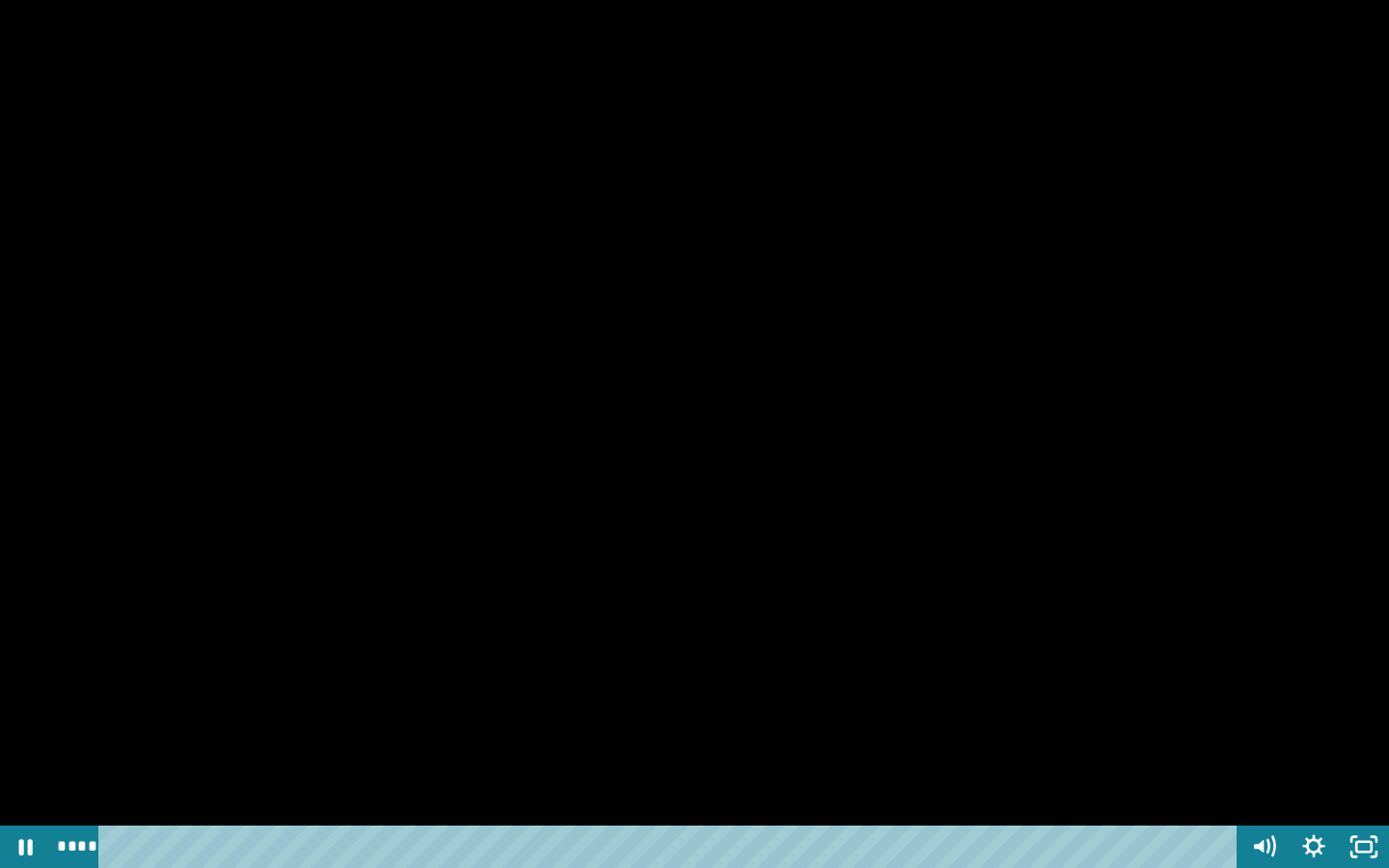 click at bounding box center [694, 434] 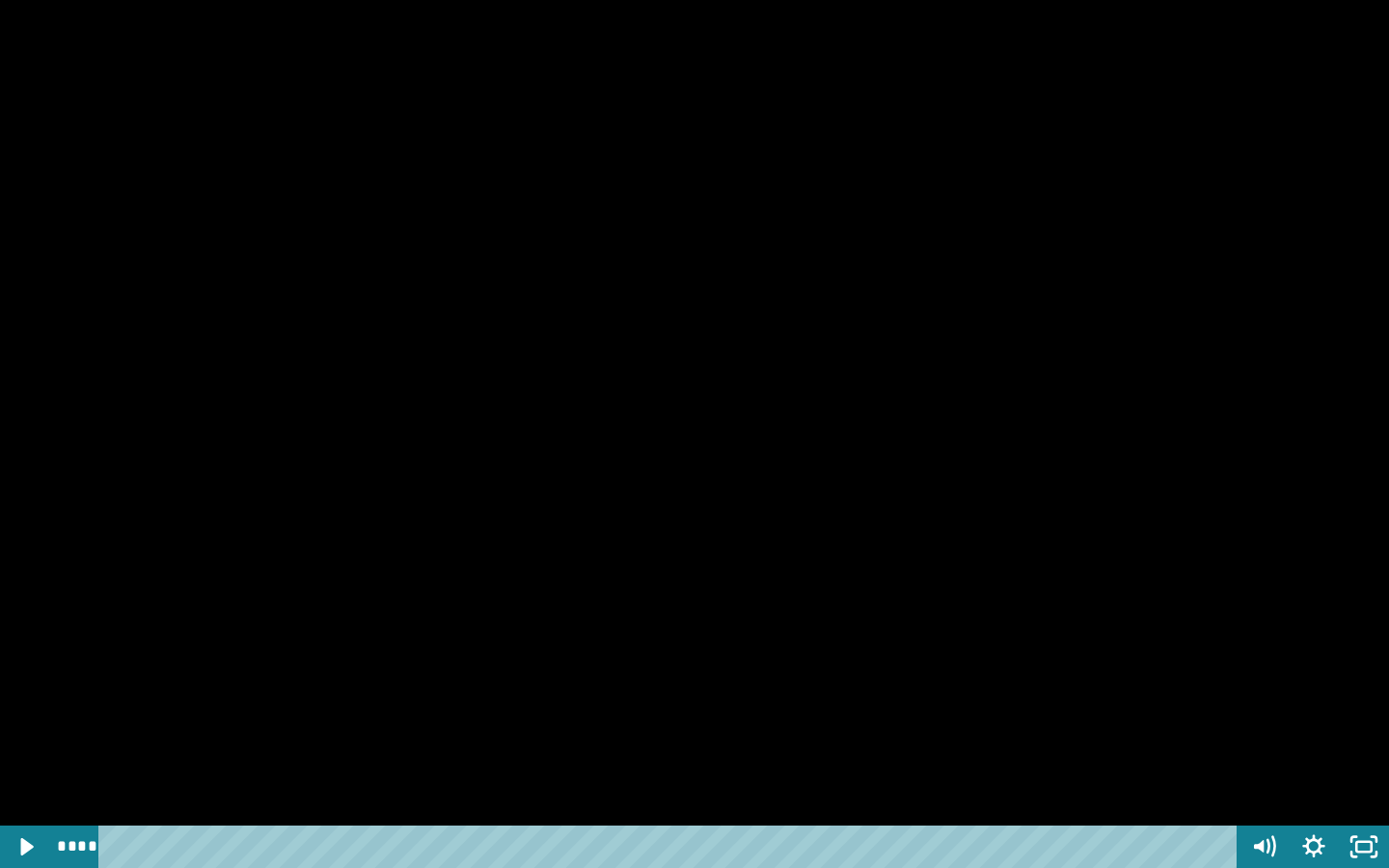 click at bounding box center (694, 434) 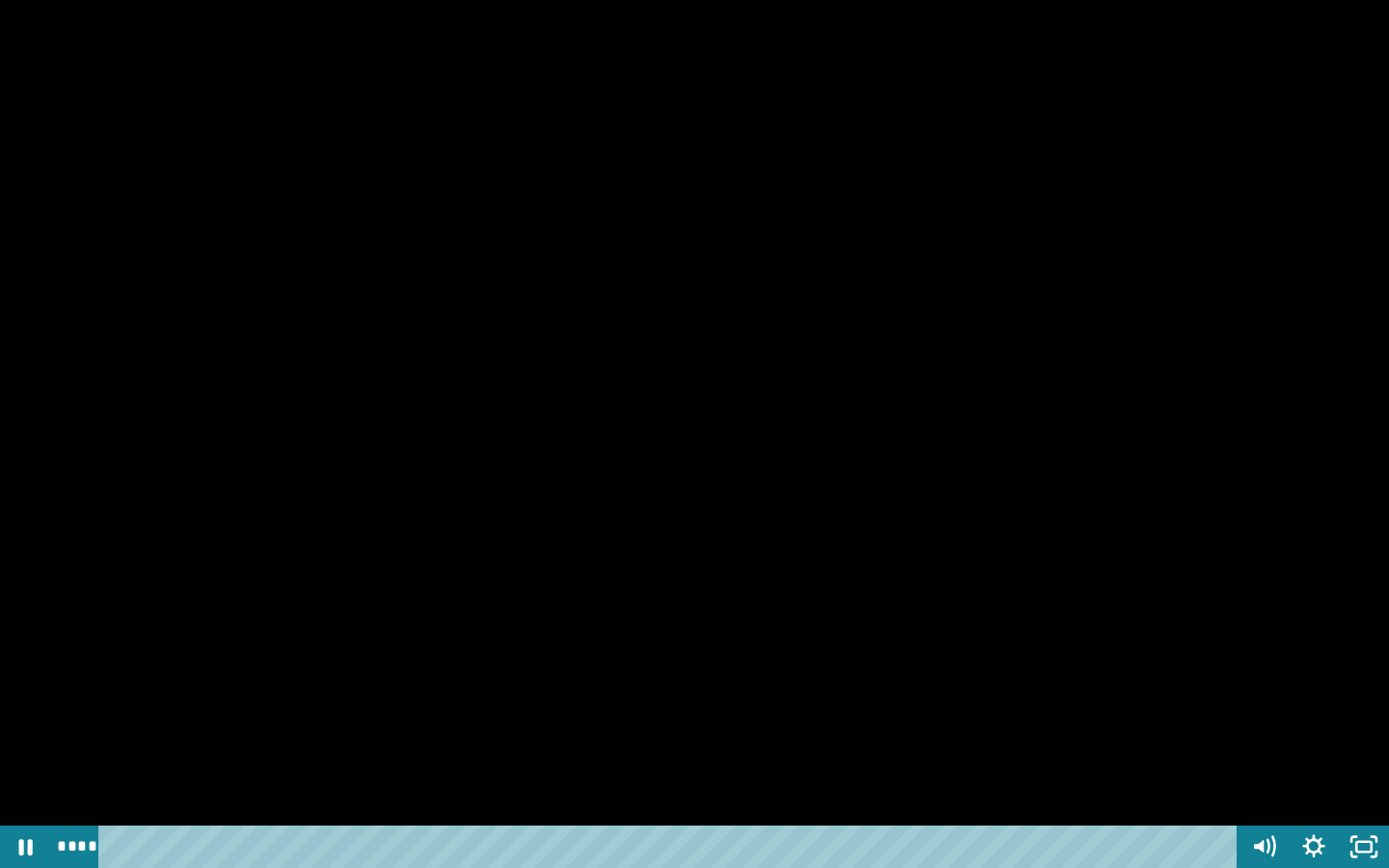 click at bounding box center [694, 434] 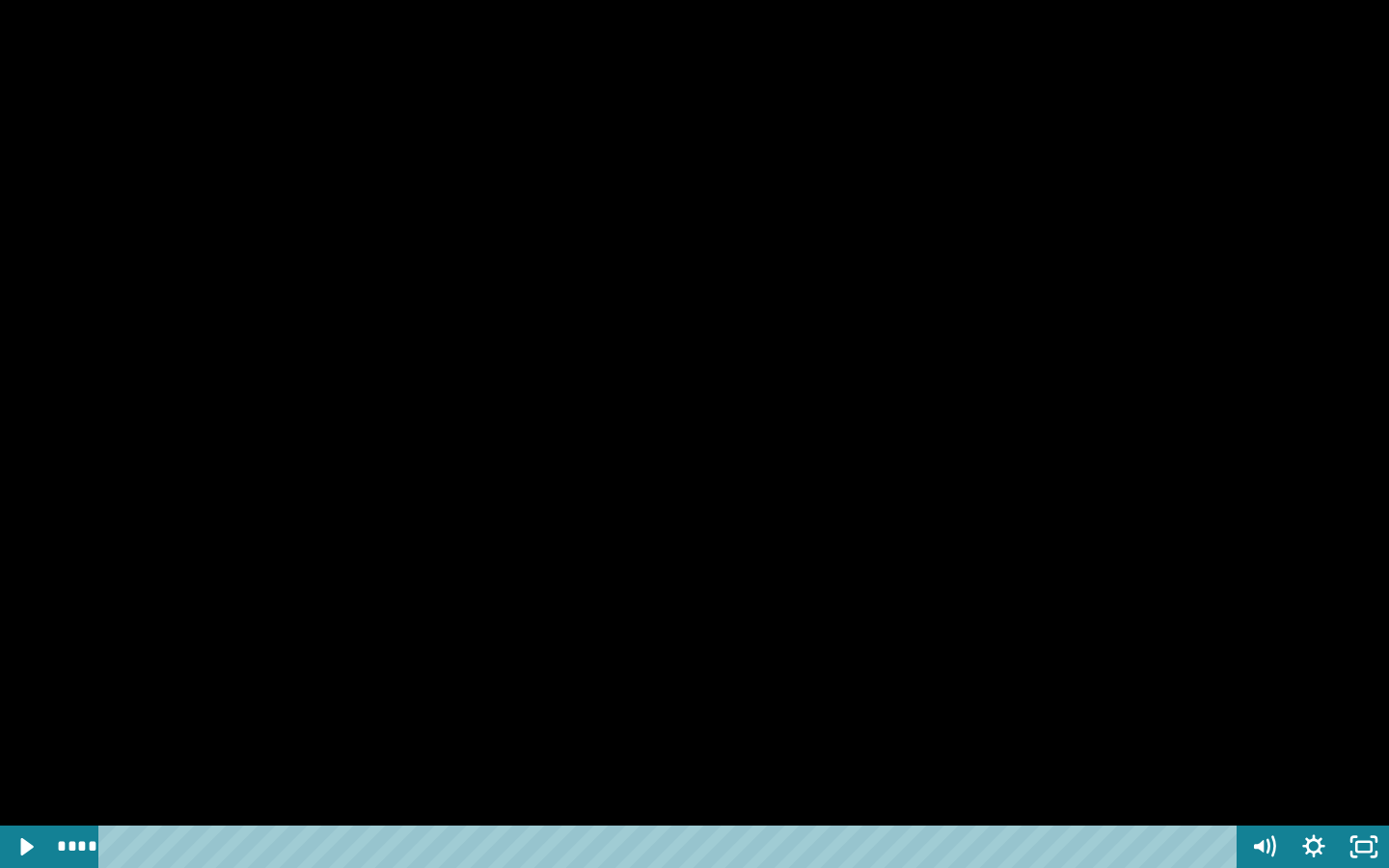 click at bounding box center (694, 434) 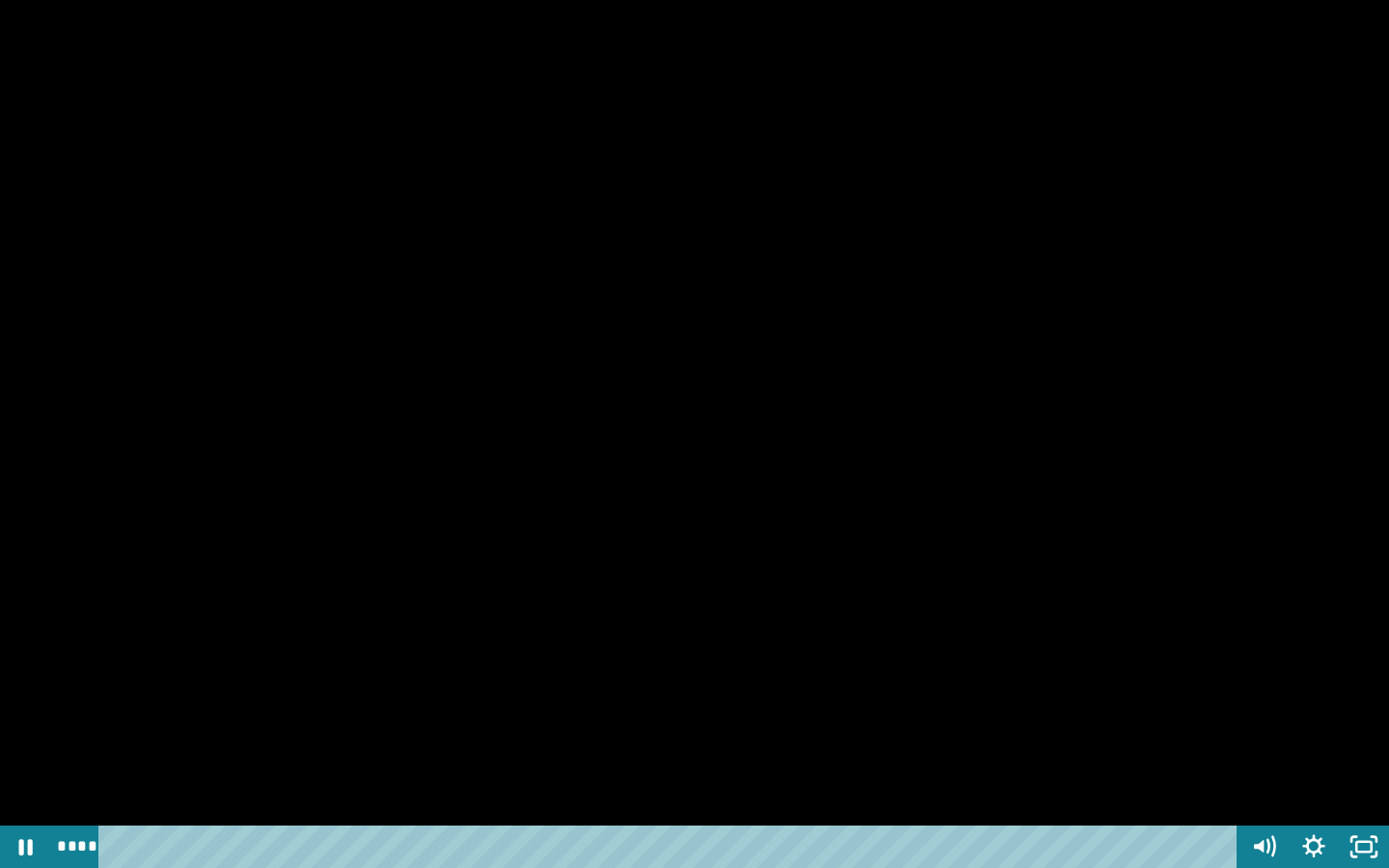 click at bounding box center (694, 434) 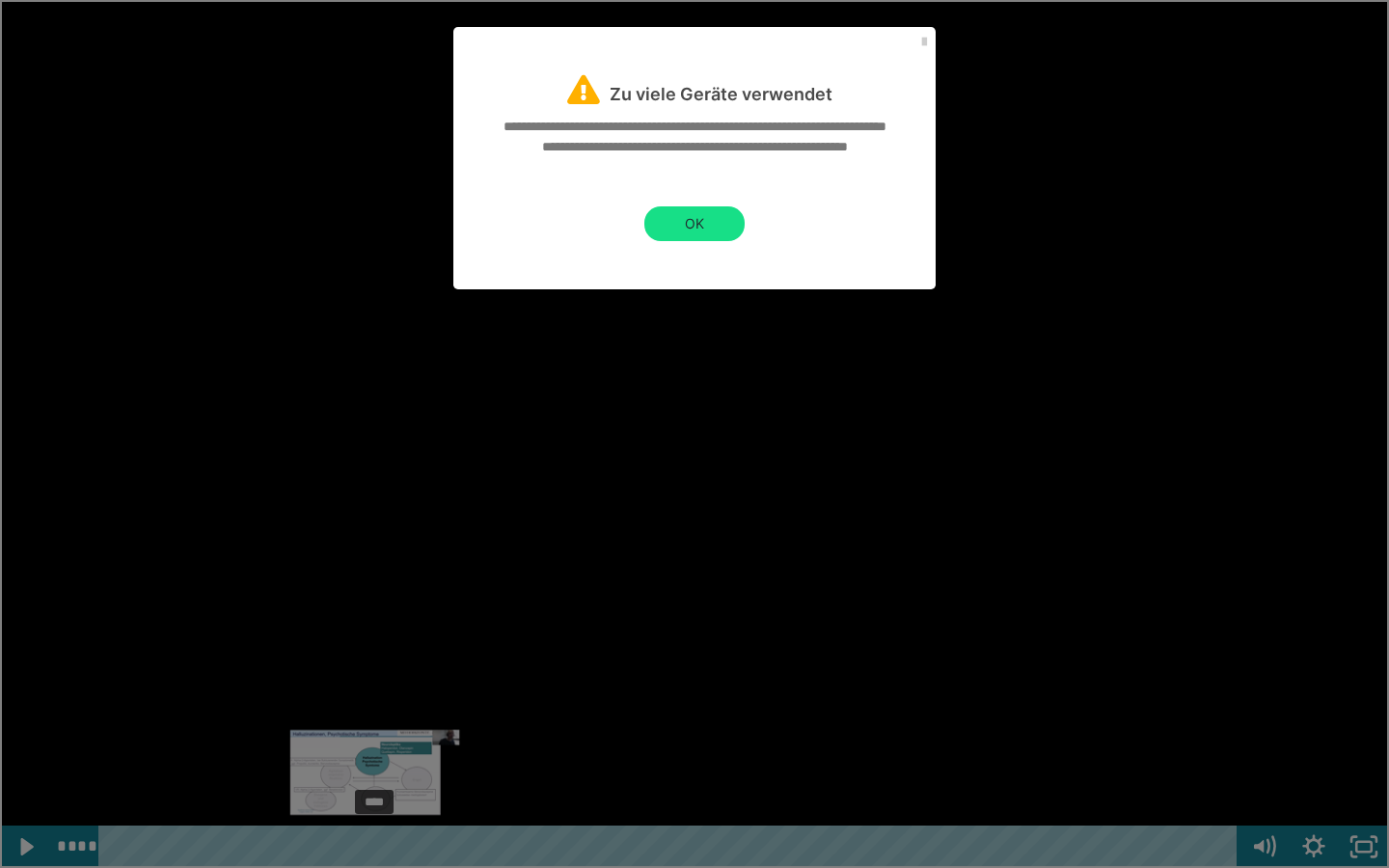 click at bounding box center [381, 847] 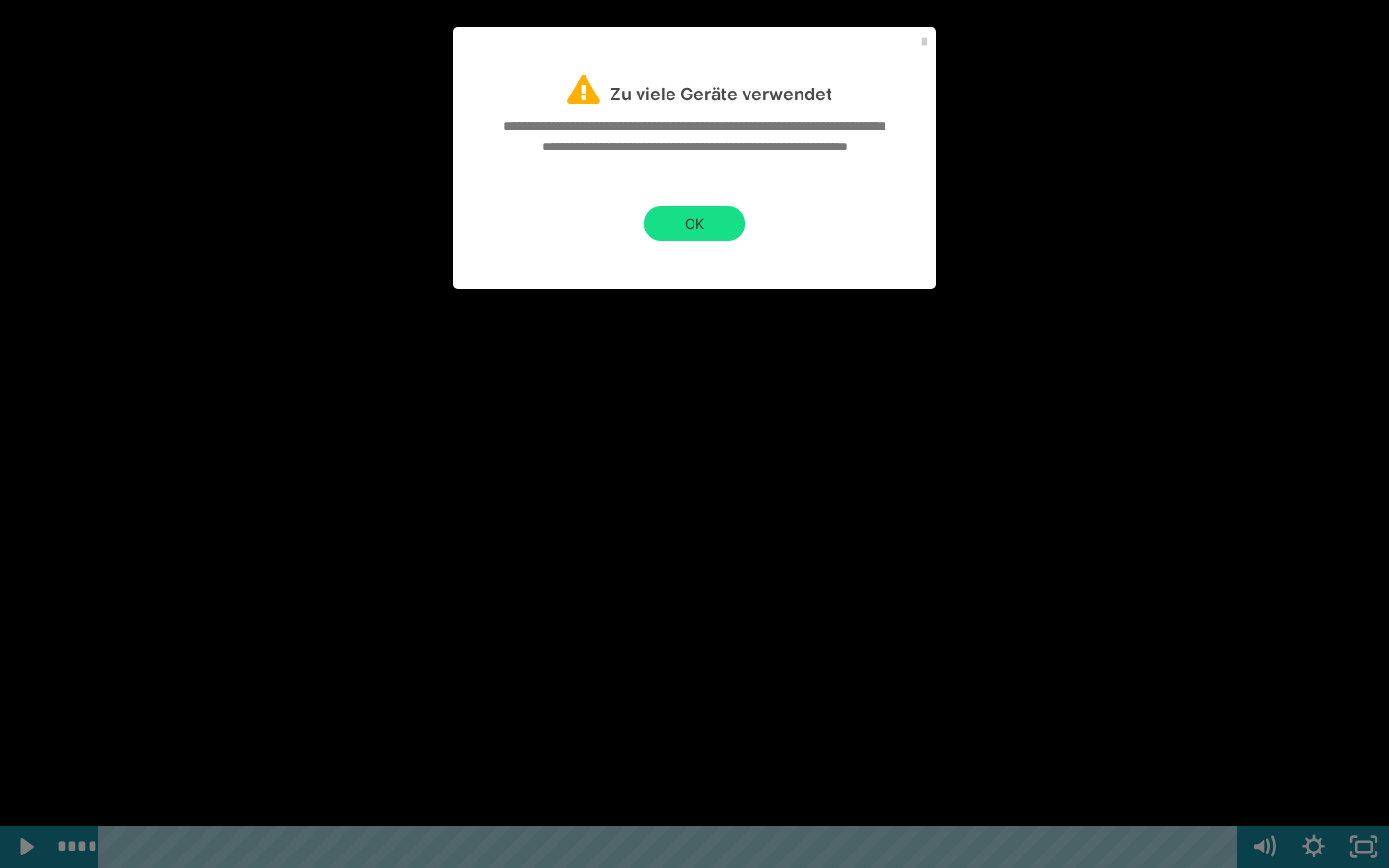 click at bounding box center [694, 434] 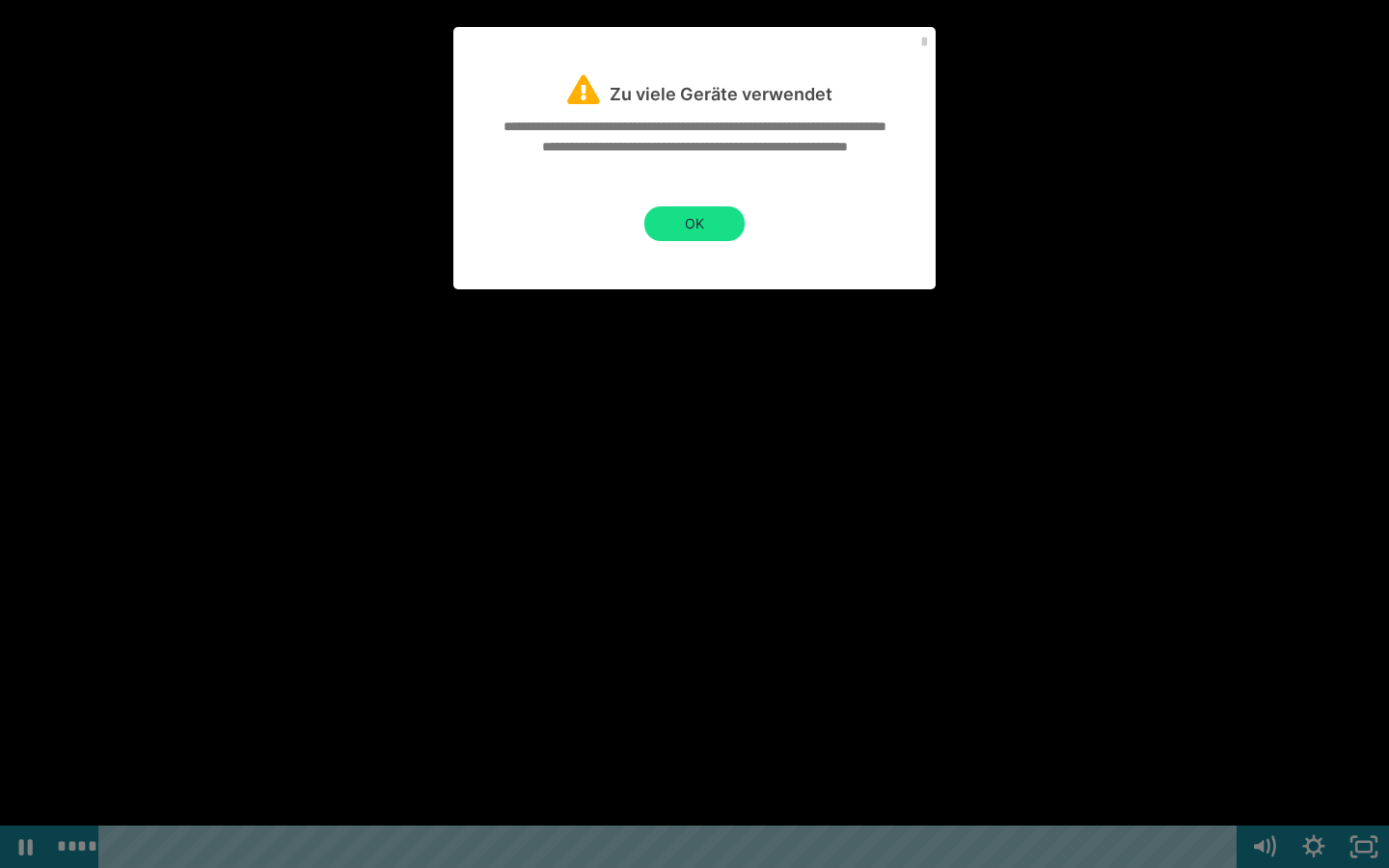 click at bounding box center (694, 434) 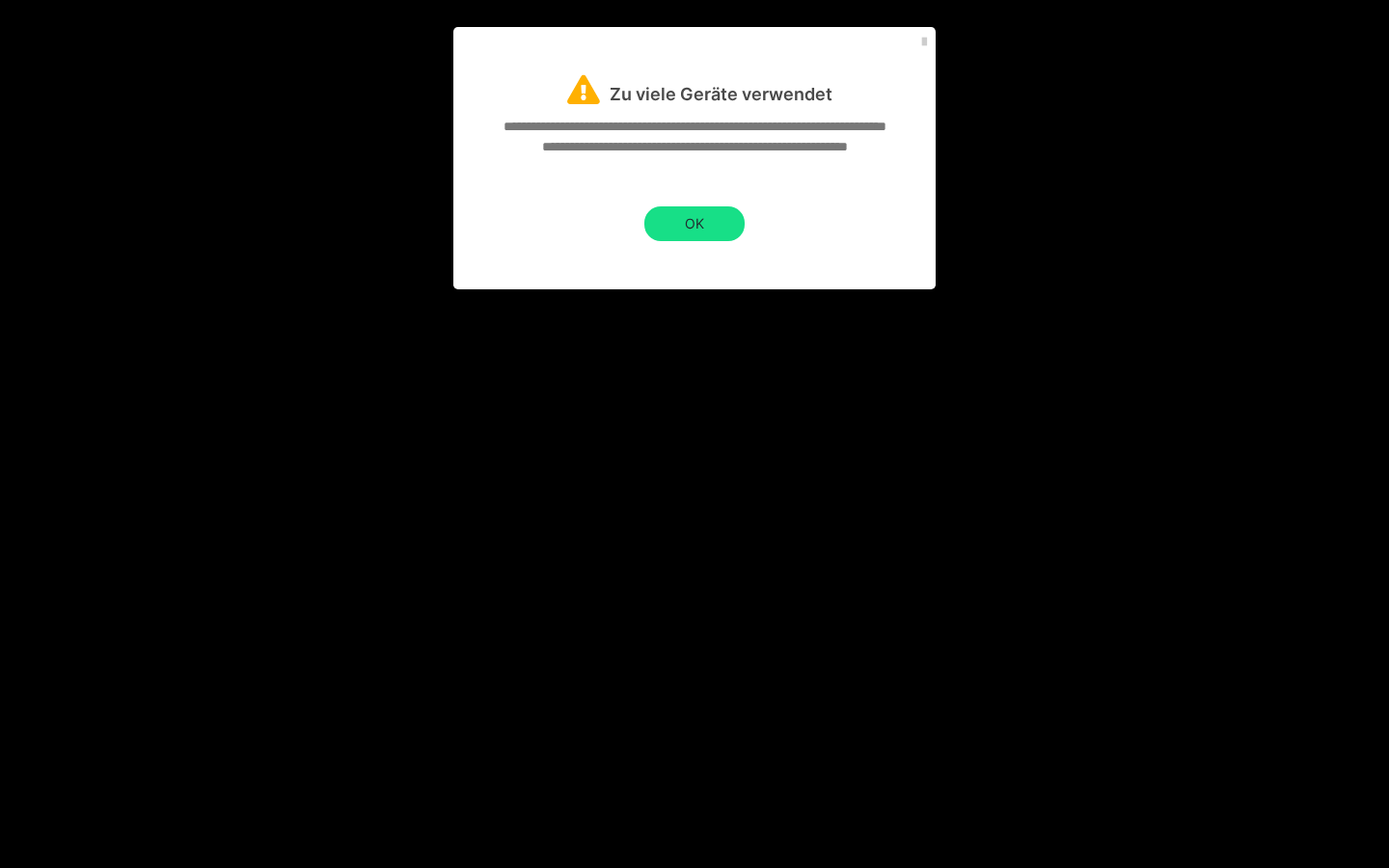 click at bounding box center (694, 434) 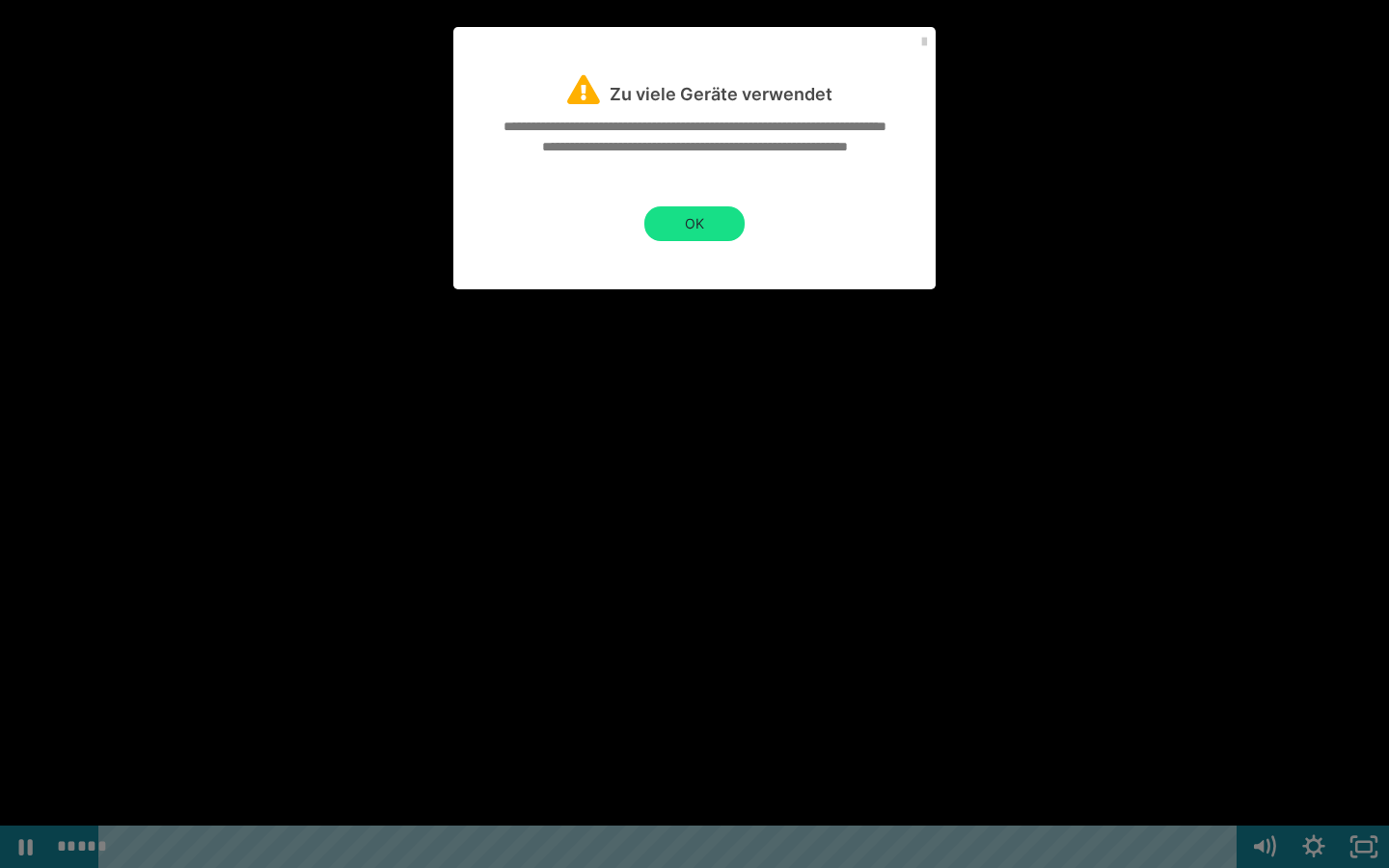 click at bounding box center [694, 434] 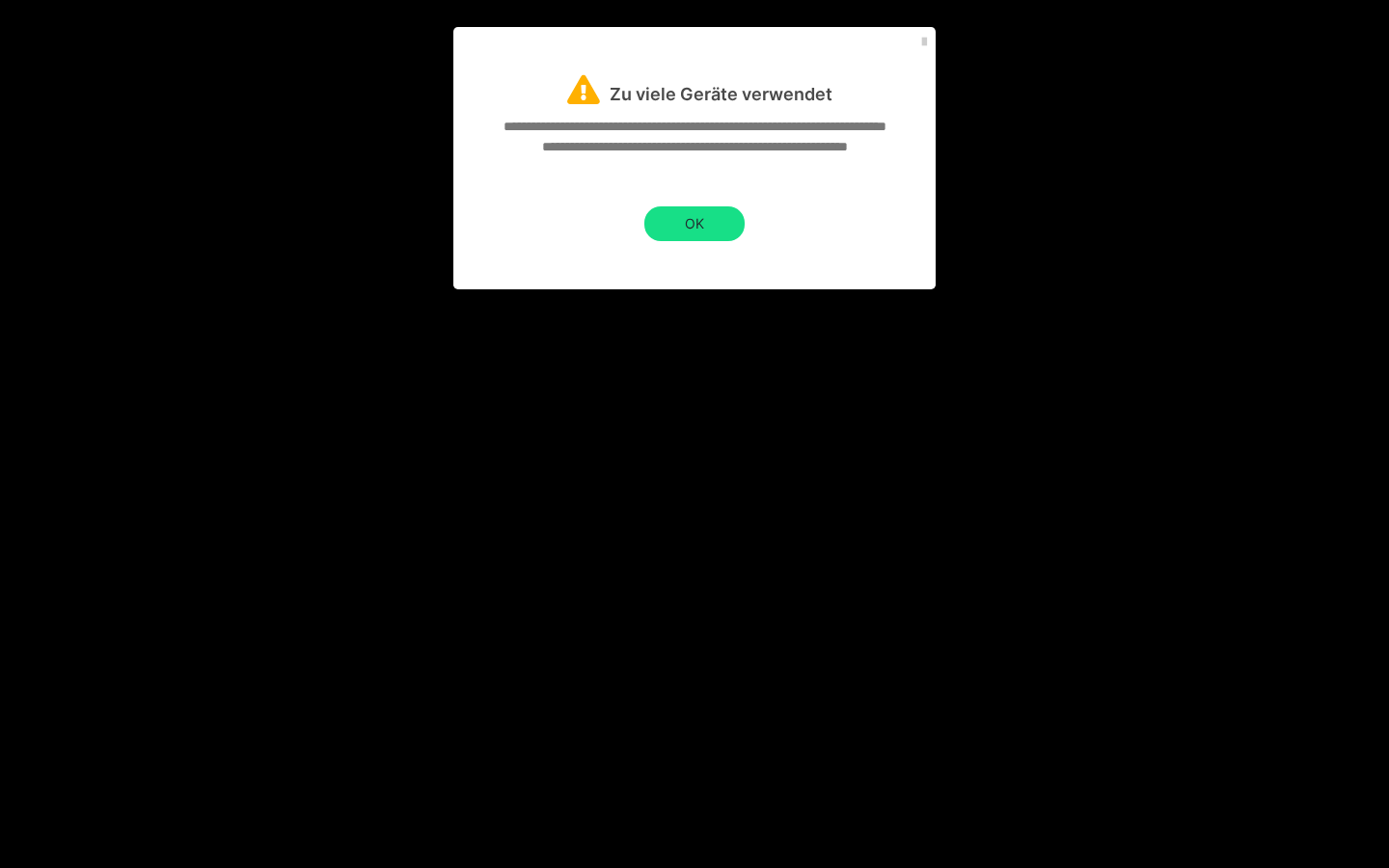 click at bounding box center [694, 434] 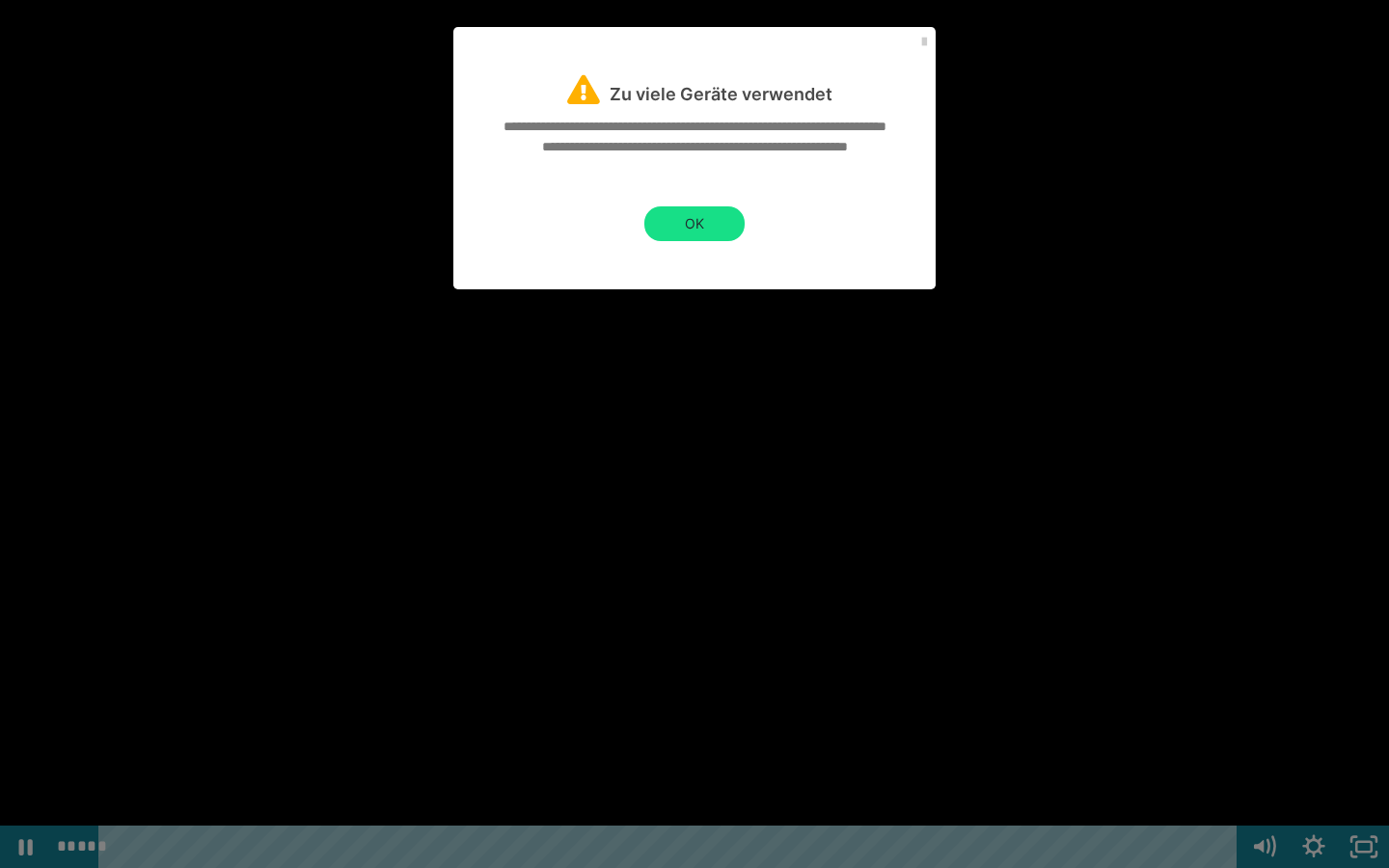 click at bounding box center (694, 434) 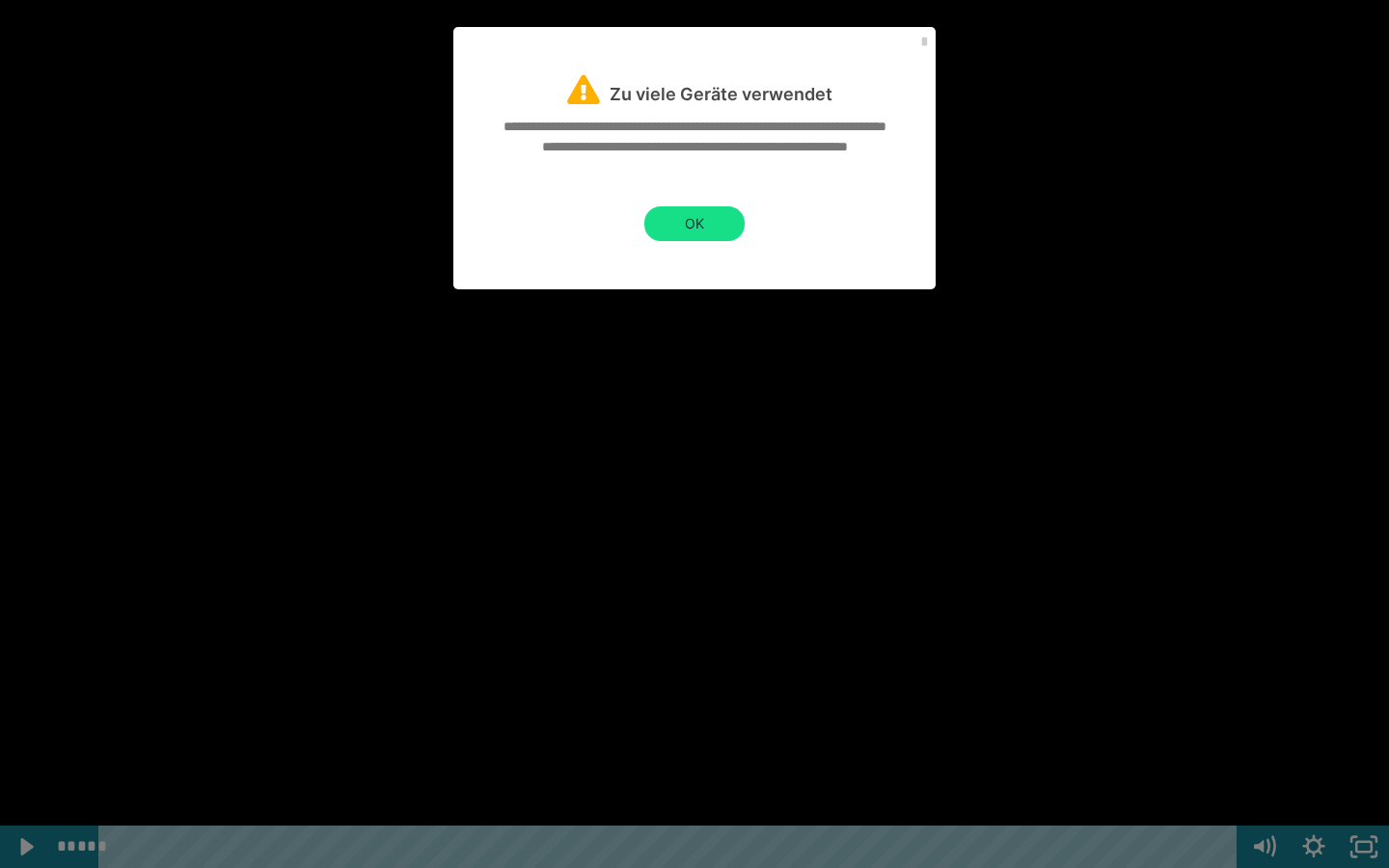 click at bounding box center [694, 434] 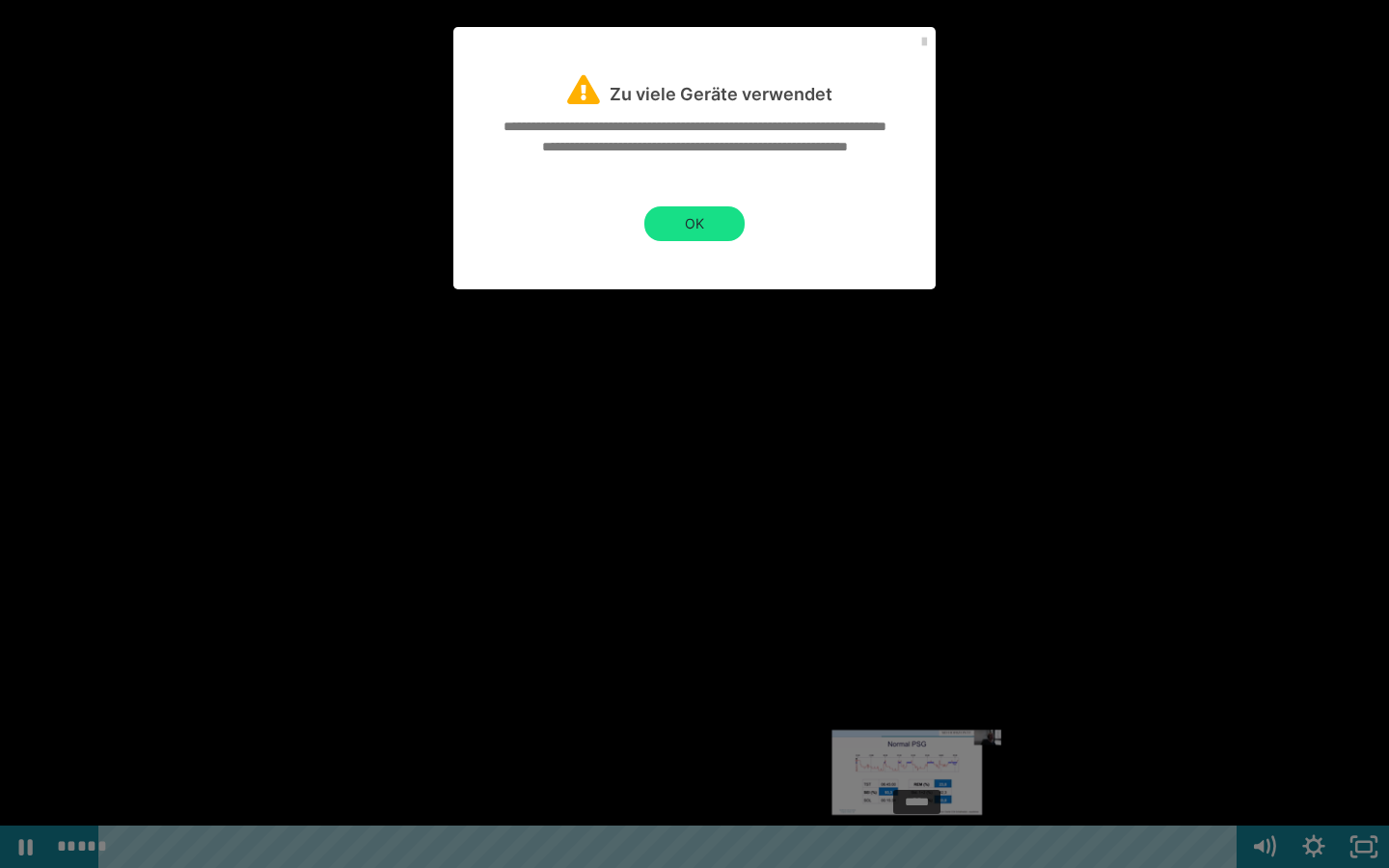 click at bounding box center [916, 847] 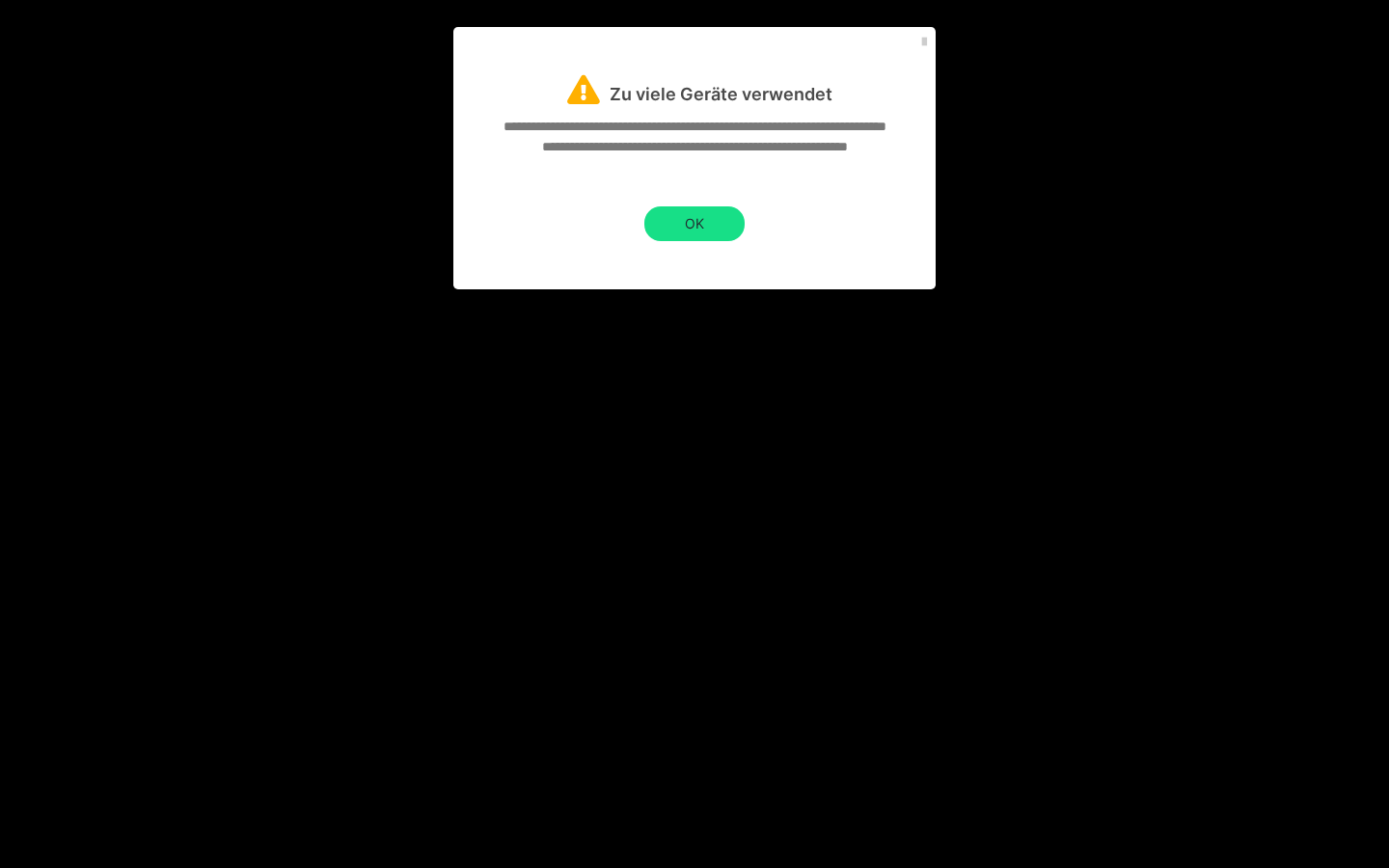 click at bounding box center [694, 434] 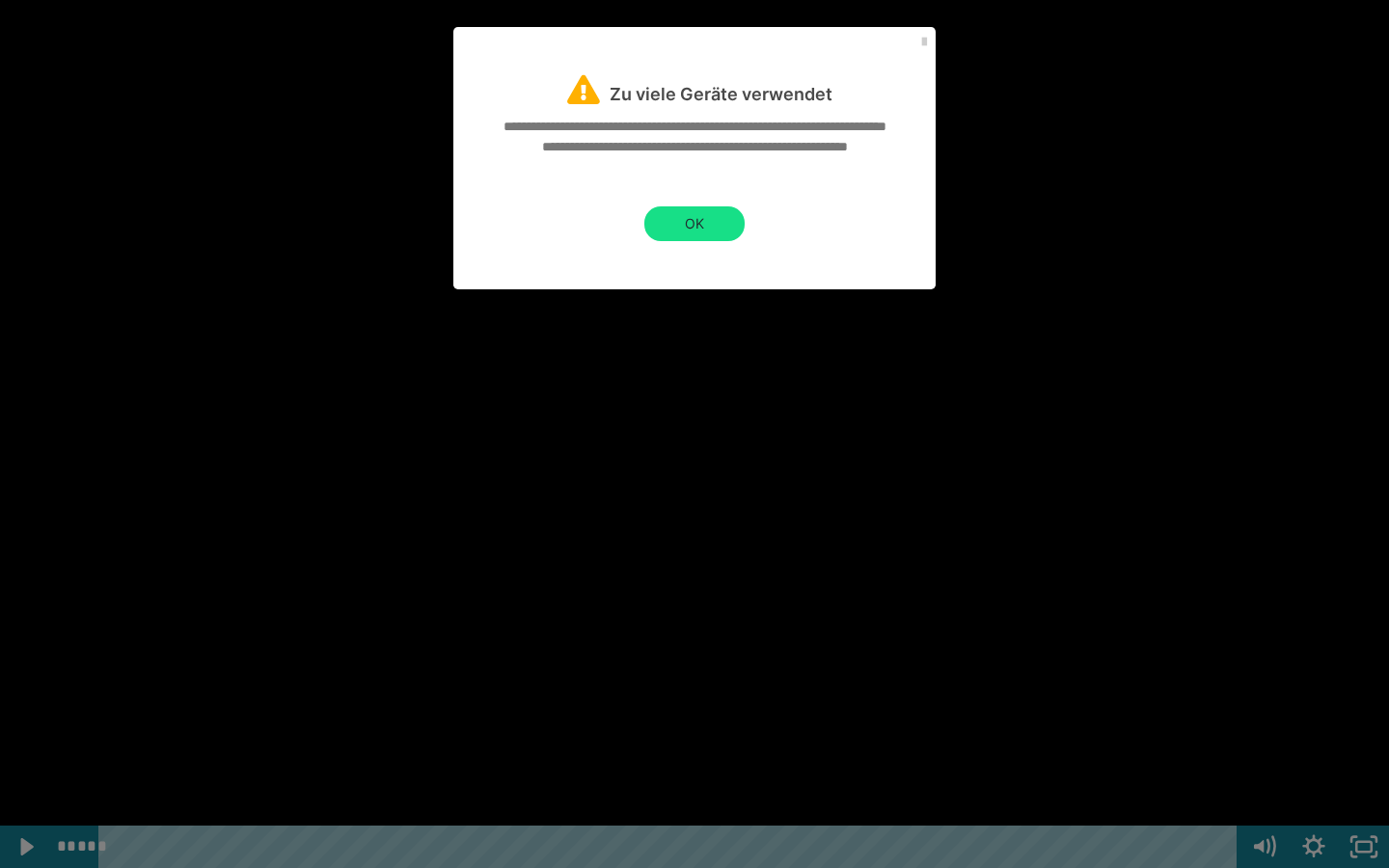 click at bounding box center [694, 434] 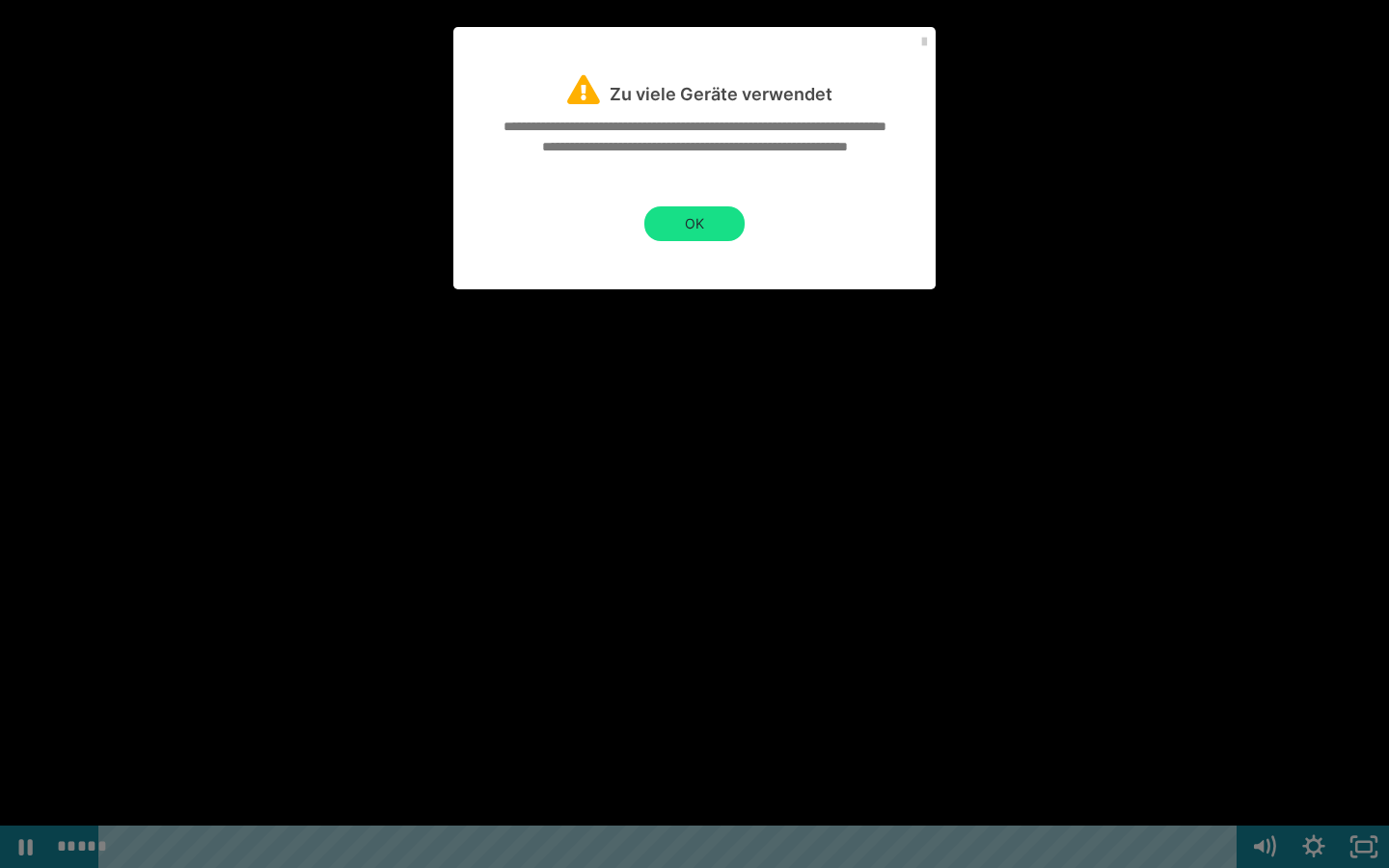 click at bounding box center (694, 434) 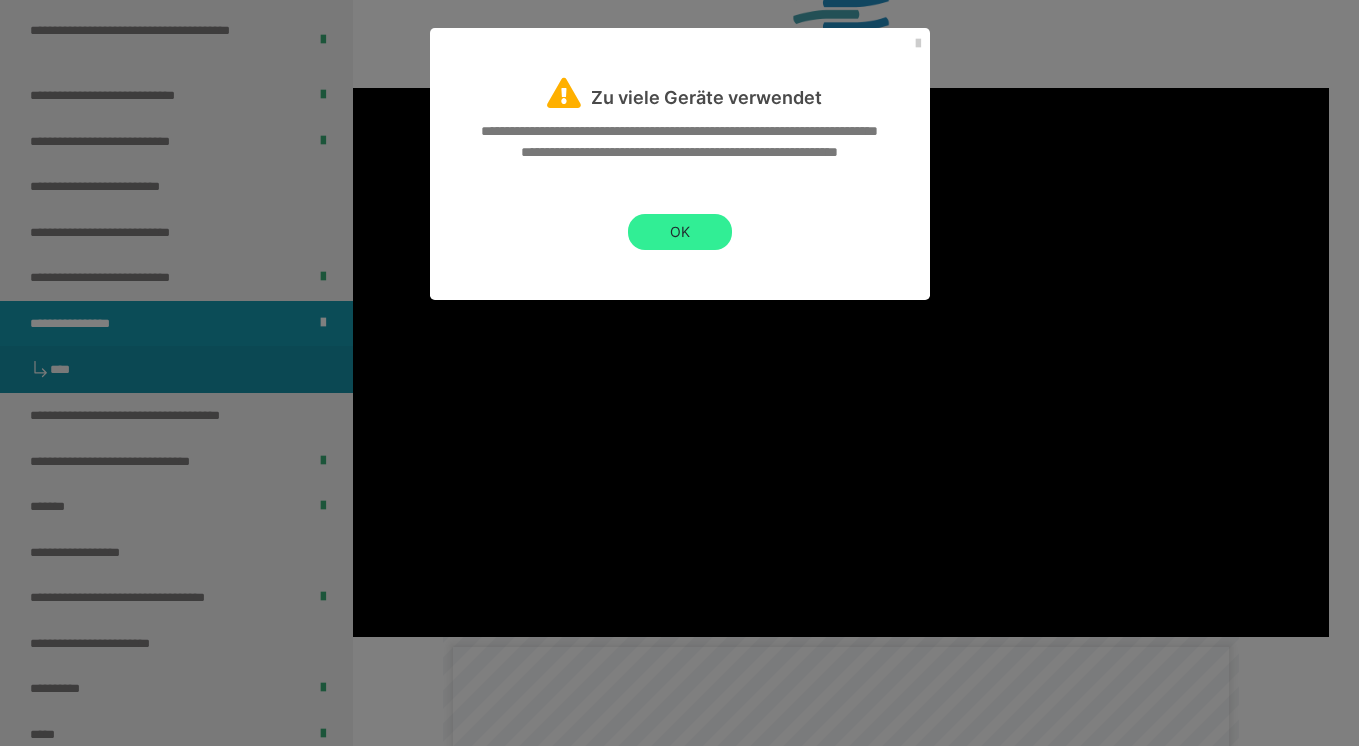 click on "OK" at bounding box center (680, 232) 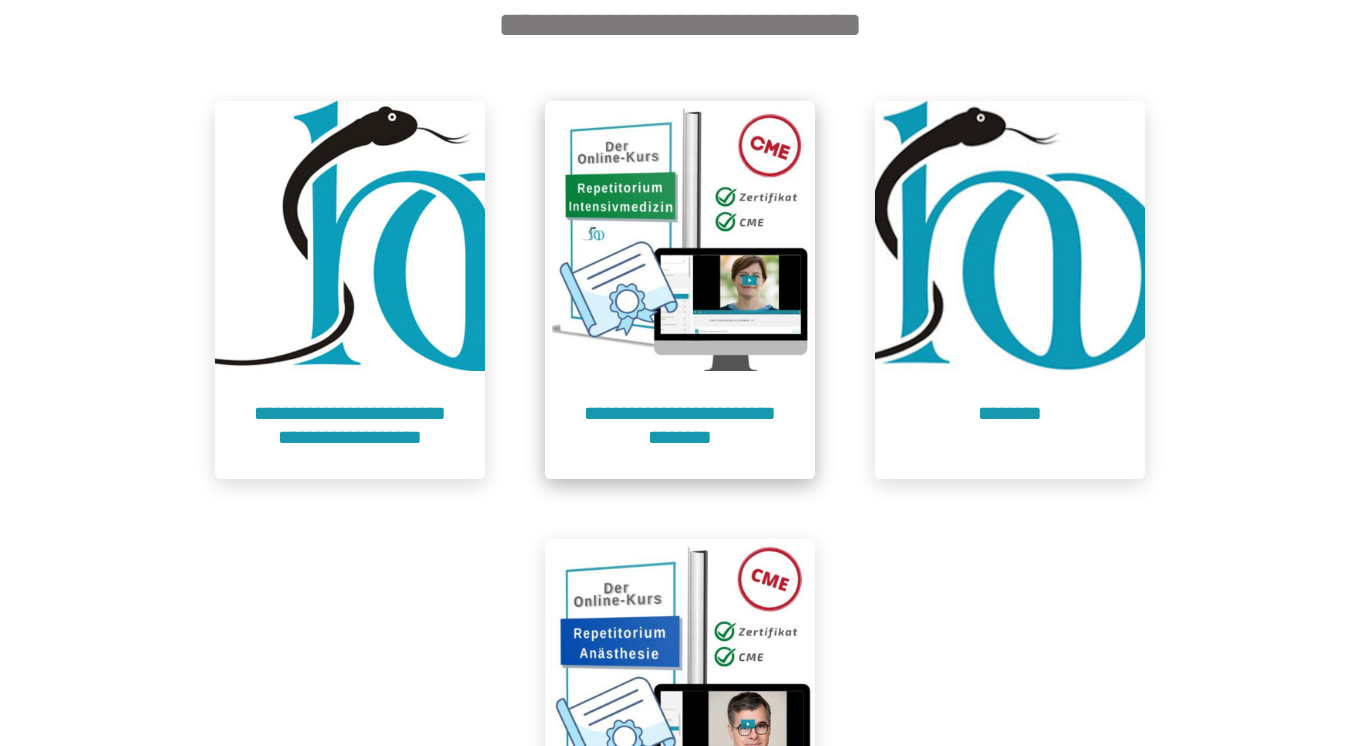 click on "**********" at bounding box center (680, 425) 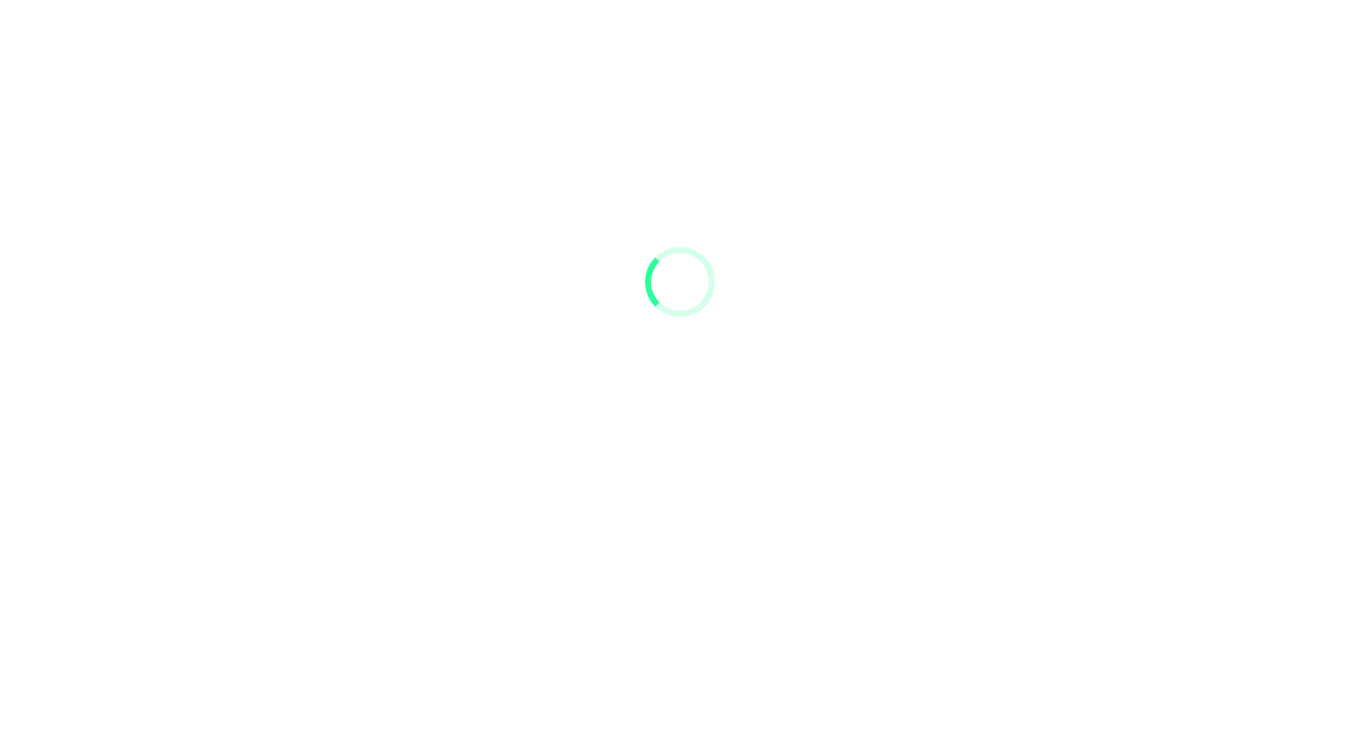 scroll, scrollTop: 91, scrollLeft: 0, axis: vertical 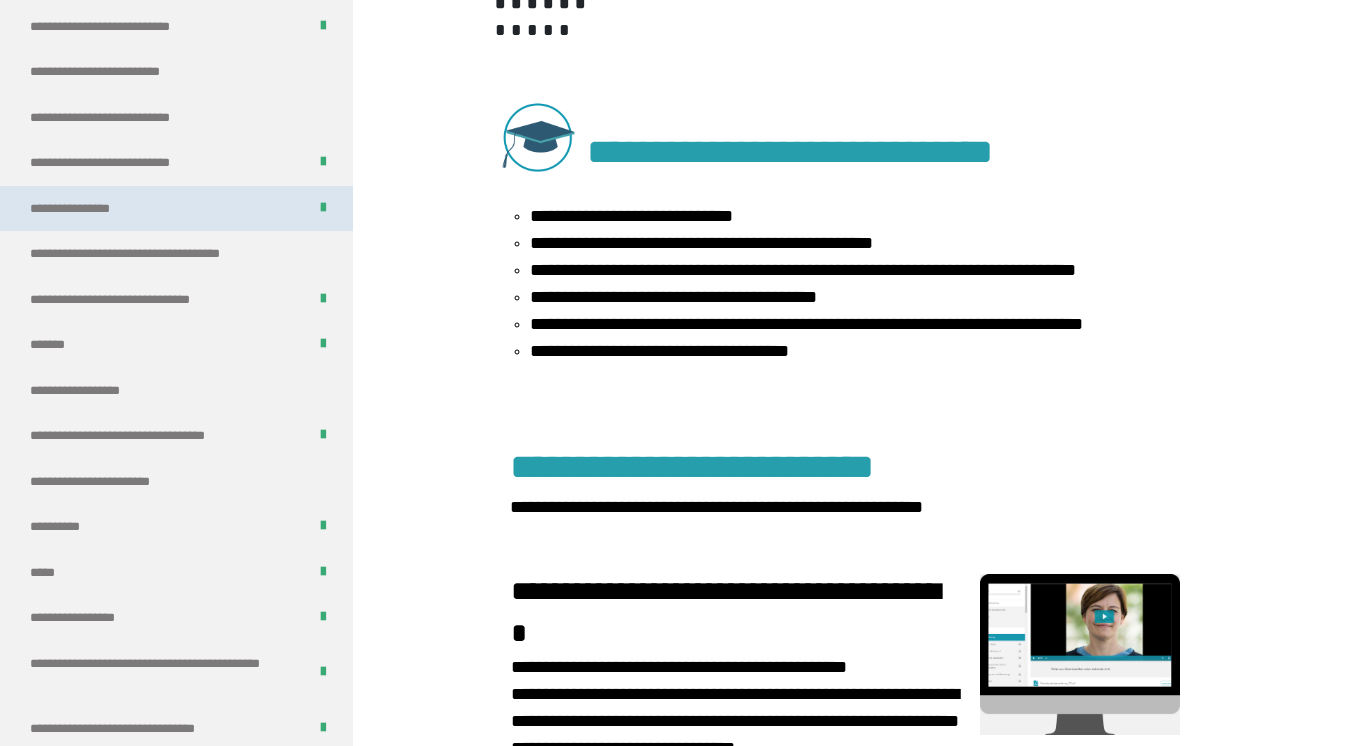 click on "**********" at bounding box center (176, 209) 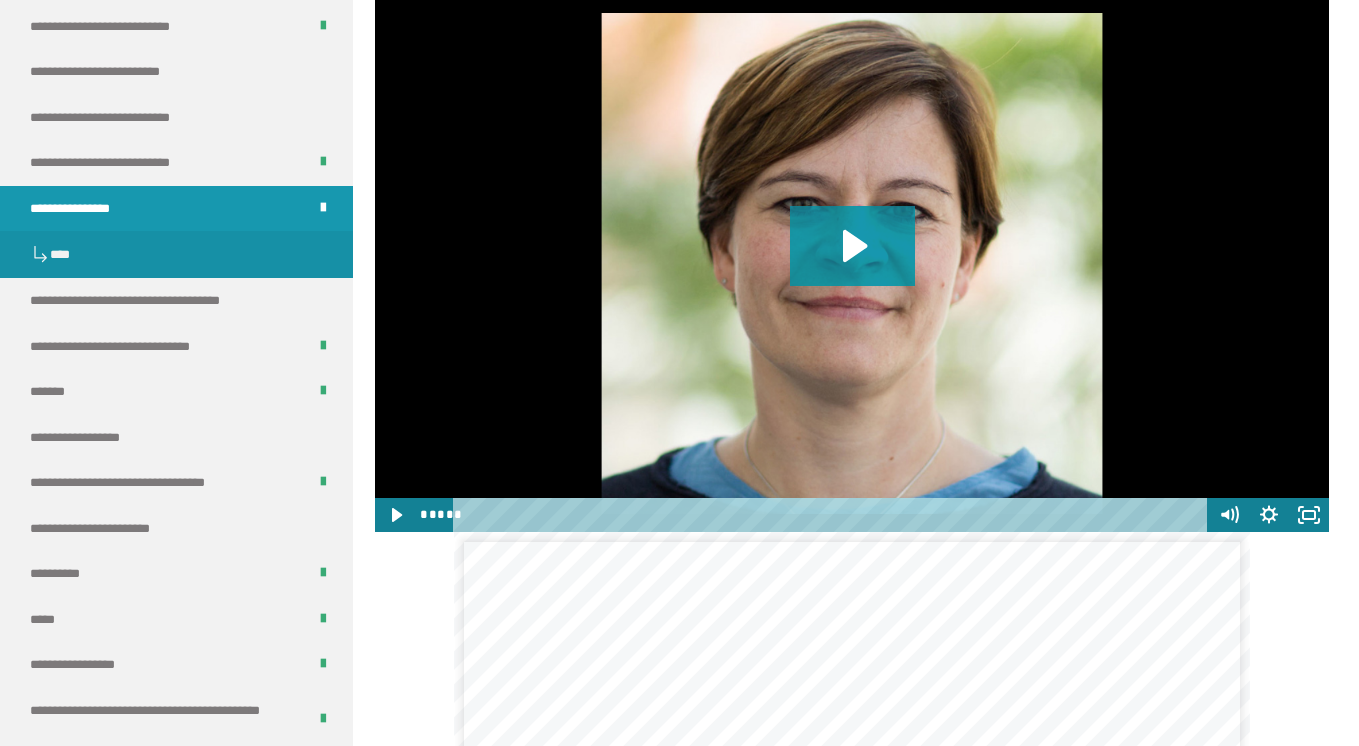 scroll, scrollTop: 1725, scrollLeft: 0, axis: vertical 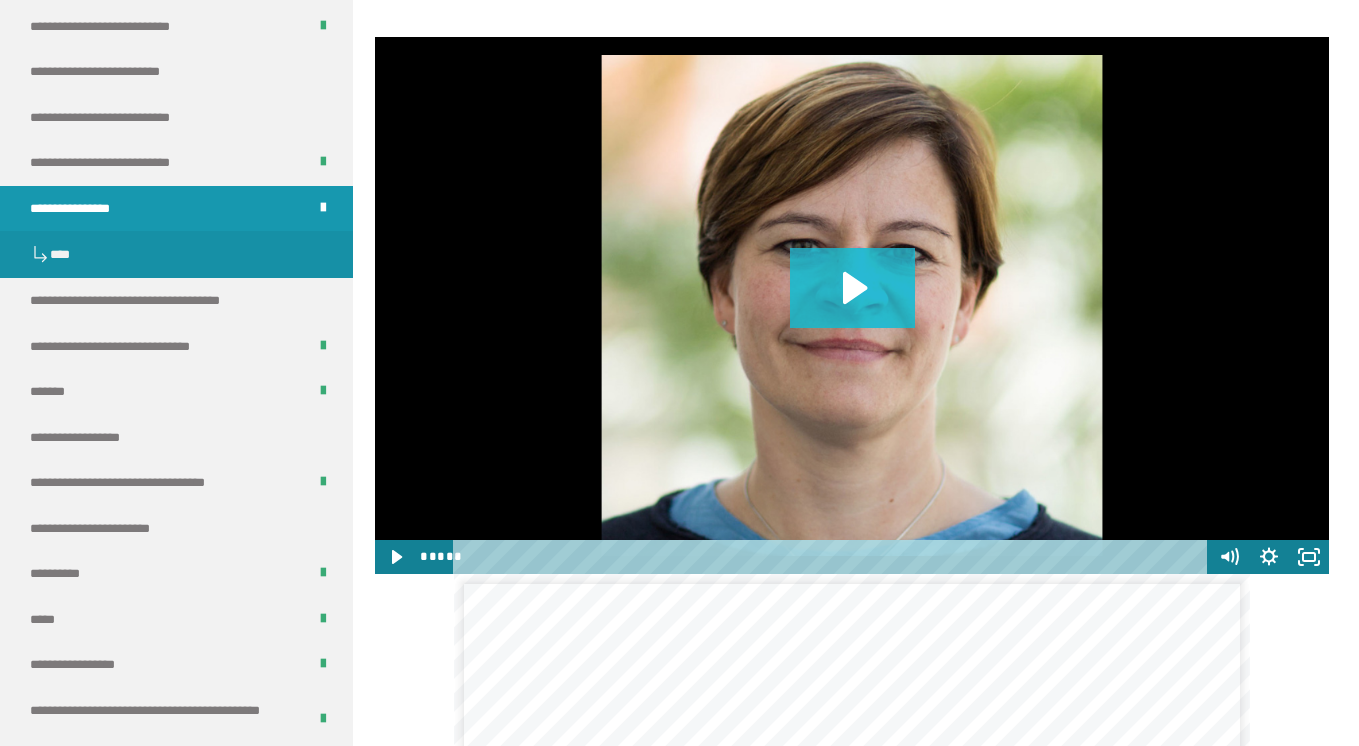 click 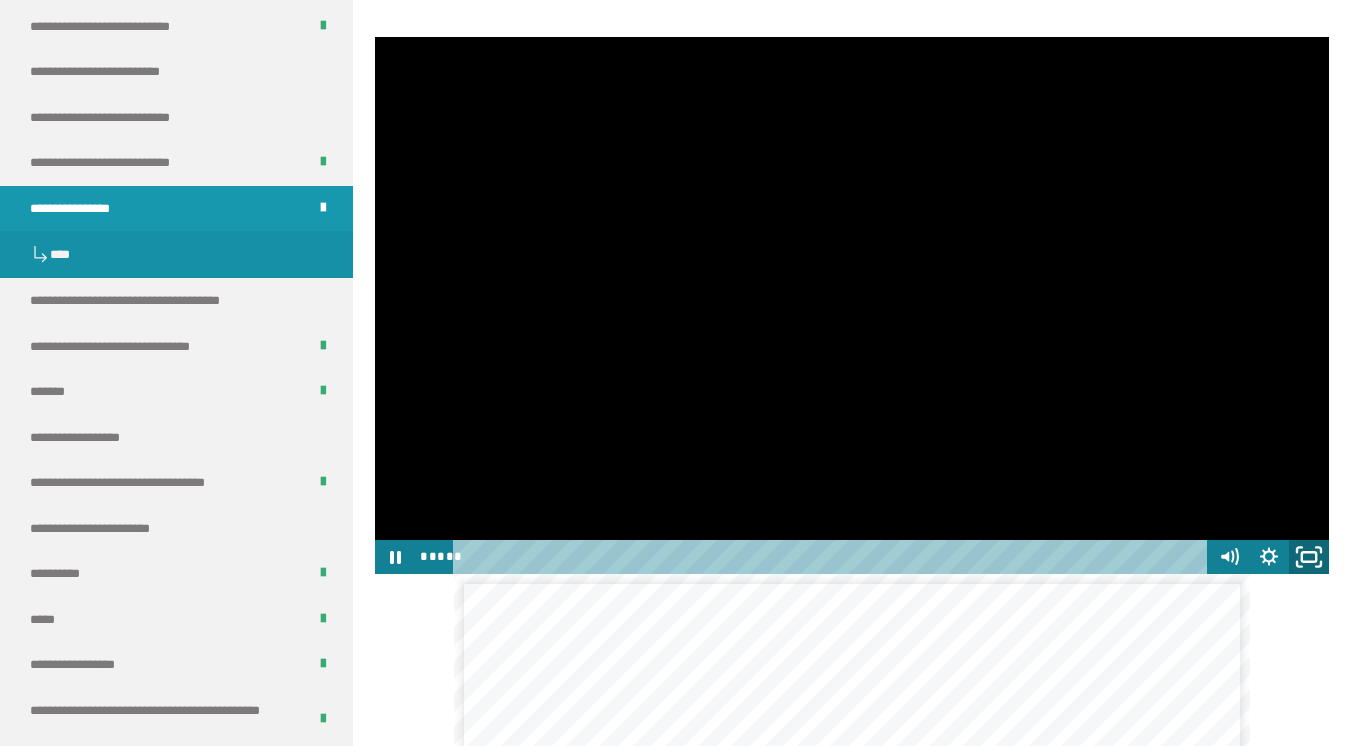 click 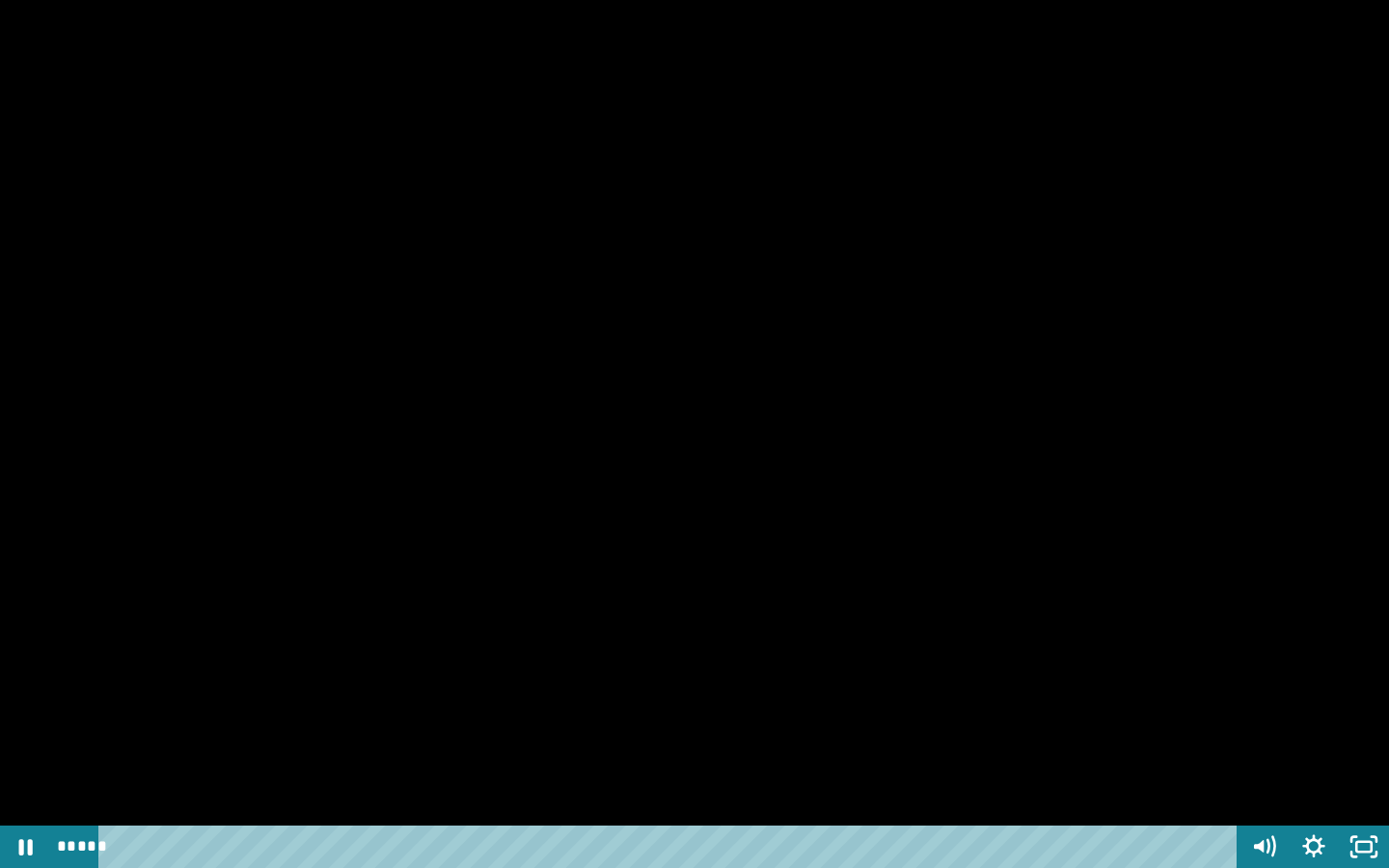 click at bounding box center (694, 434) 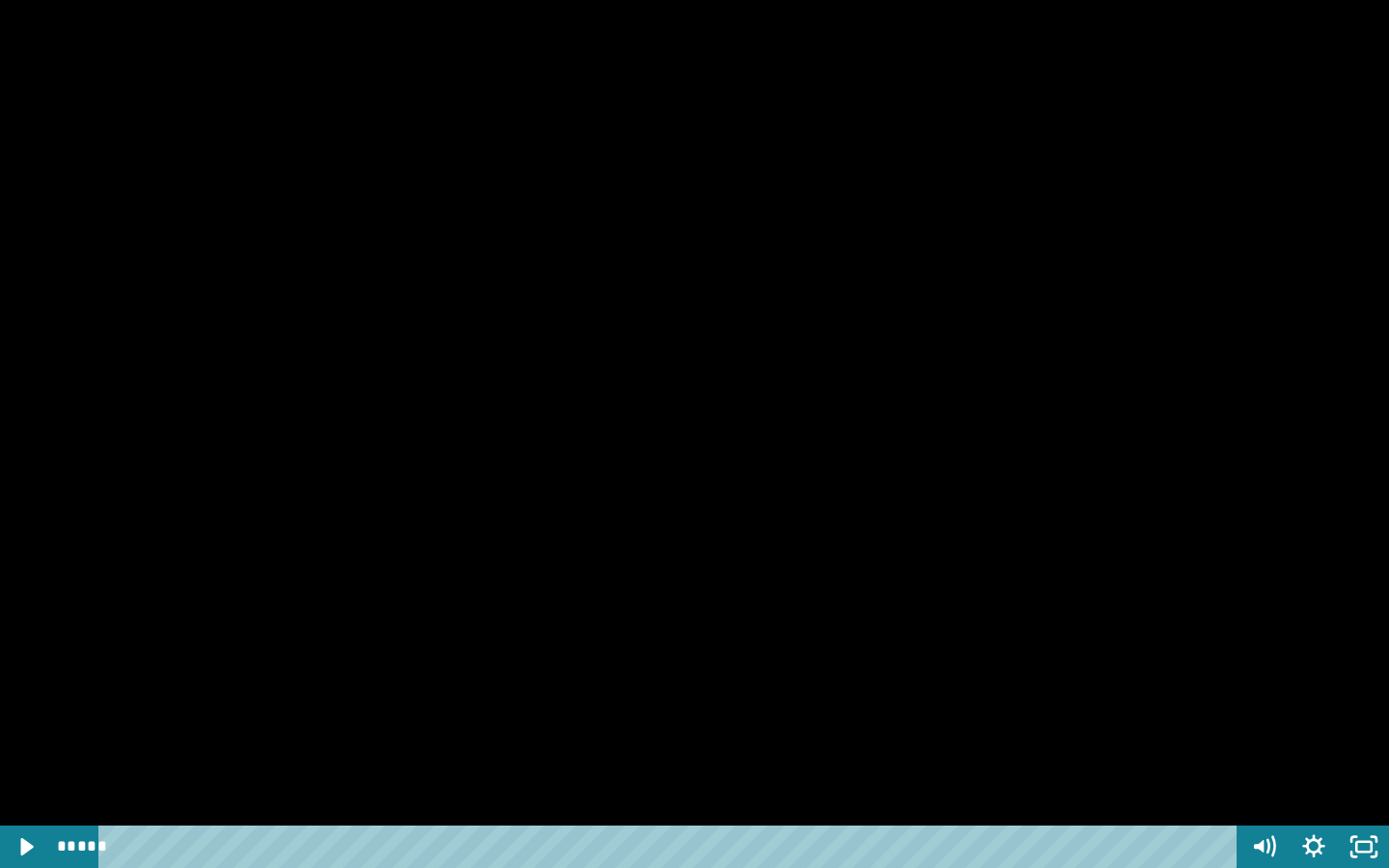 click at bounding box center [694, 434] 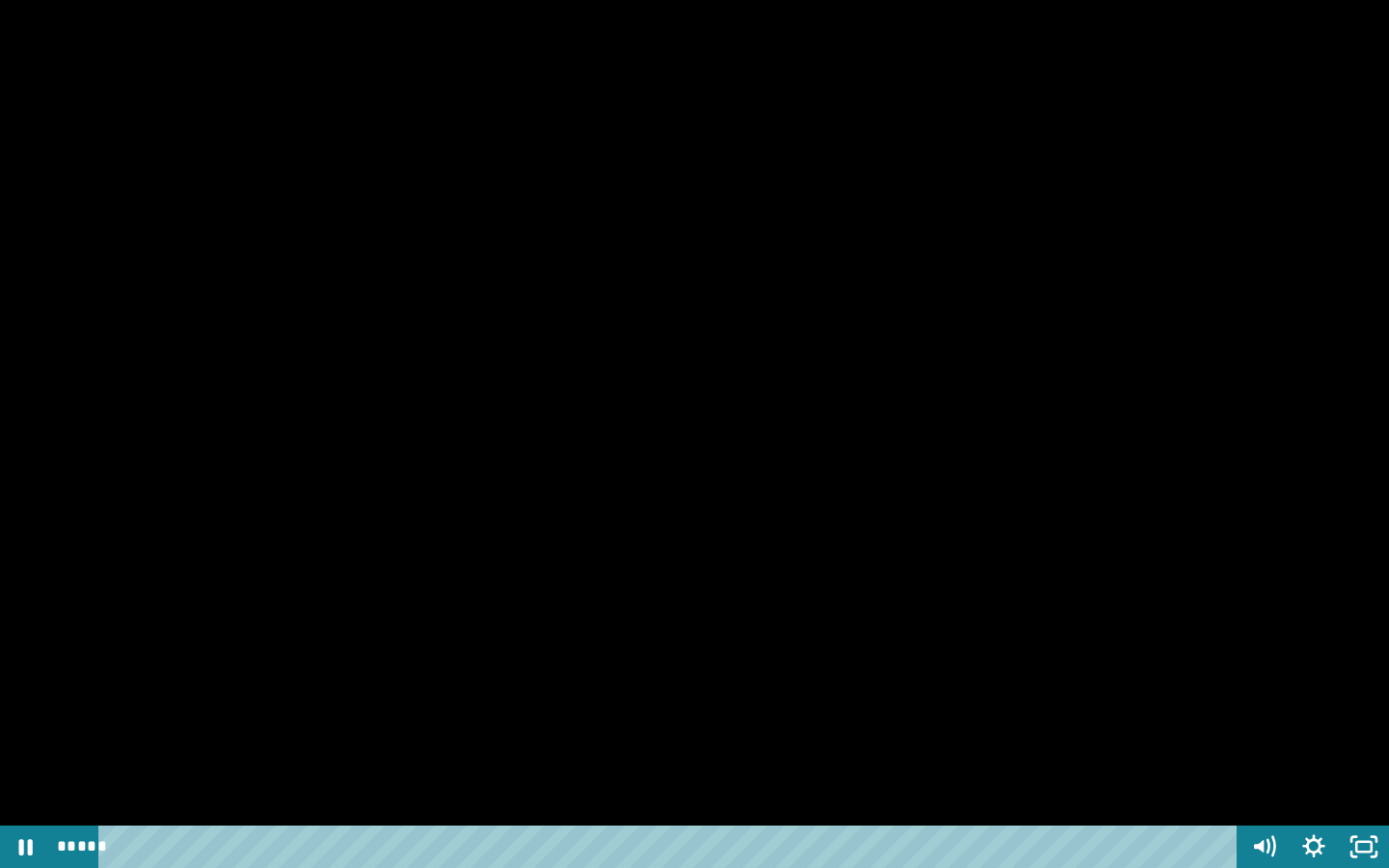 click at bounding box center (694, 434) 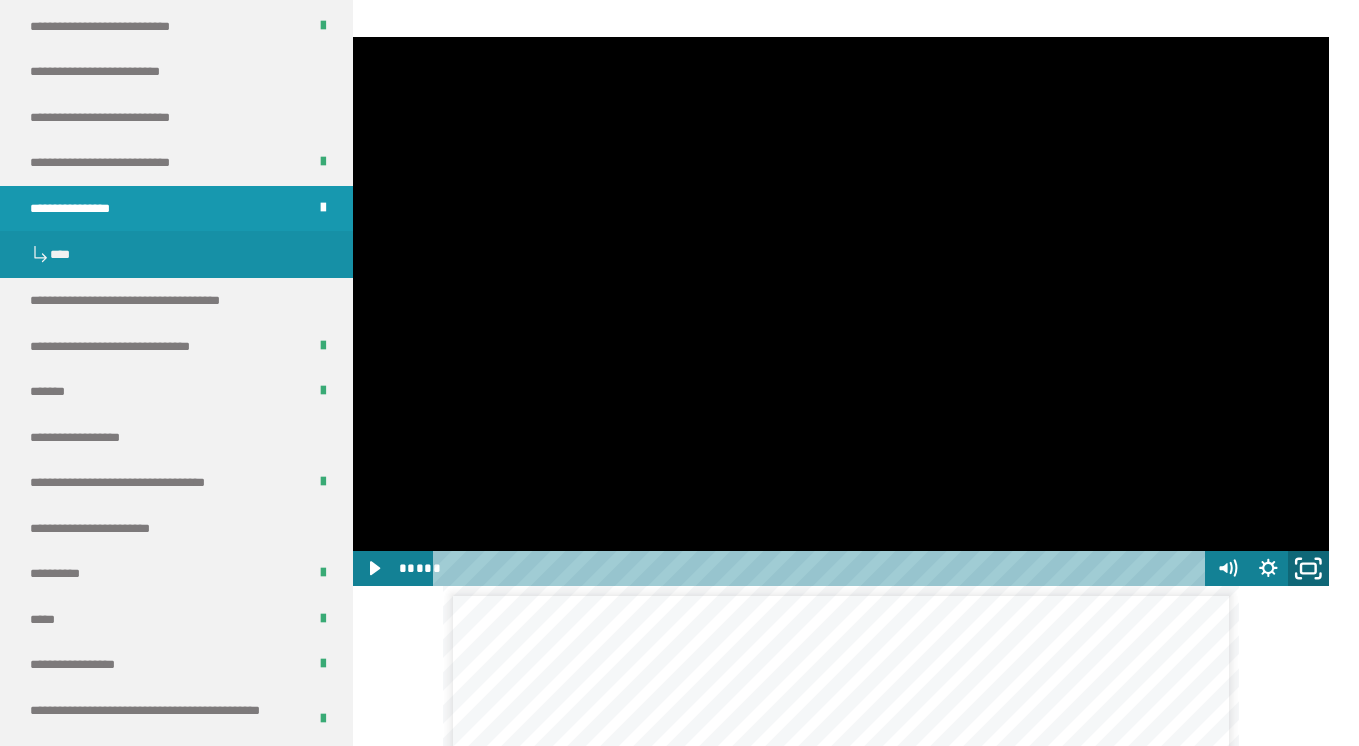 click 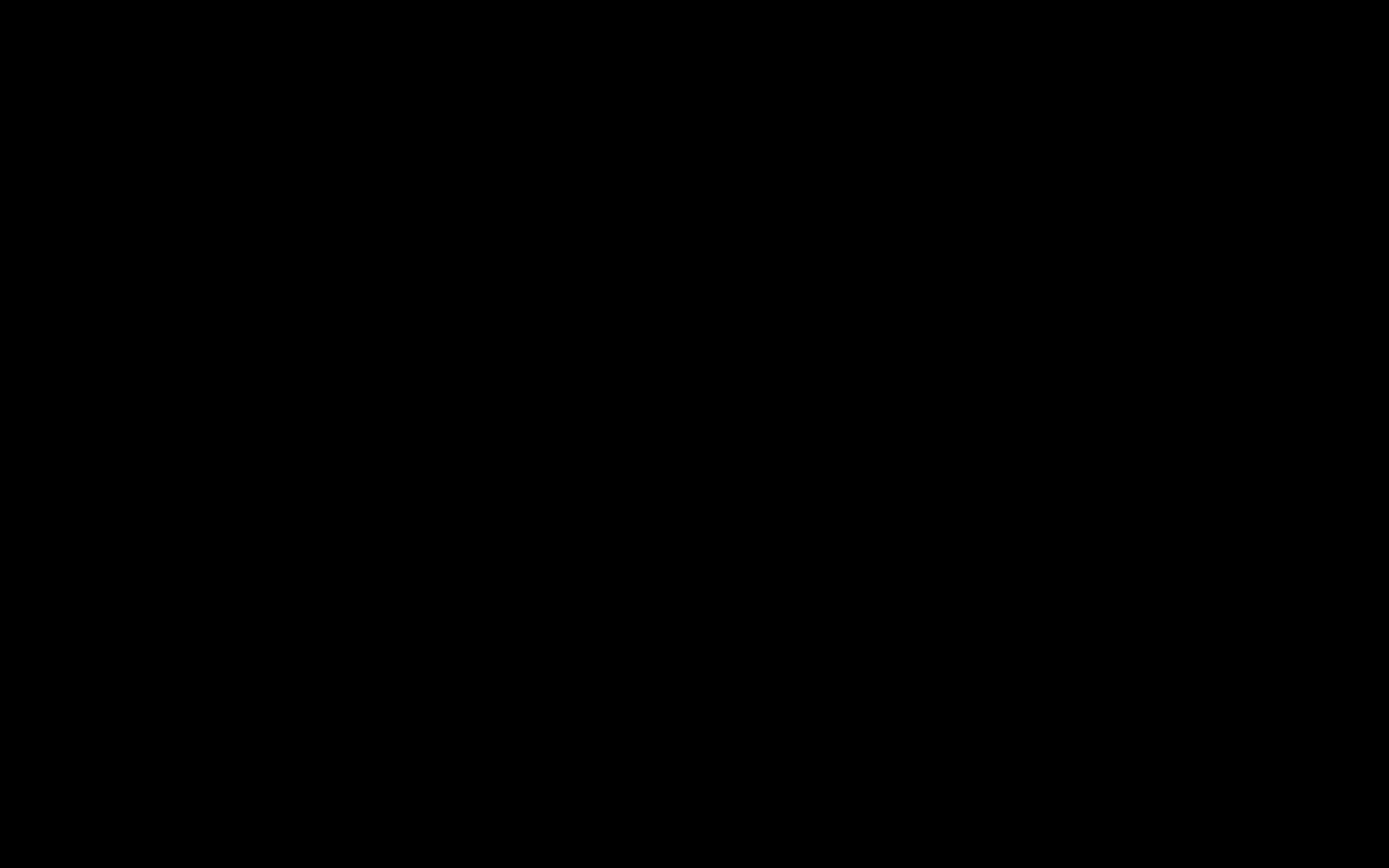 click at bounding box center [694, 434] 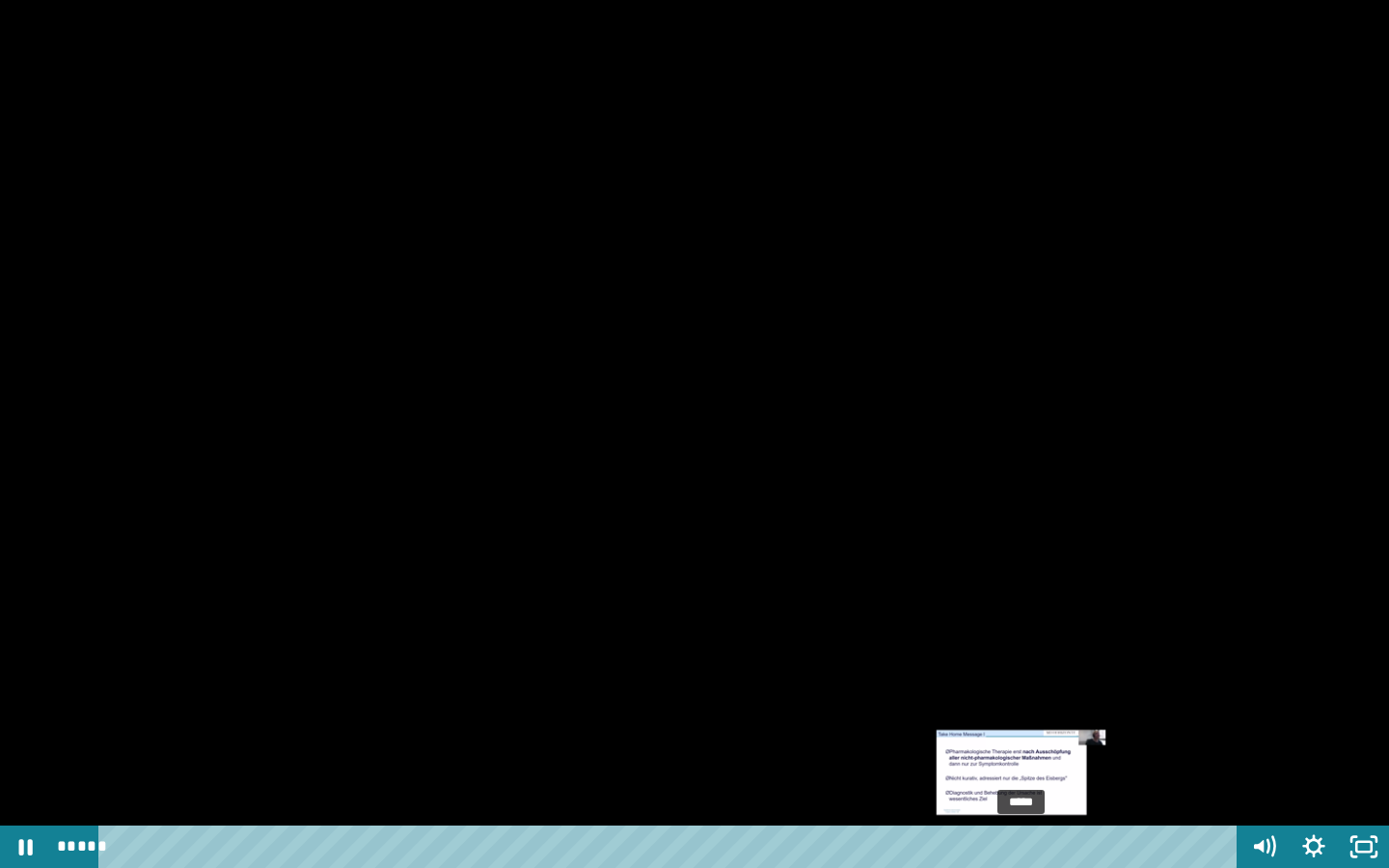 click at bounding box center [1021, 847] 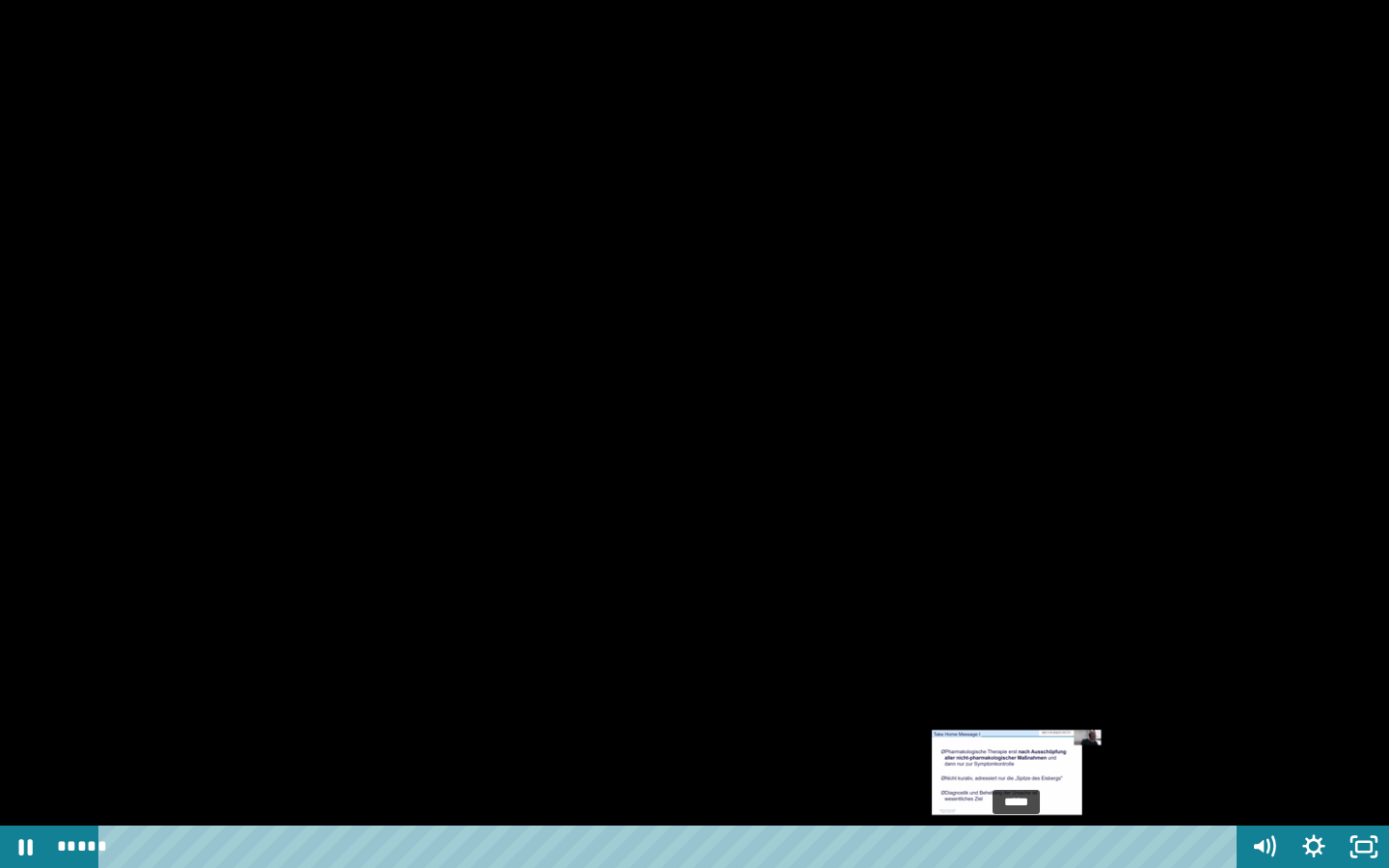 click at bounding box center [1021, 847] 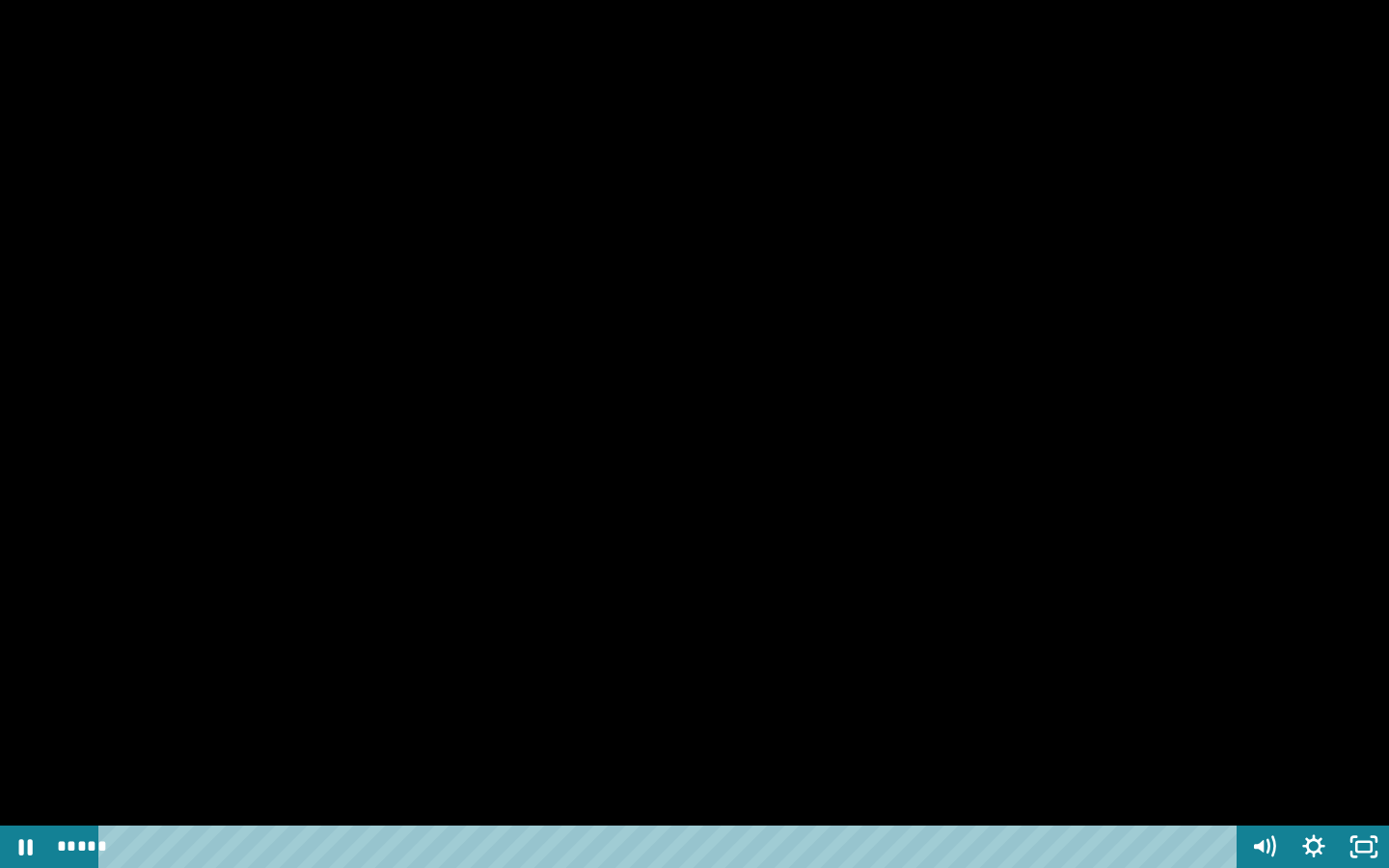 click at bounding box center (694, 434) 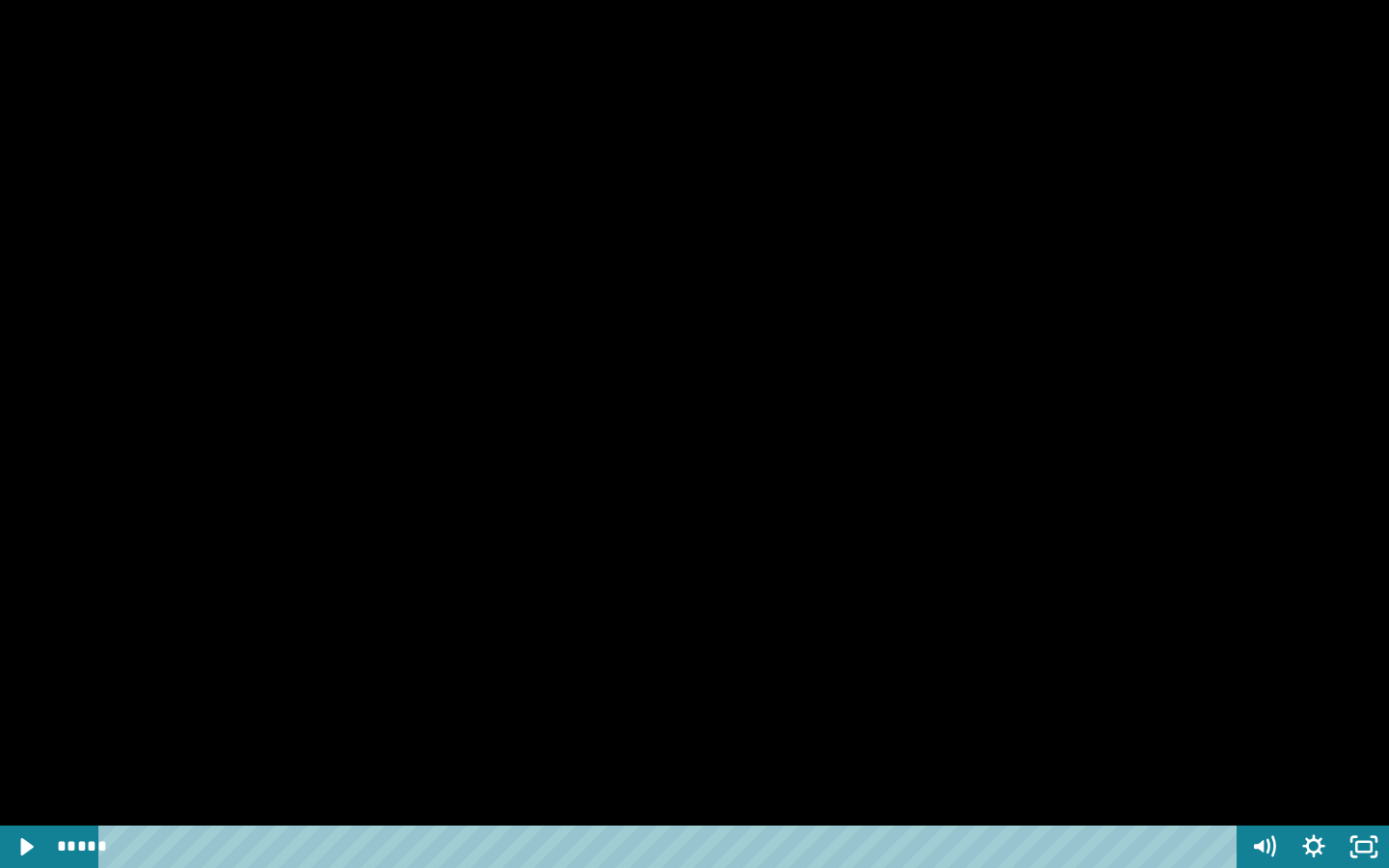 click at bounding box center [694, 434] 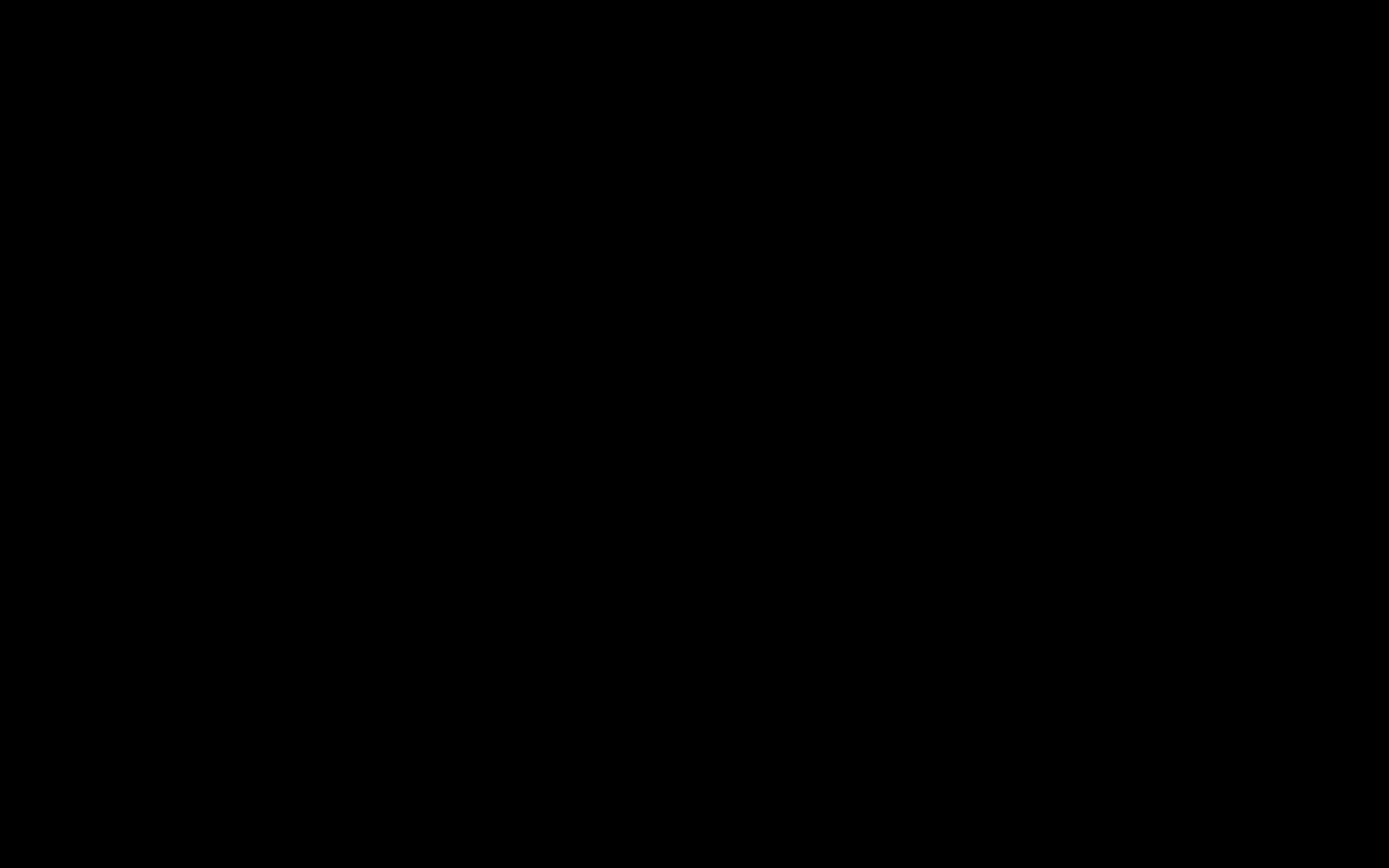 click at bounding box center [694, 434] 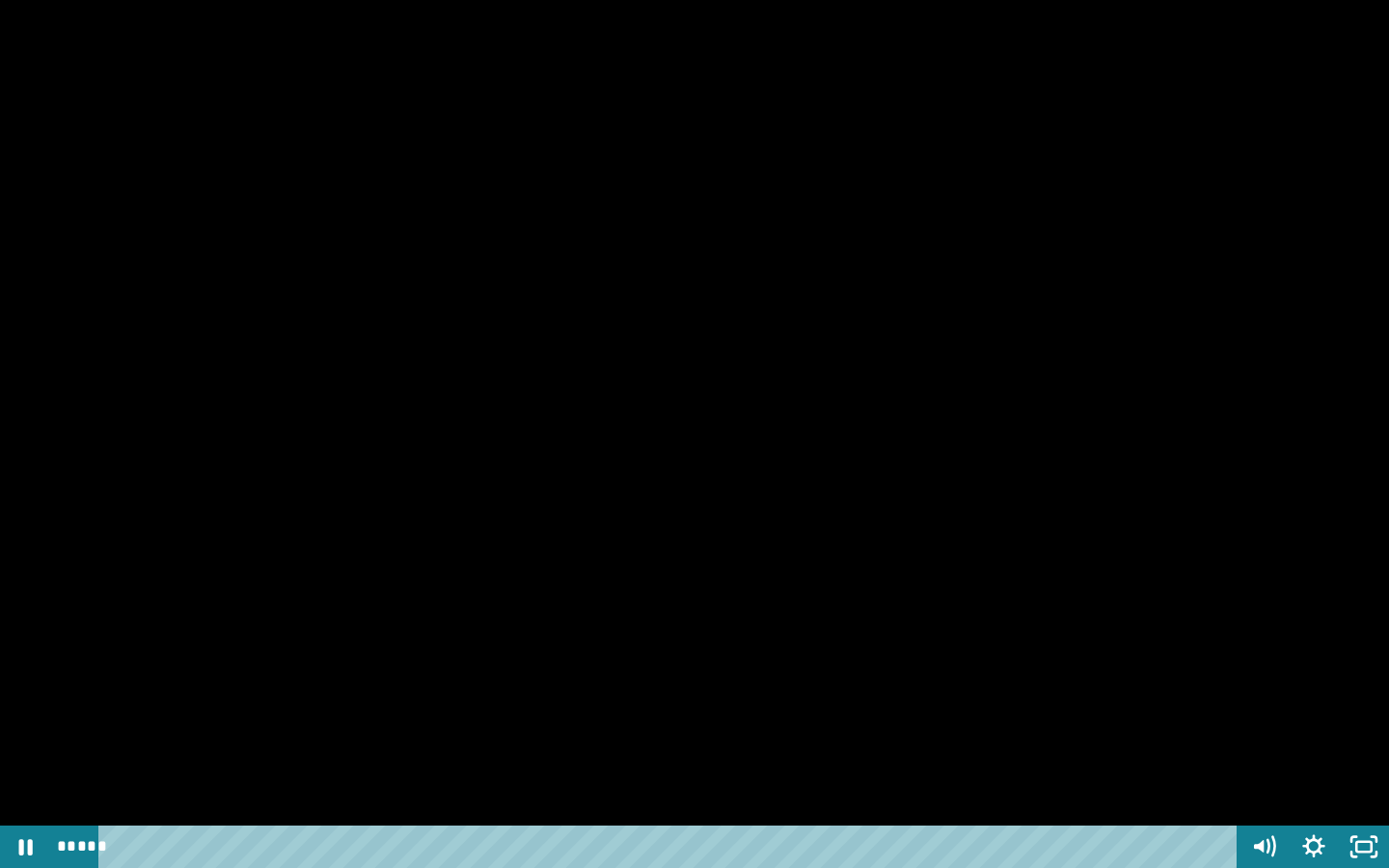 click at bounding box center [694, 434] 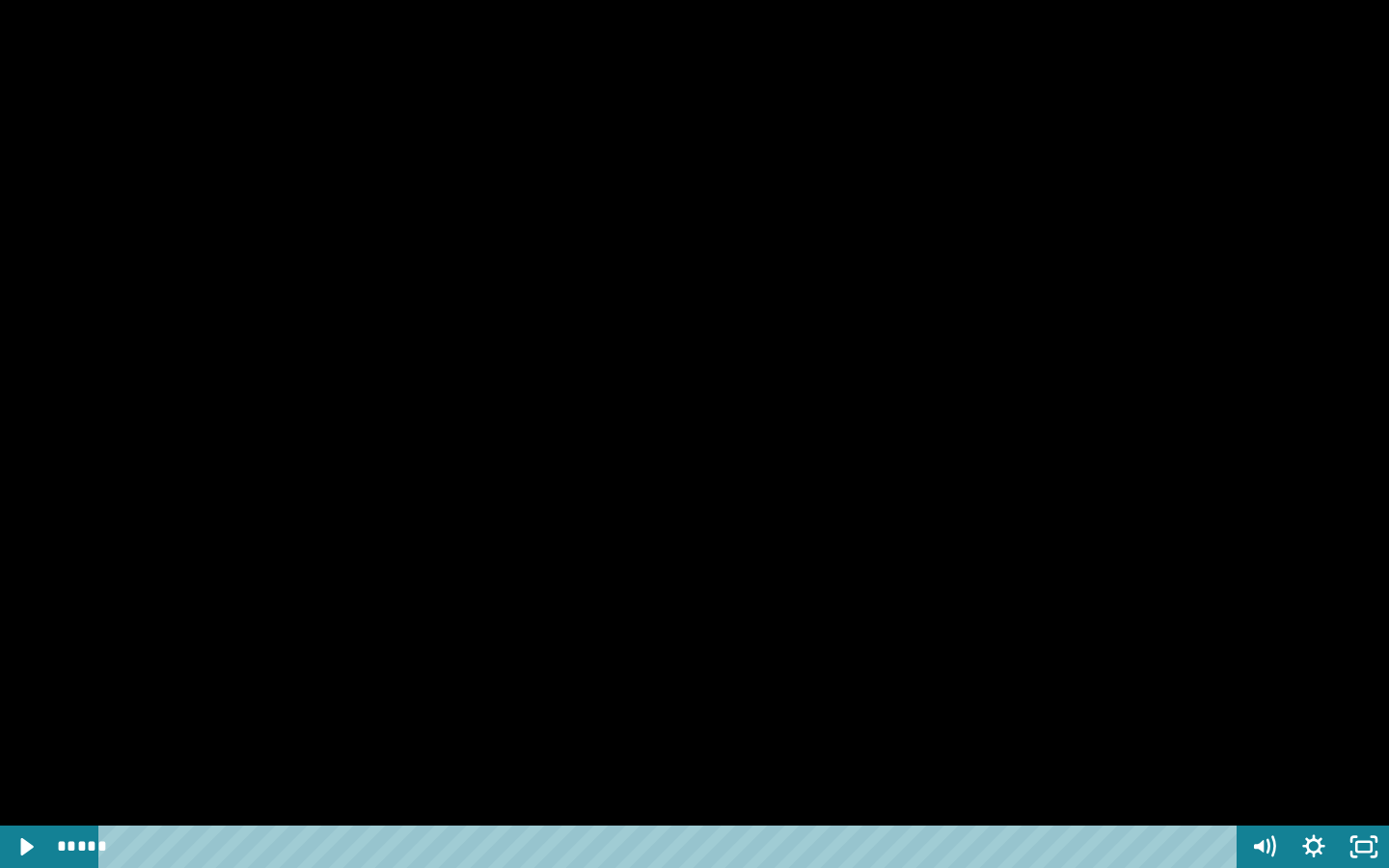 click at bounding box center (694, 434) 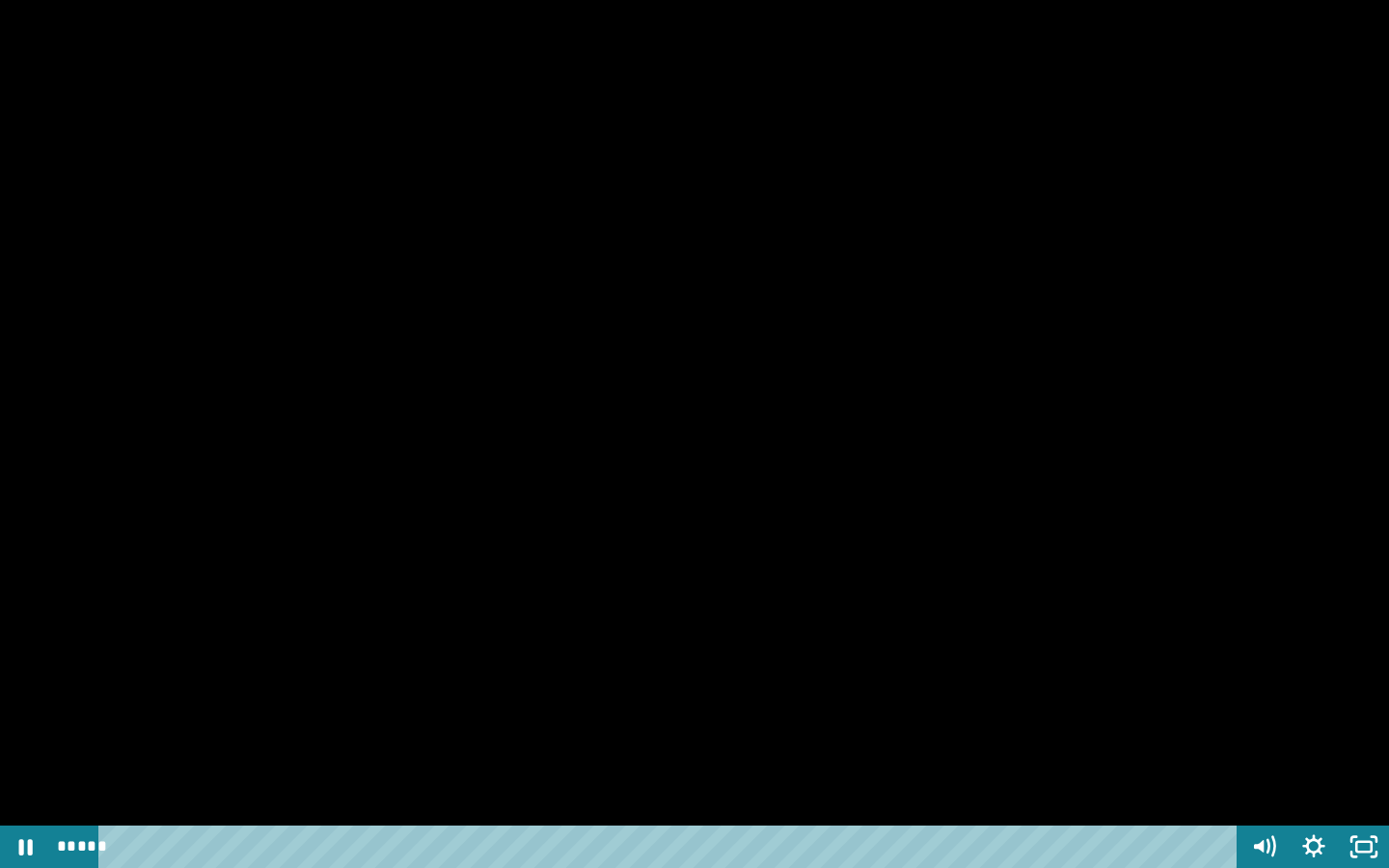 click at bounding box center (694, 434) 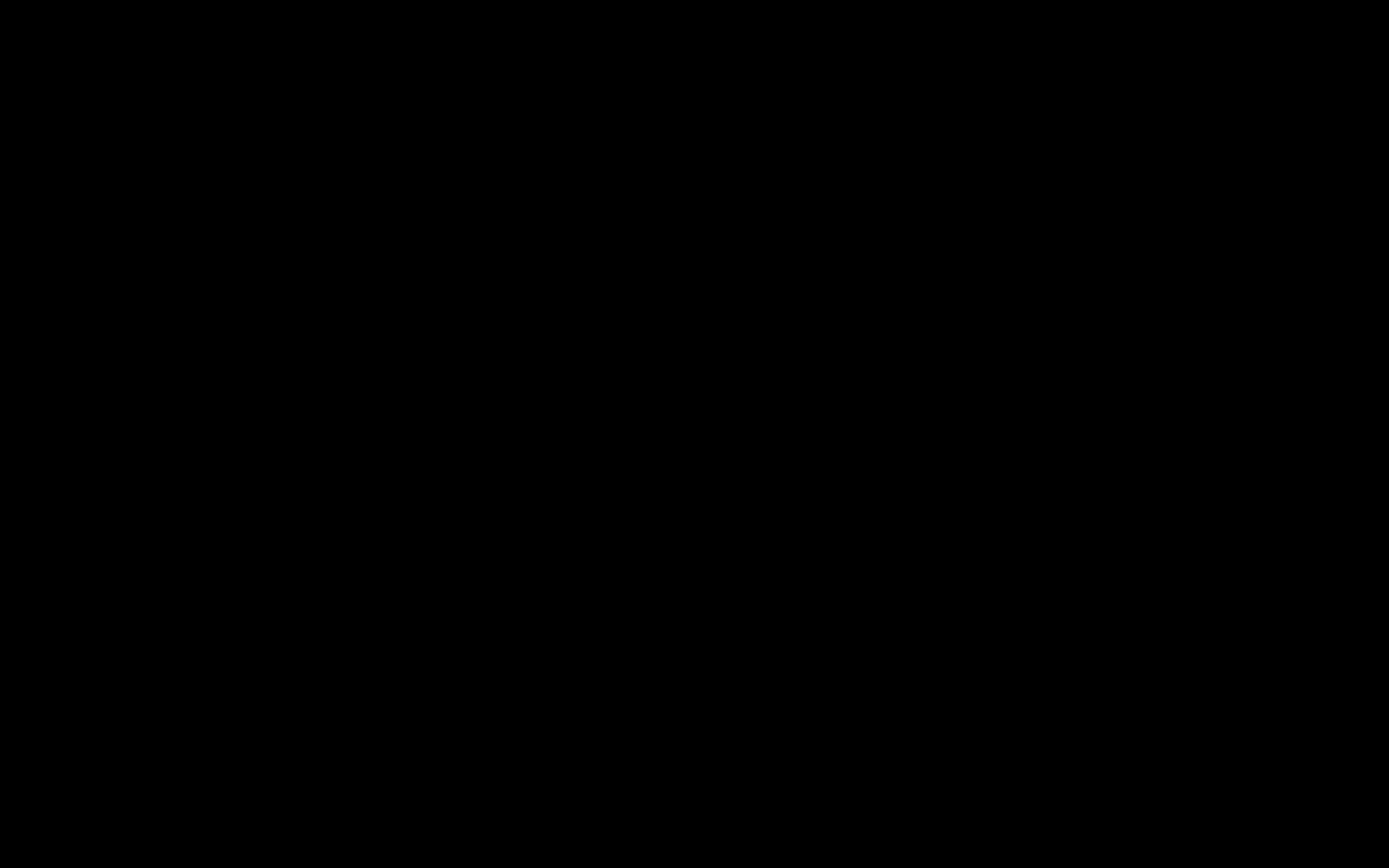 click at bounding box center [694, 434] 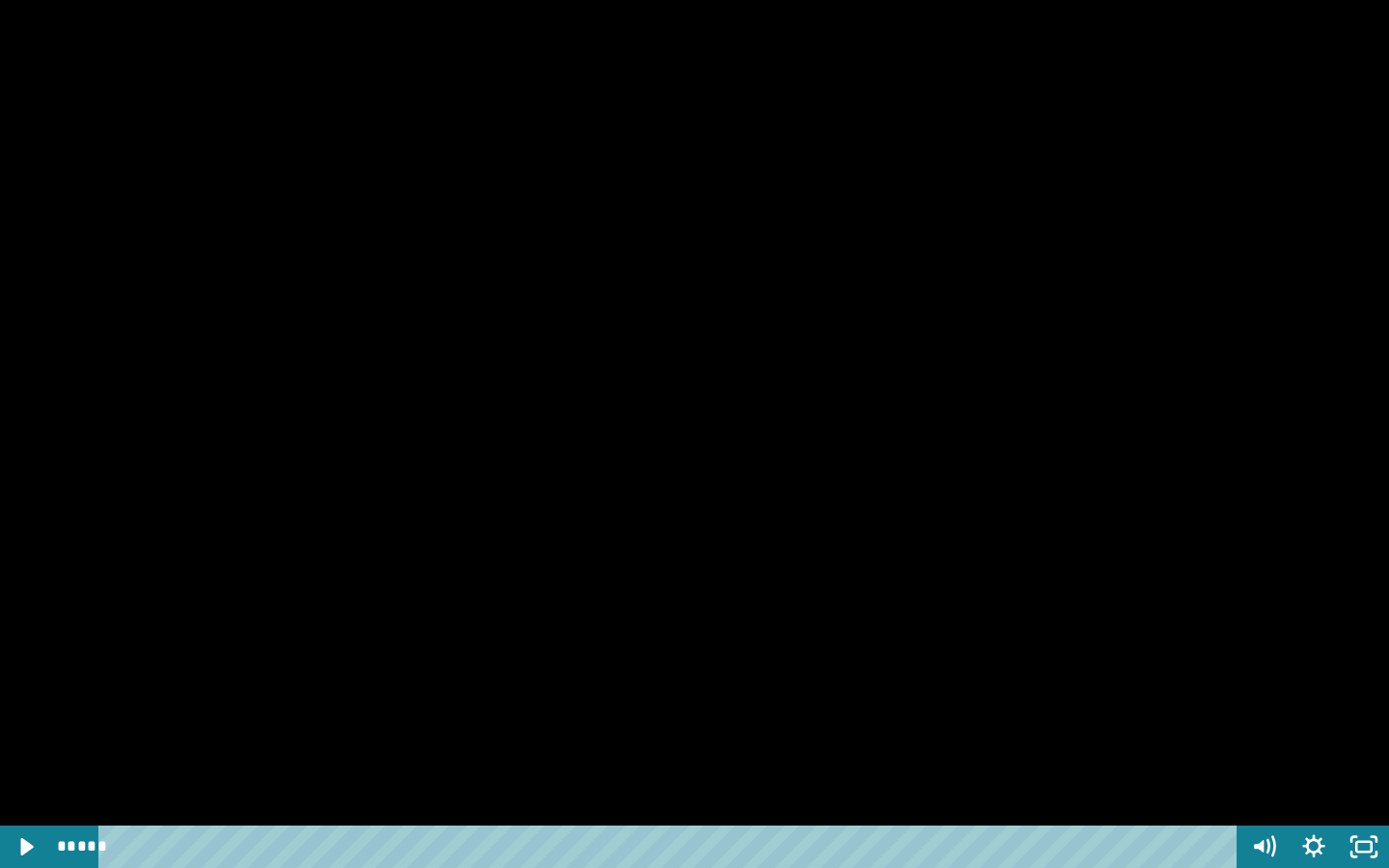 click at bounding box center [694, 434] 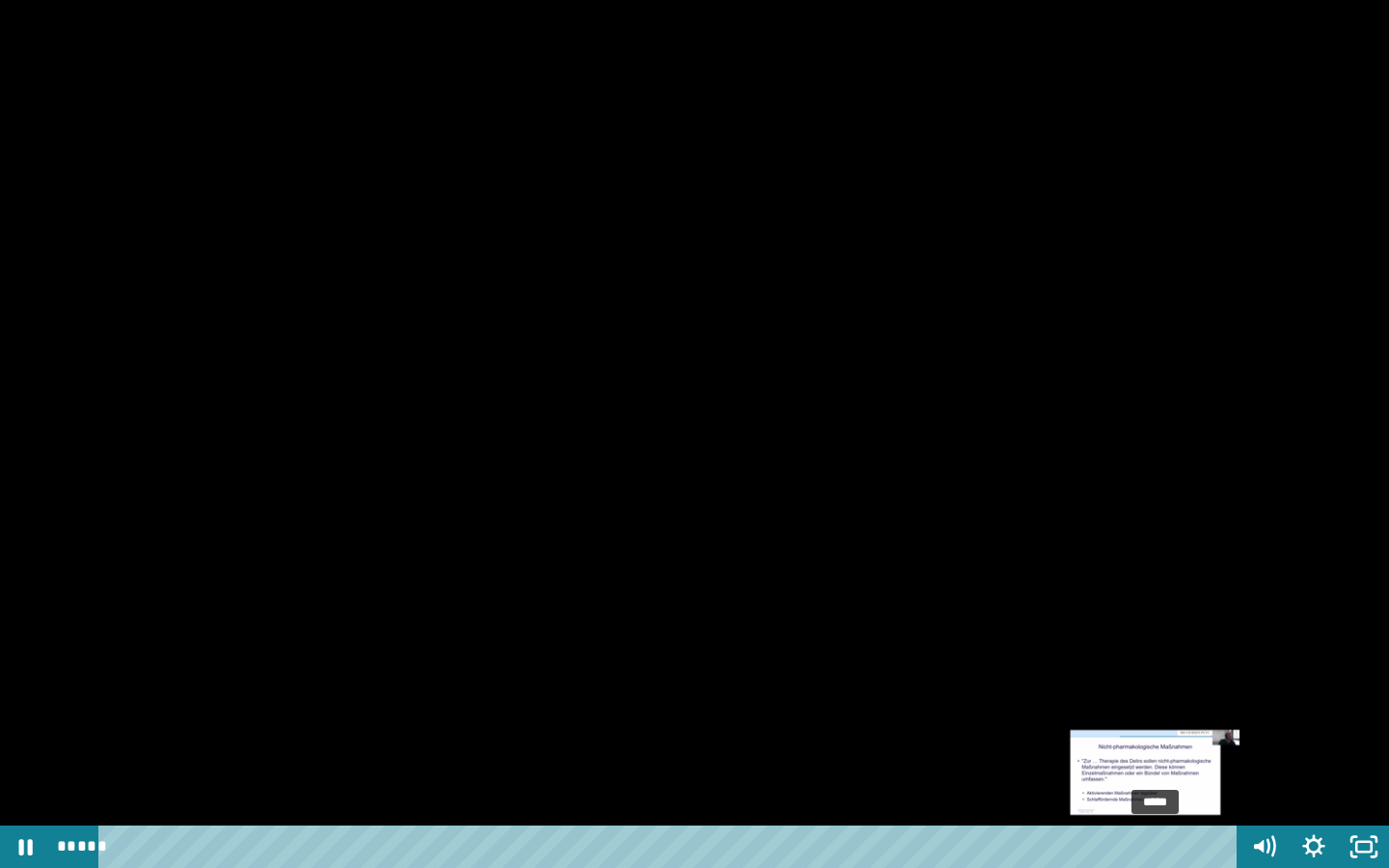 click on "*****" at bounding box center (671, 847) 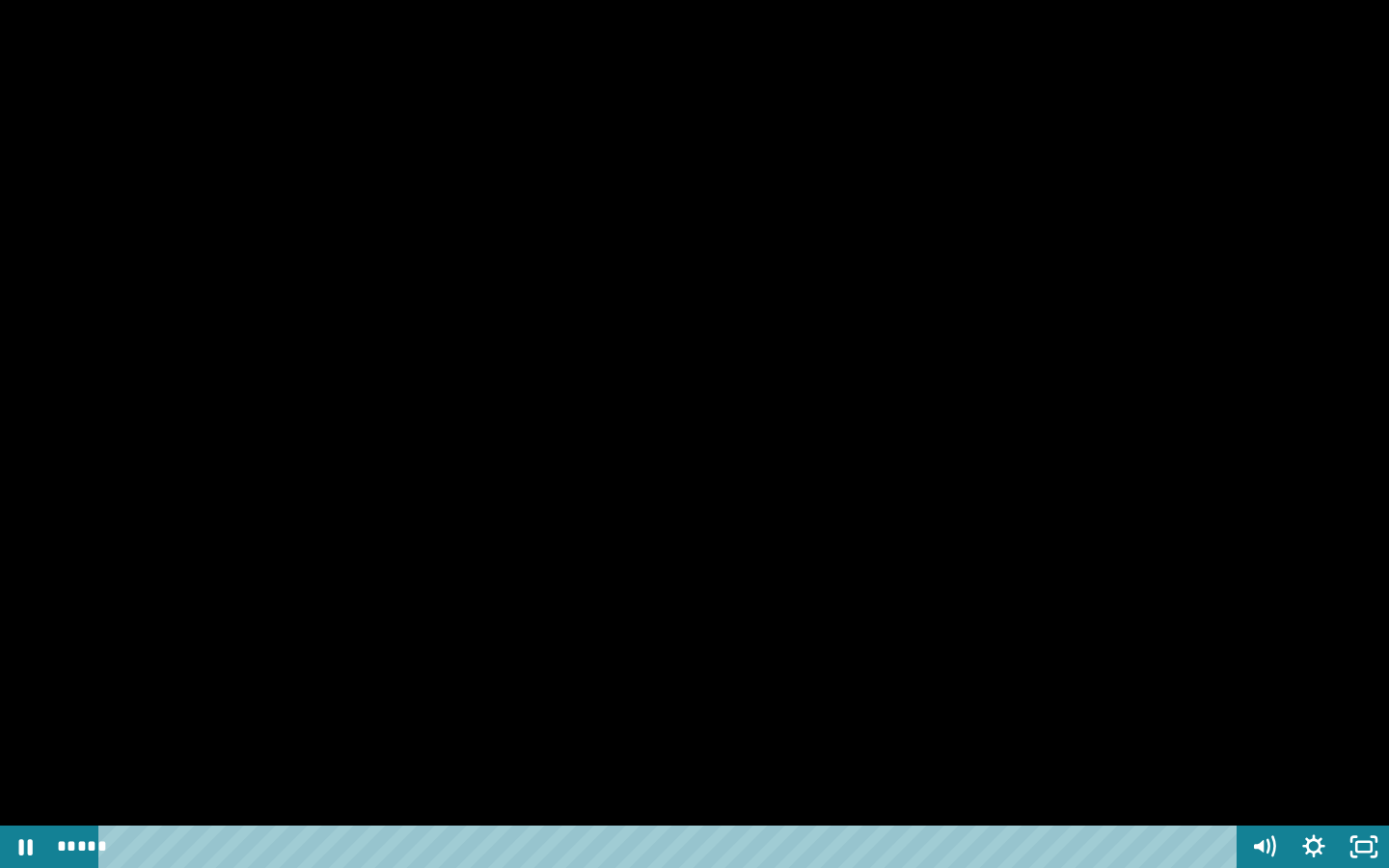 click at bounding box center (694, 434) 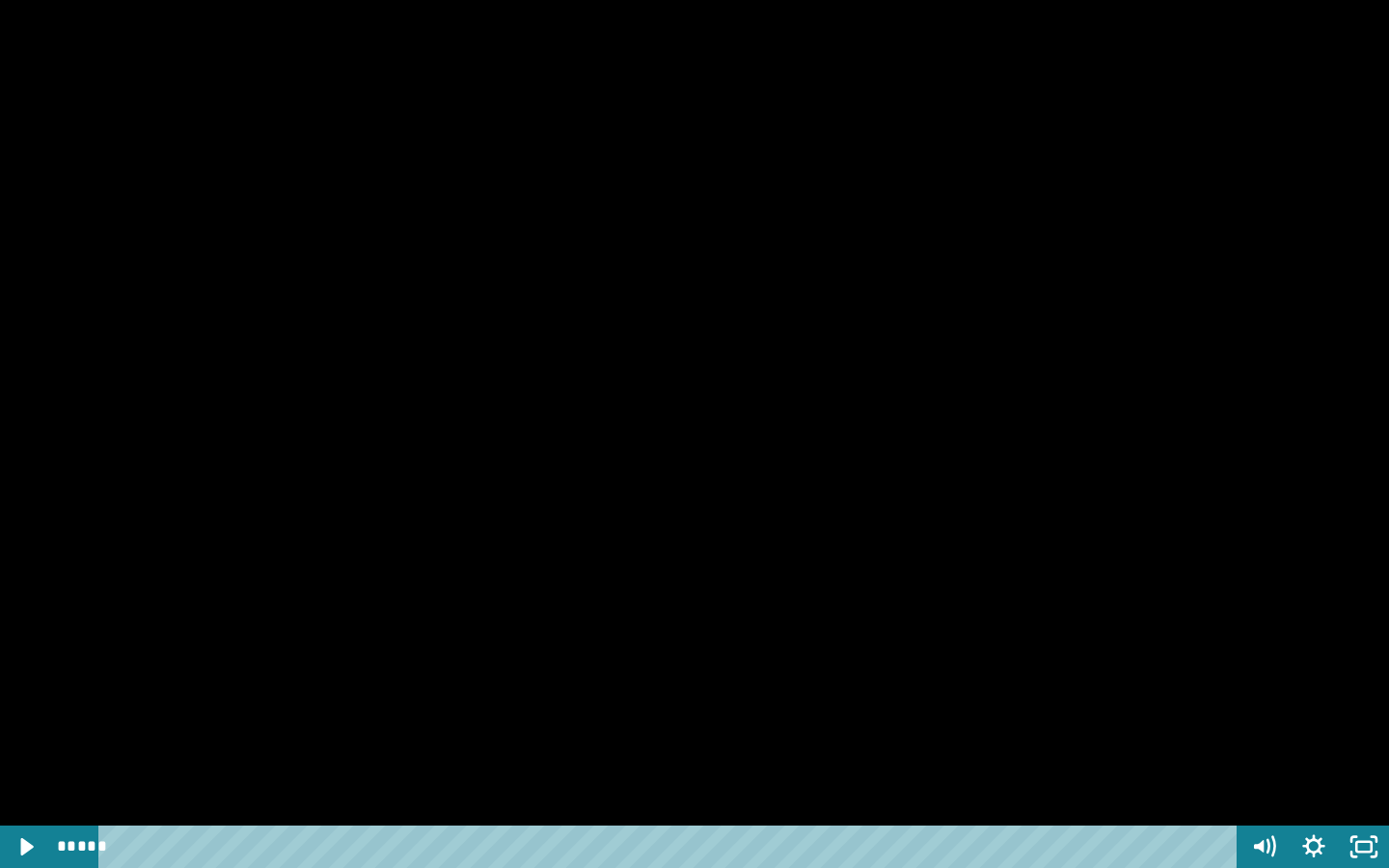 click at bounding box center (694, 434) 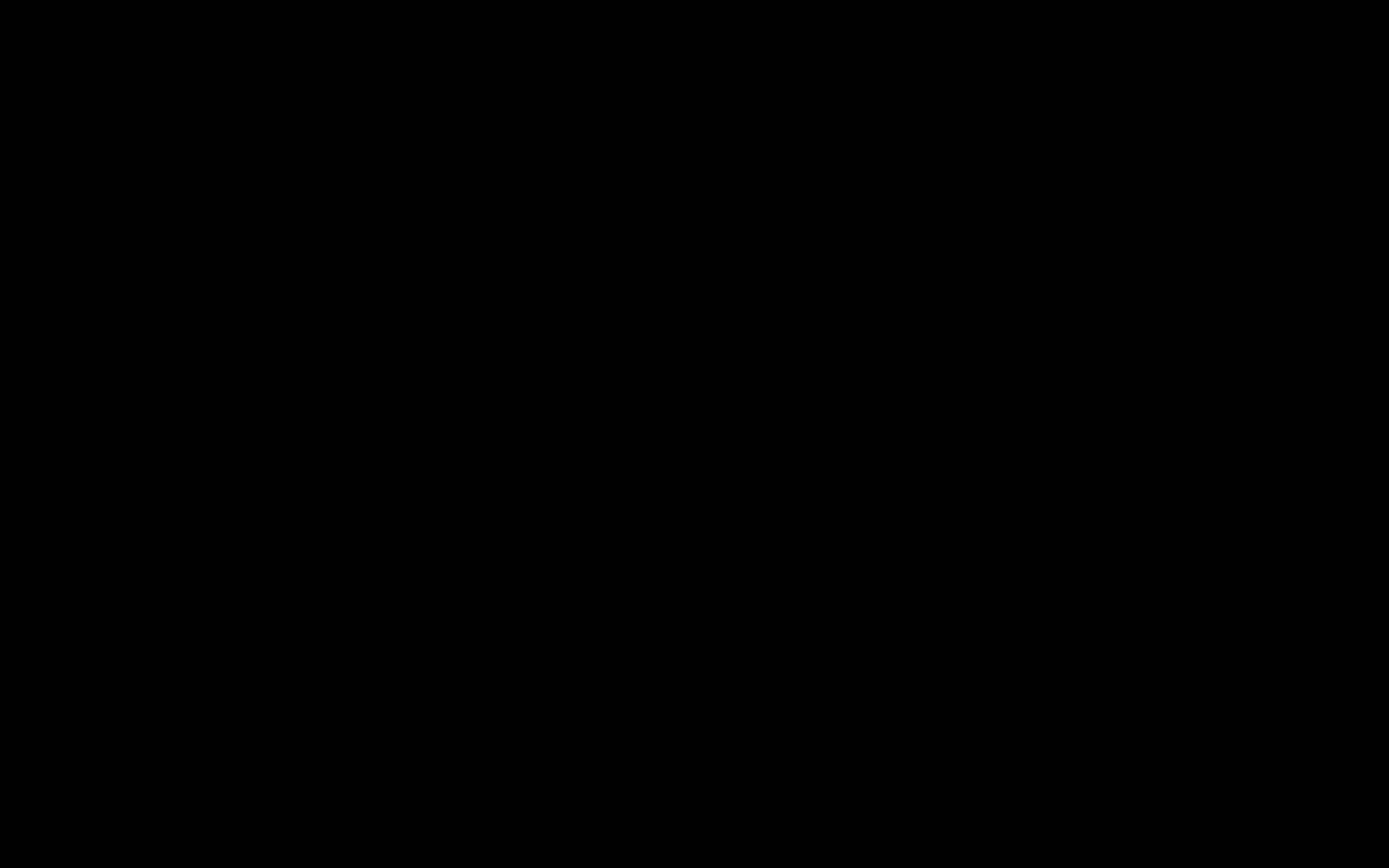 click at bounding box center (694, 434) 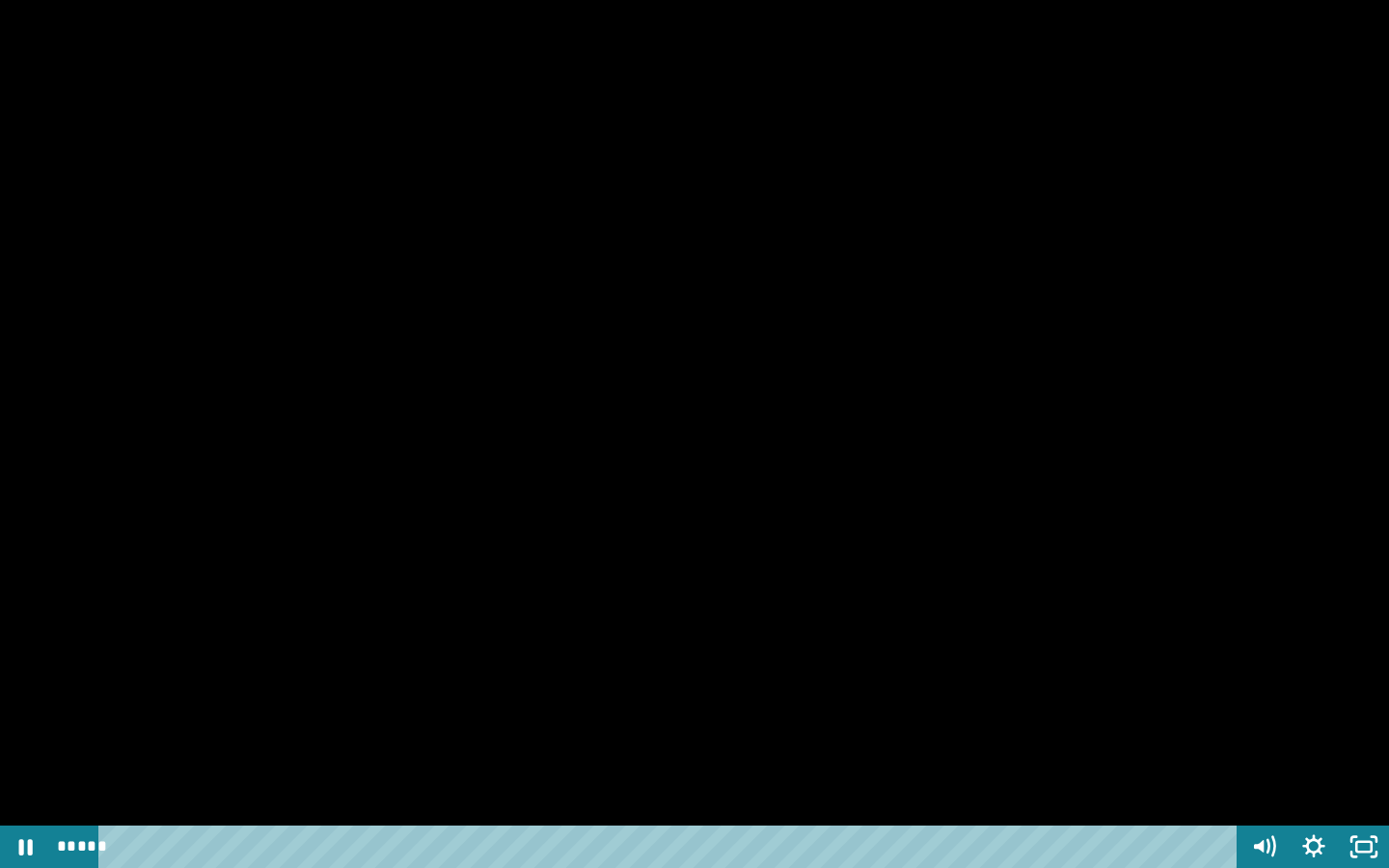 click at bounding box center (694, 434) 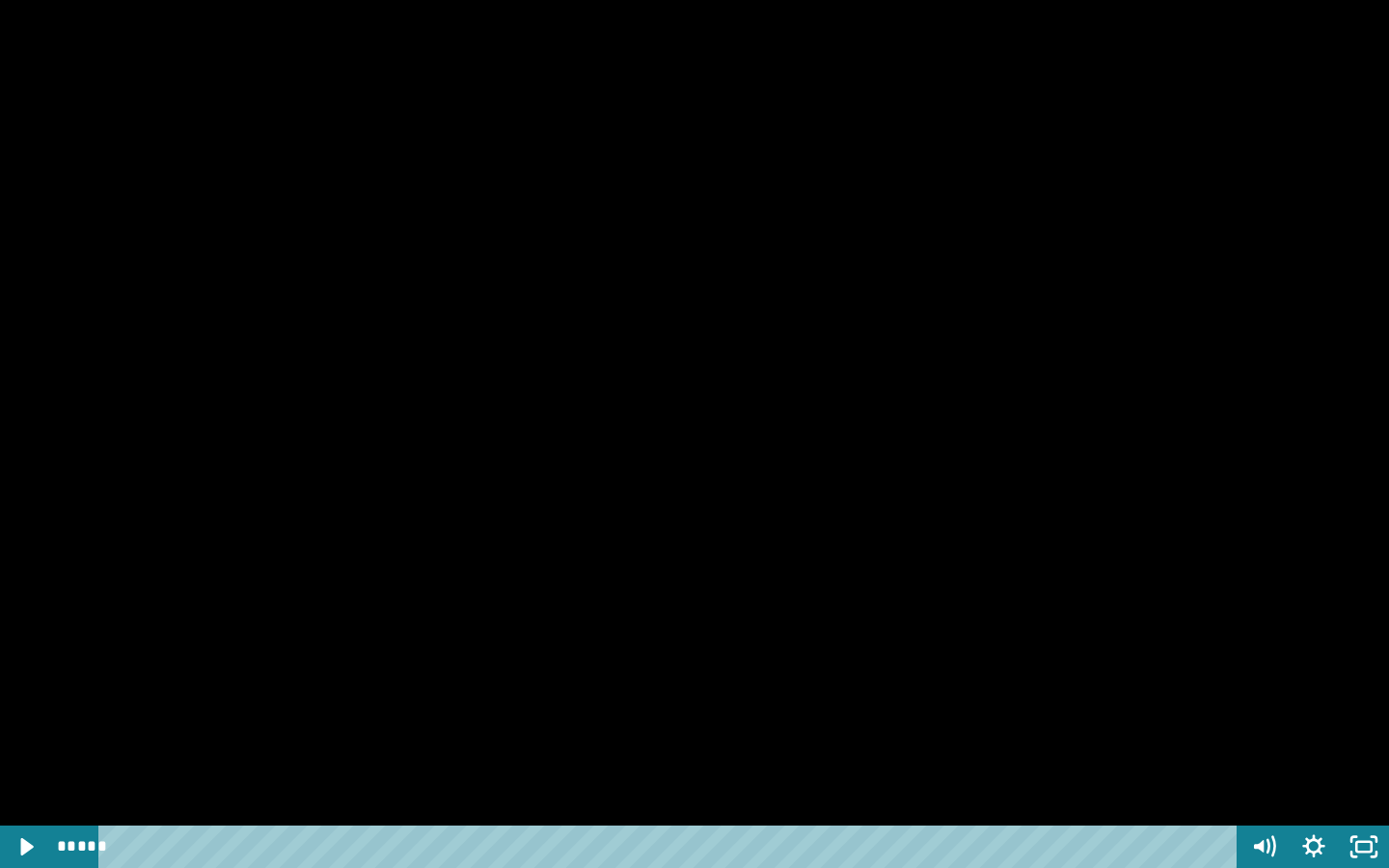 click at bounding box center (694, 434) 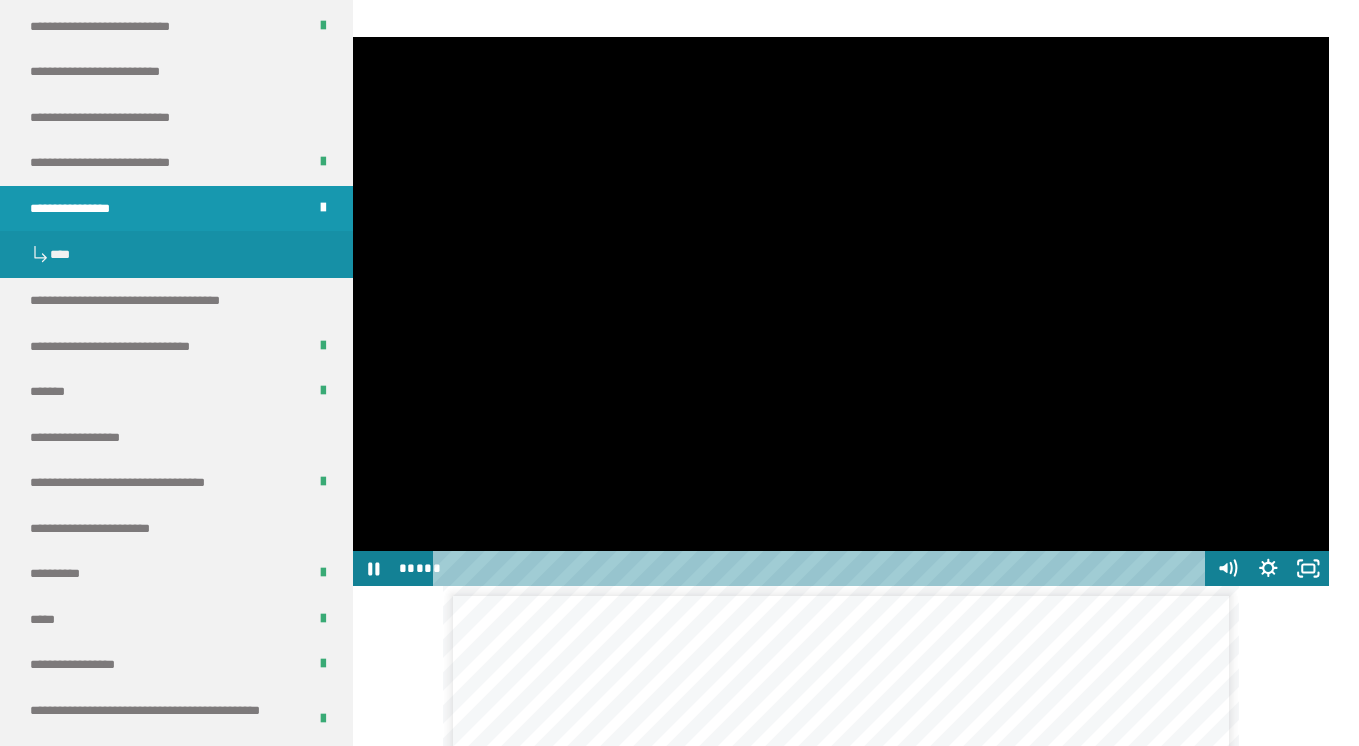 click at bounding box center (841, 311) 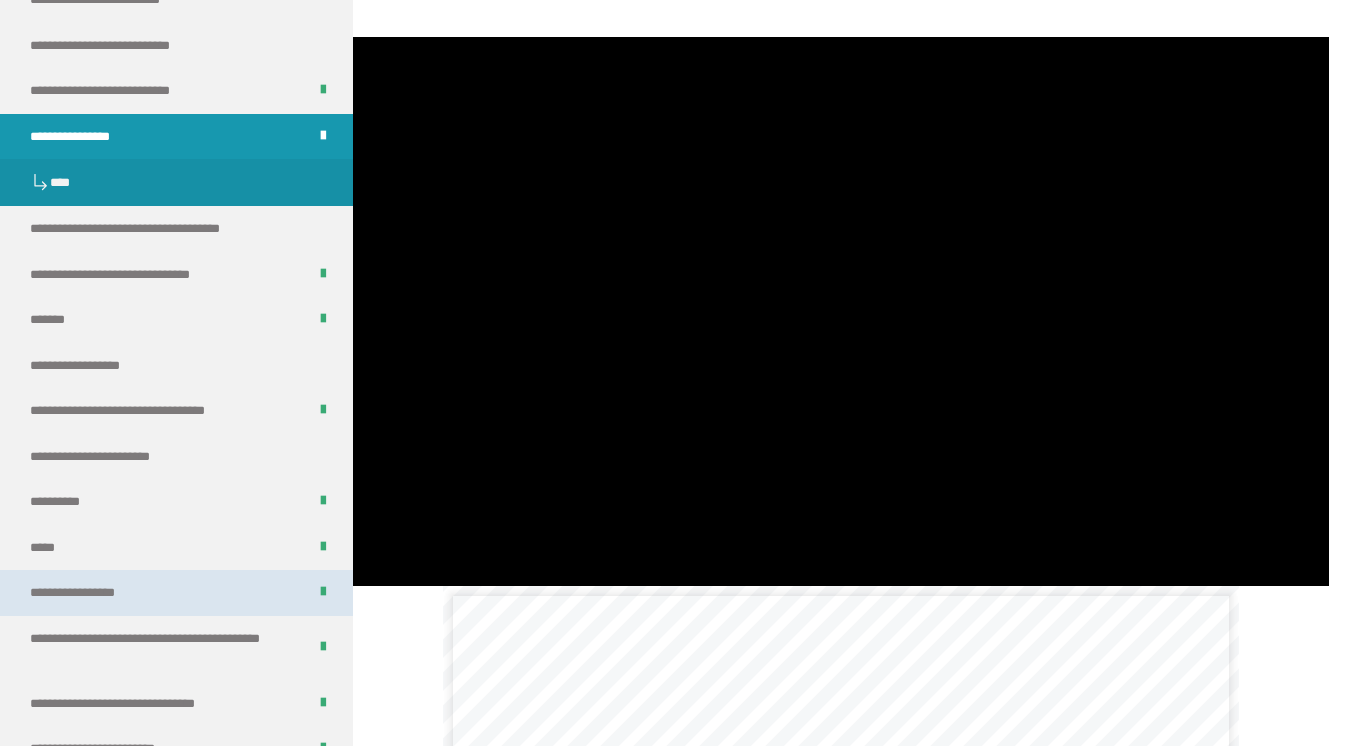 scroll, scrollTop: 2024, scrollLeft: 0, axis: vertical 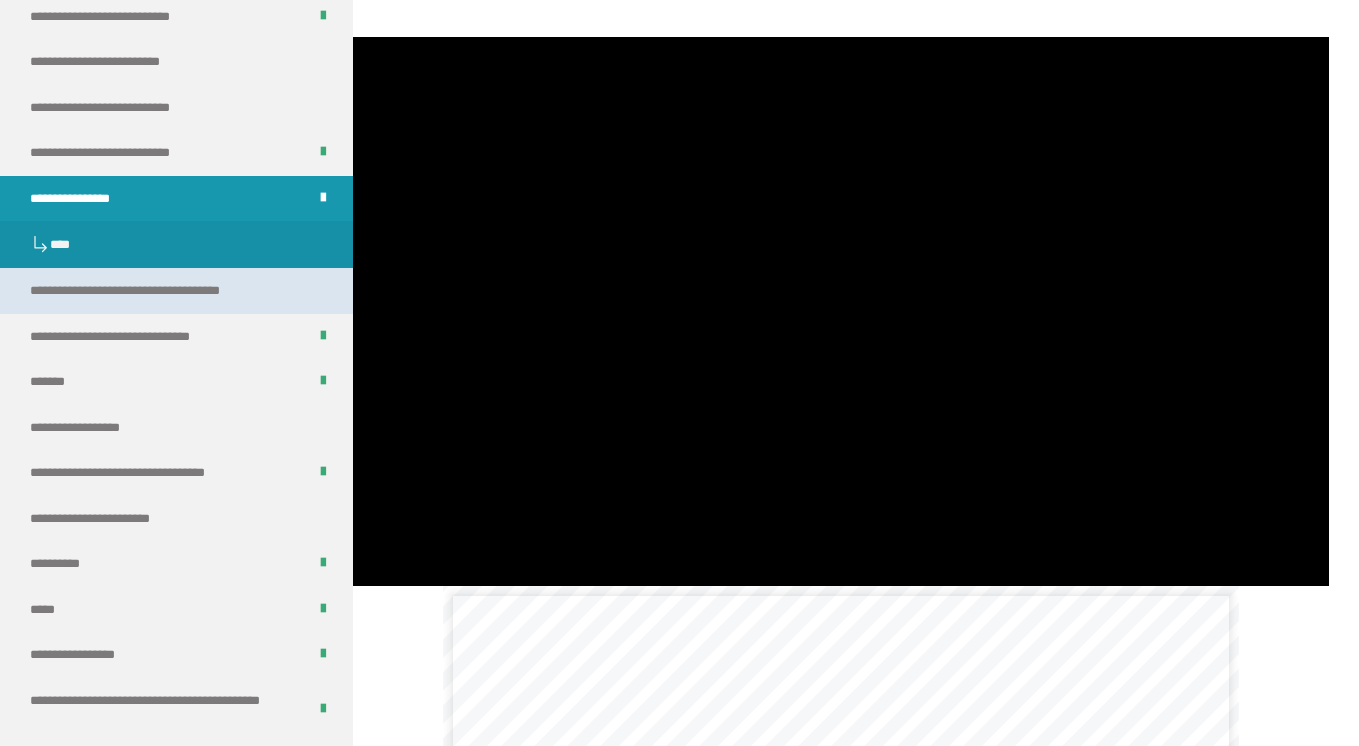 click on "**********" at bounding box center (149, 291) 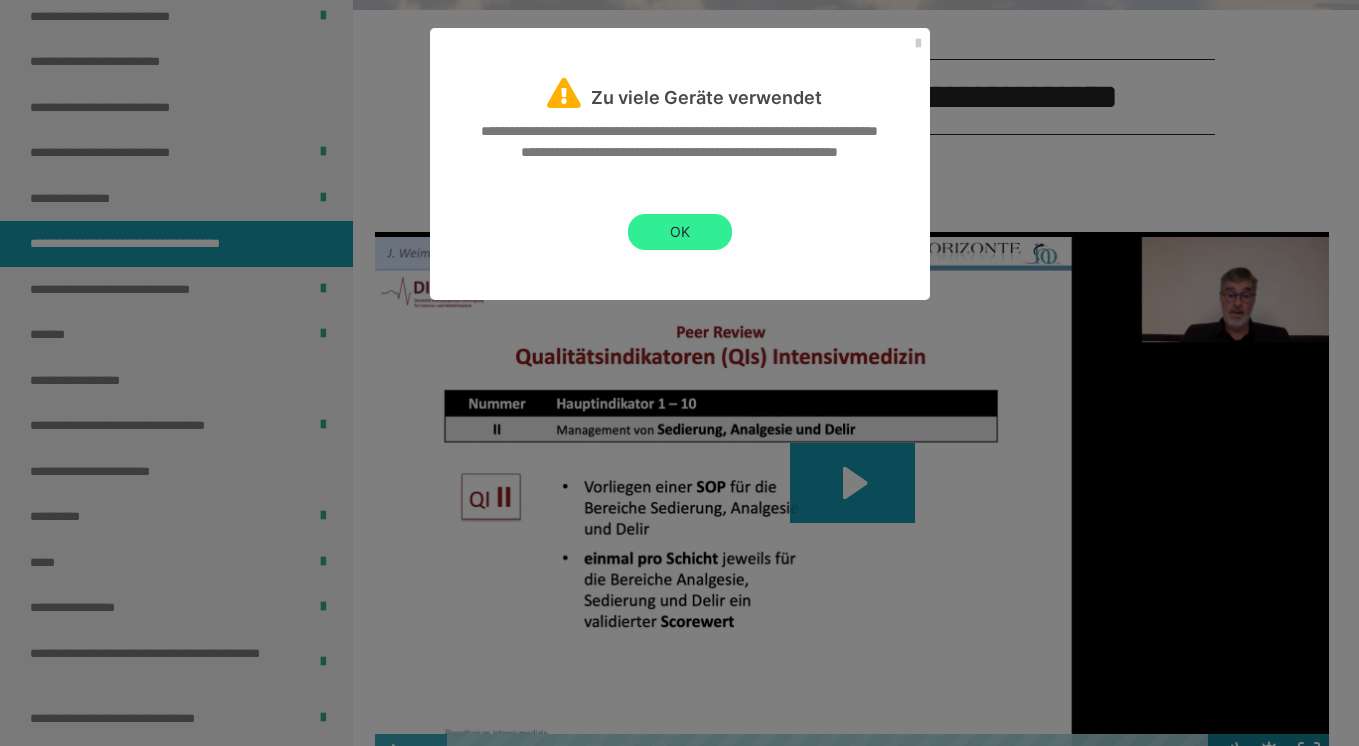click on "OK" at bounding box center (680, 232) 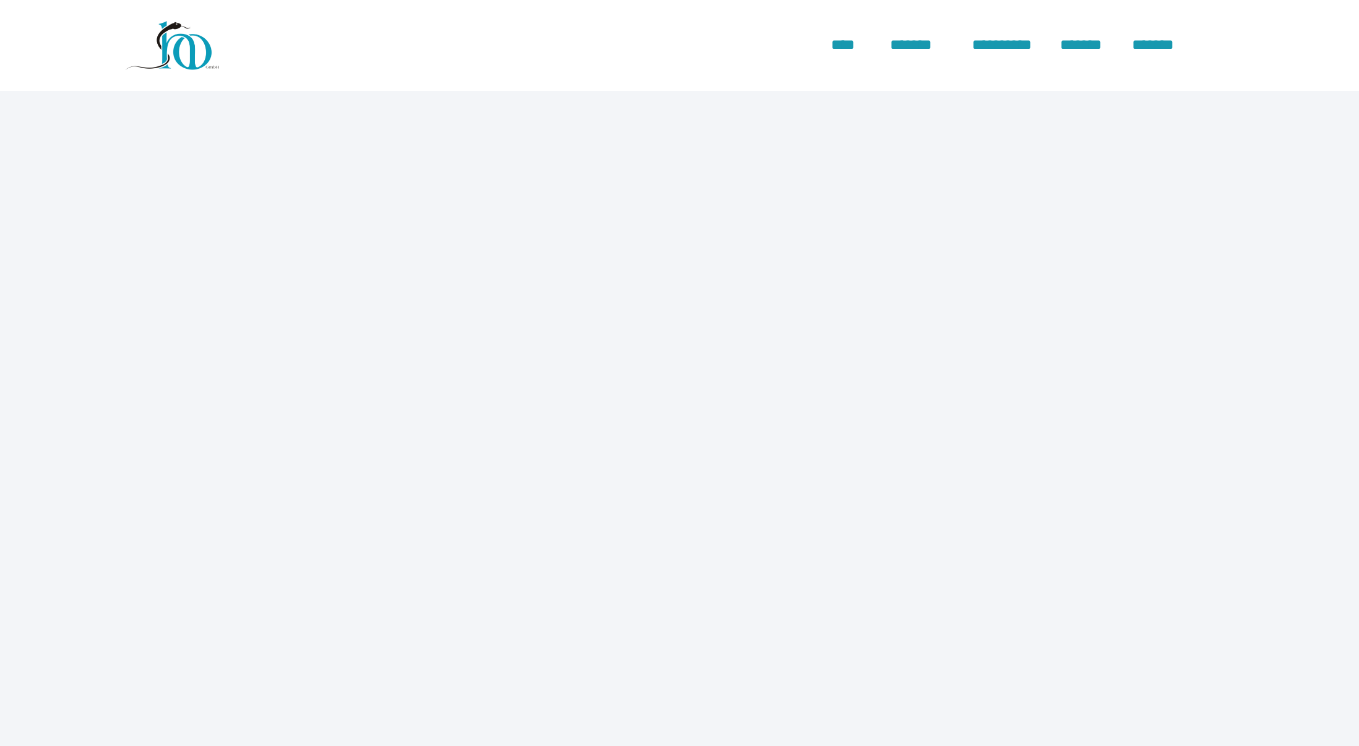 scroll, scrollTop: 0, scrollLeft: 0, axis: both 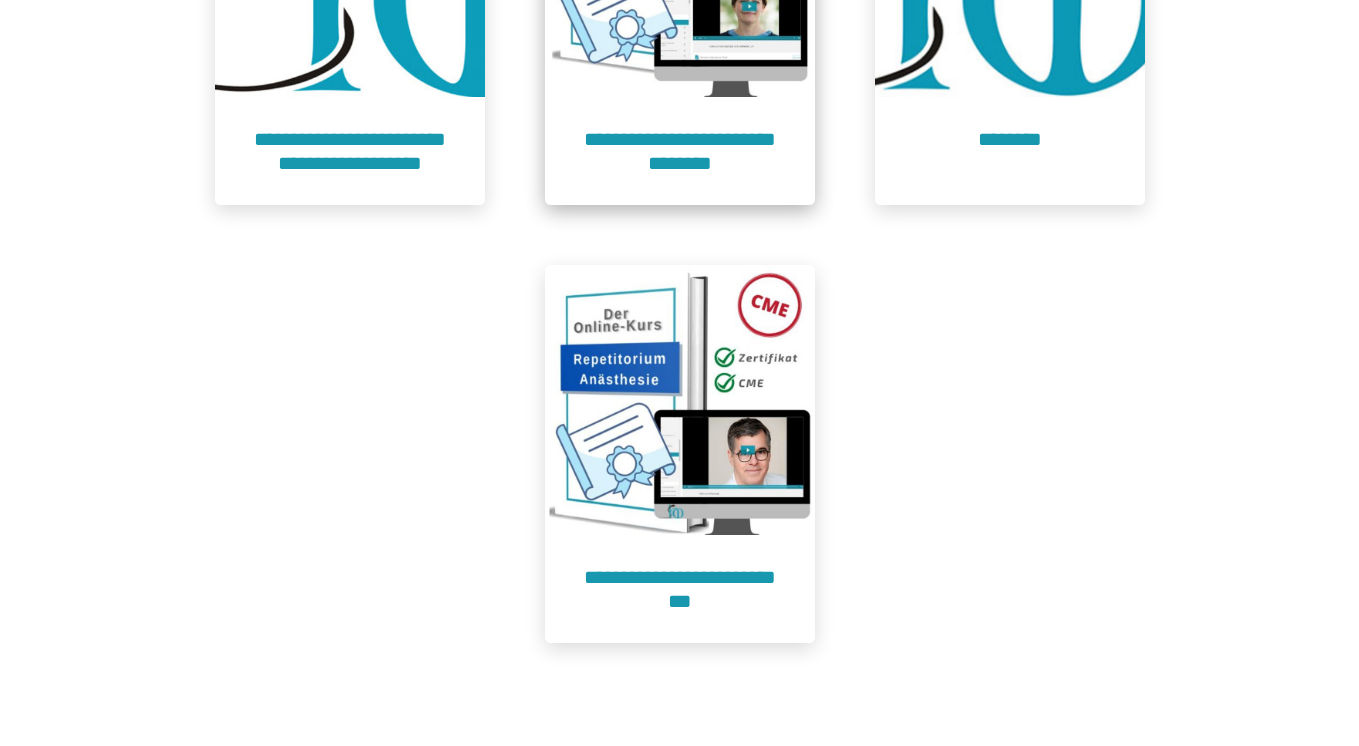 click on "**********" at bounding box center (680, 151) 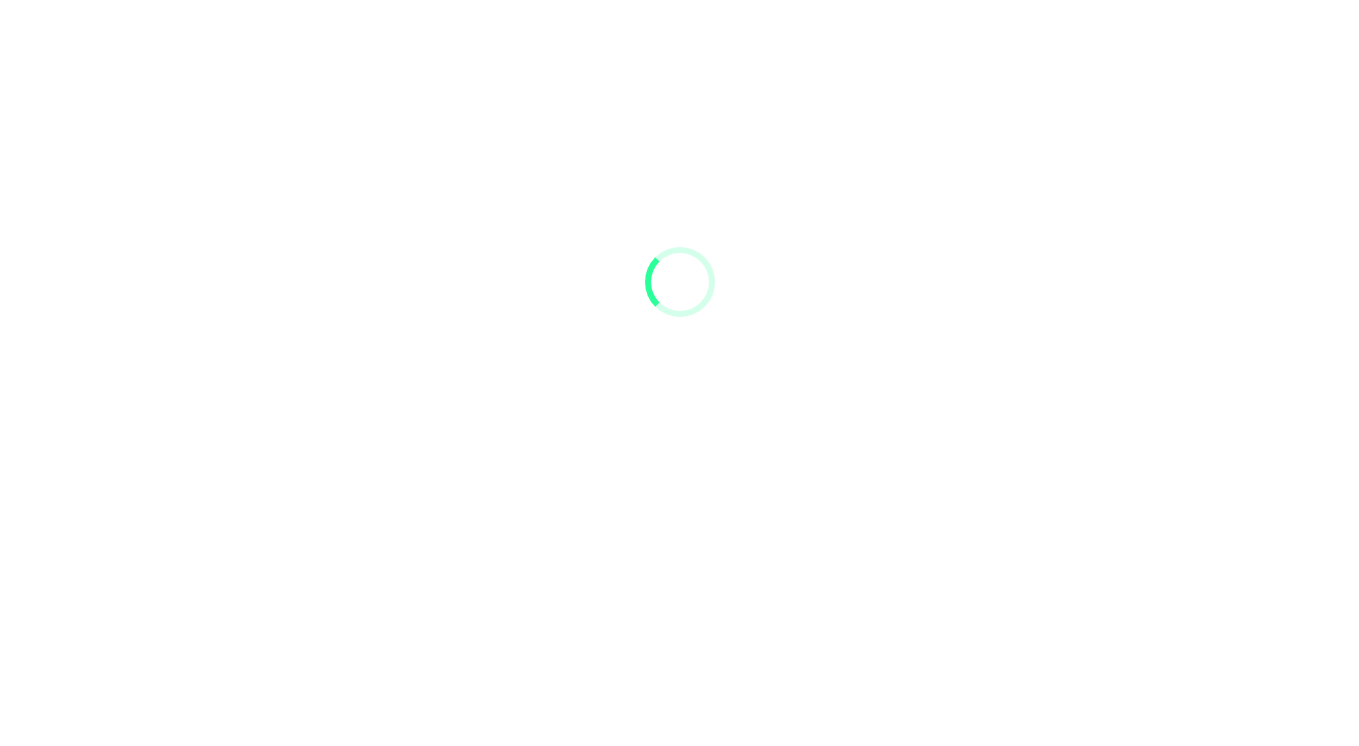 scroll, scrollTop: 91, scrollLeft: 0, axis: vertical 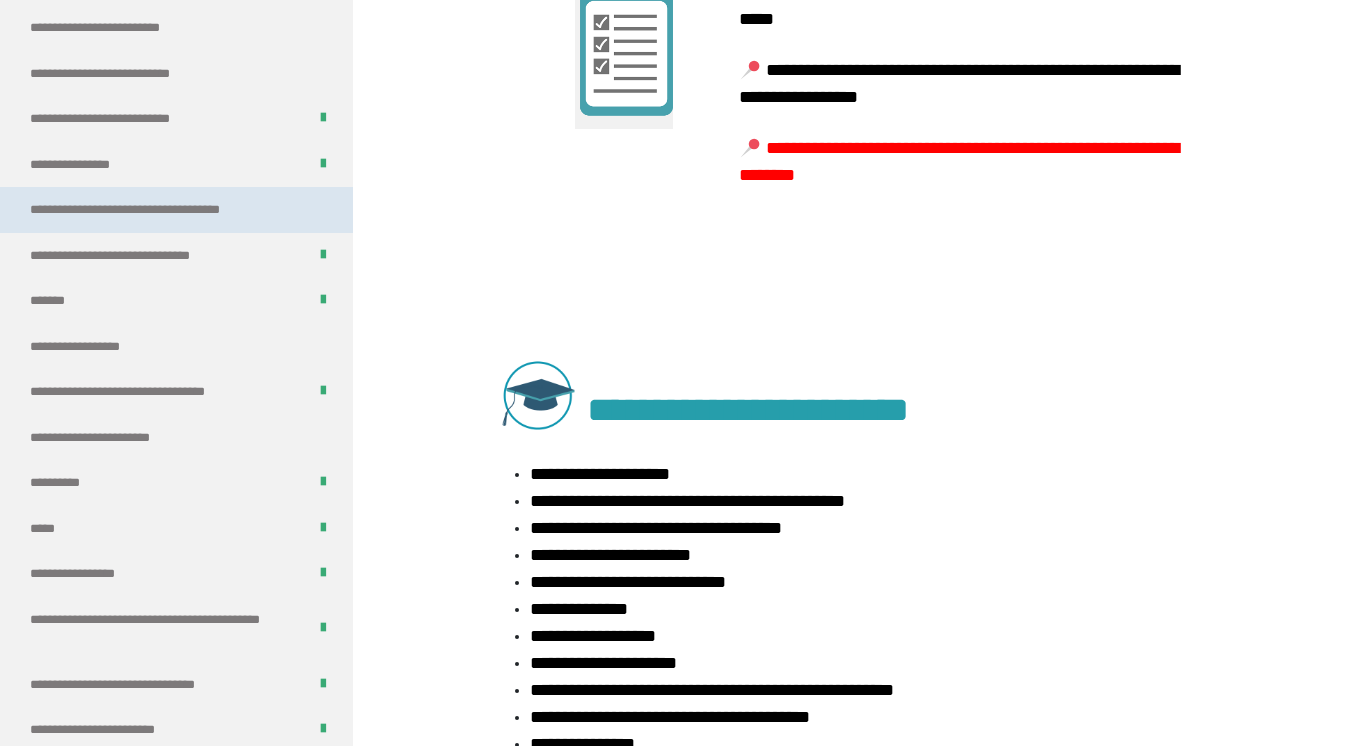 click on "**********" at bounding box center (149, 210) 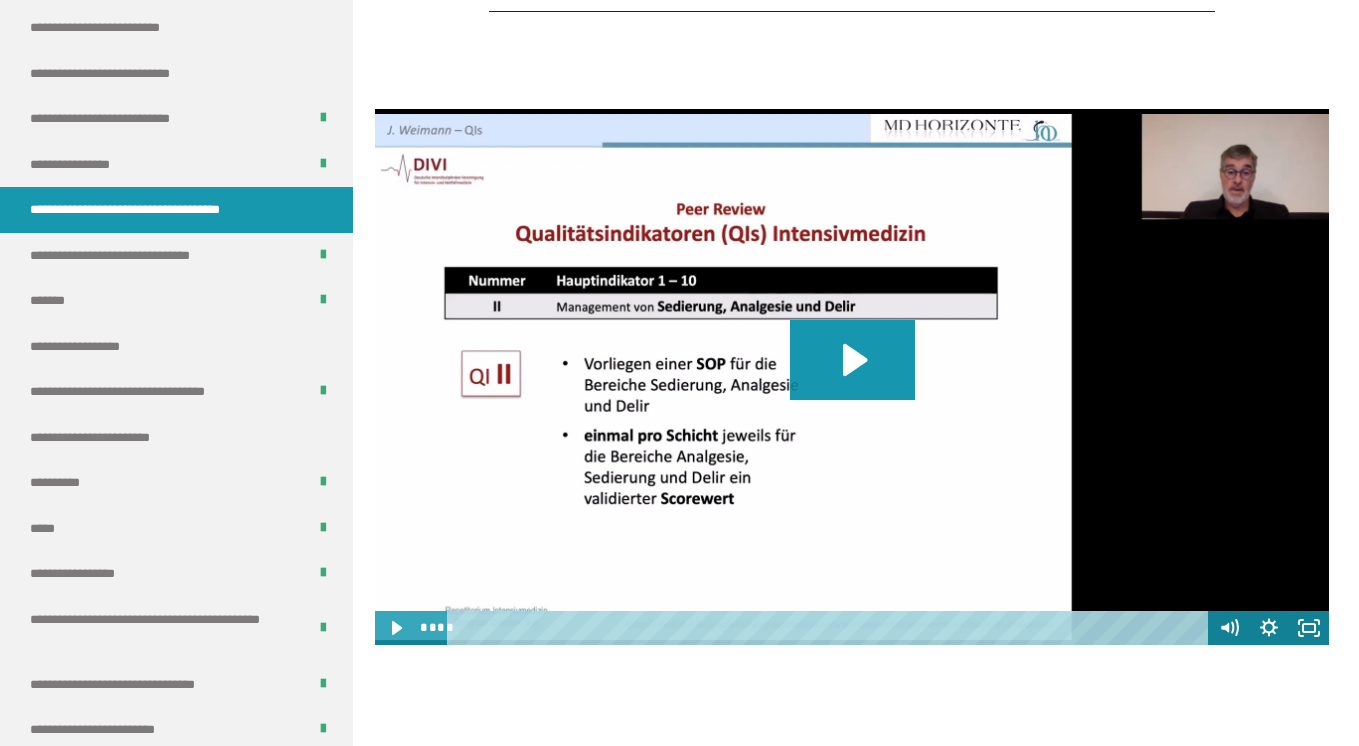 scroll, scrollTop: 684, scrollLeft: 0, axis: vertical 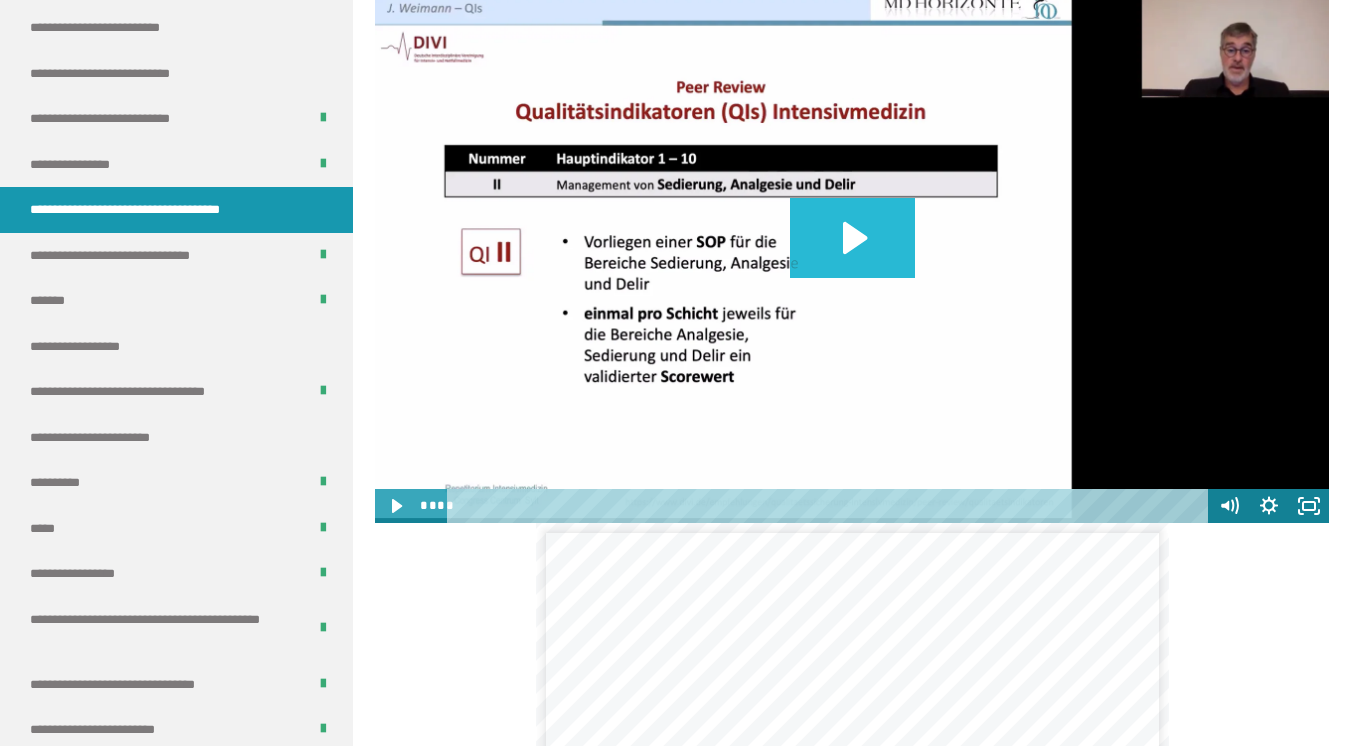 click 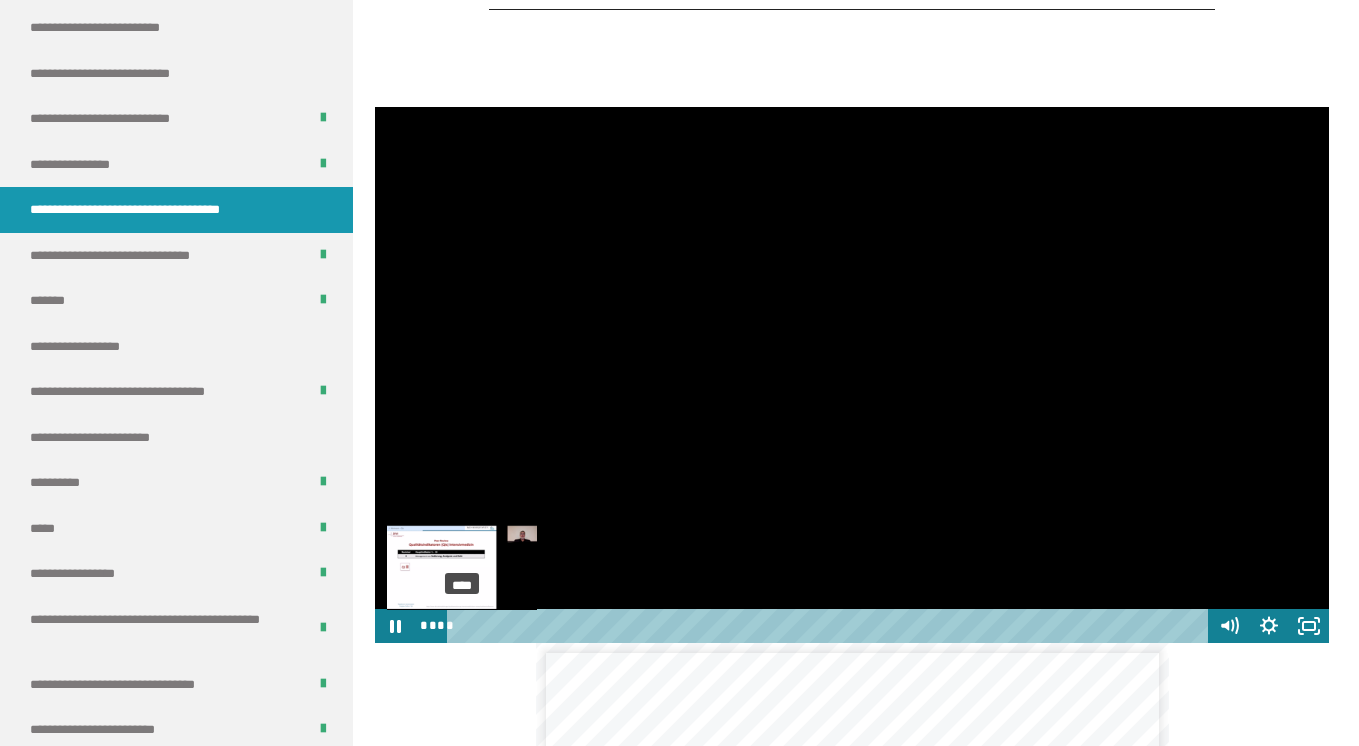 scroll, scrollTop: 547, scrollLeft: 0, axis: vertical 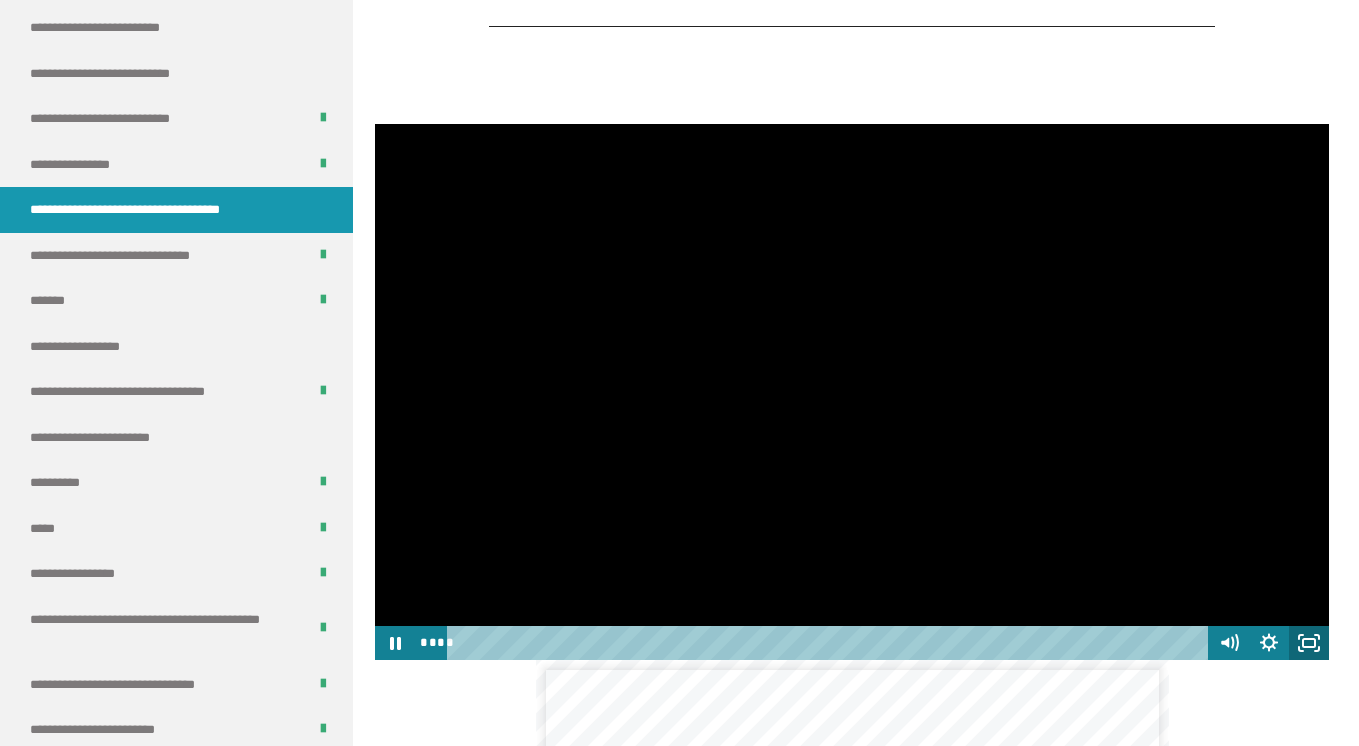 click 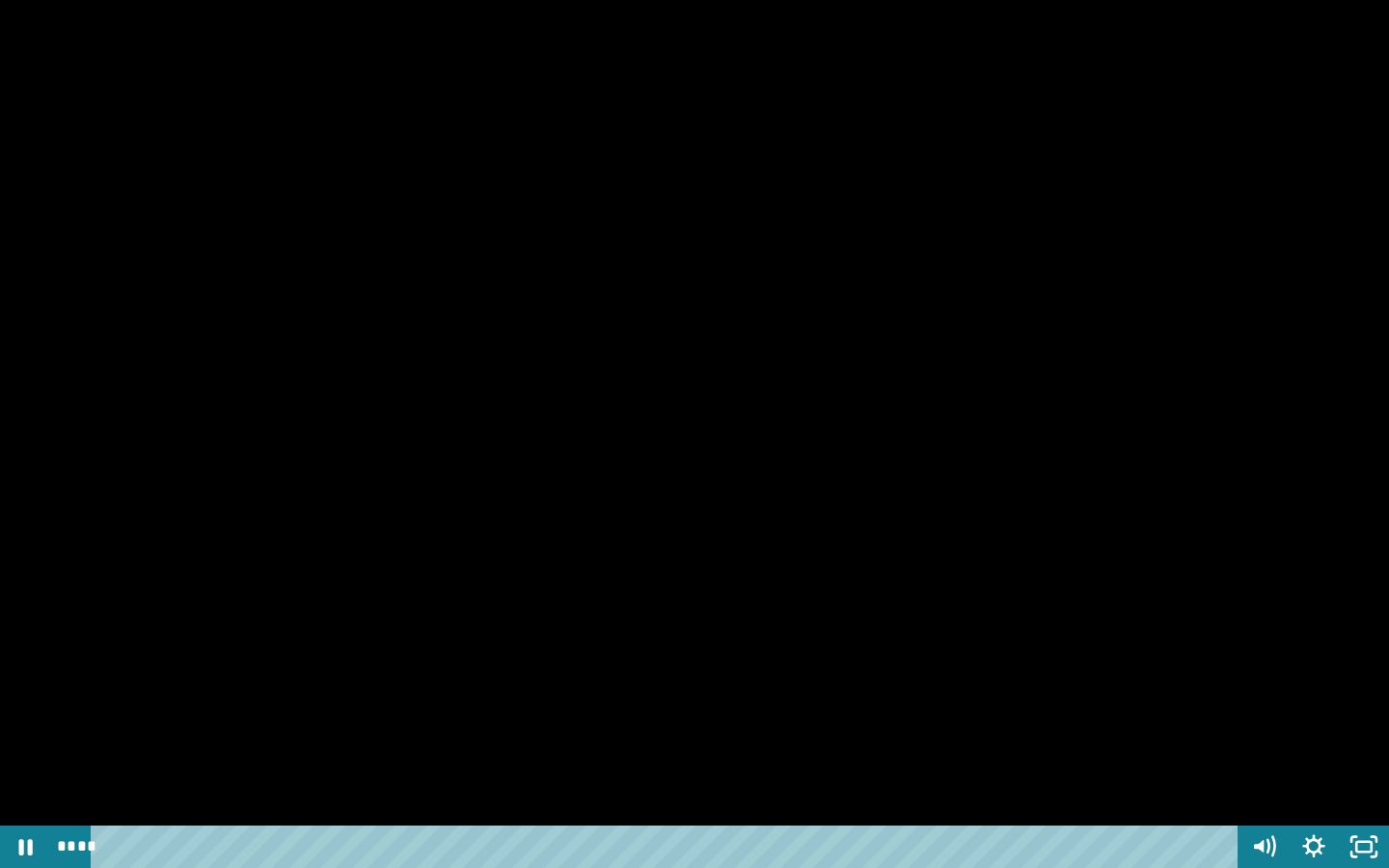 click at bounding box center (694, 434) 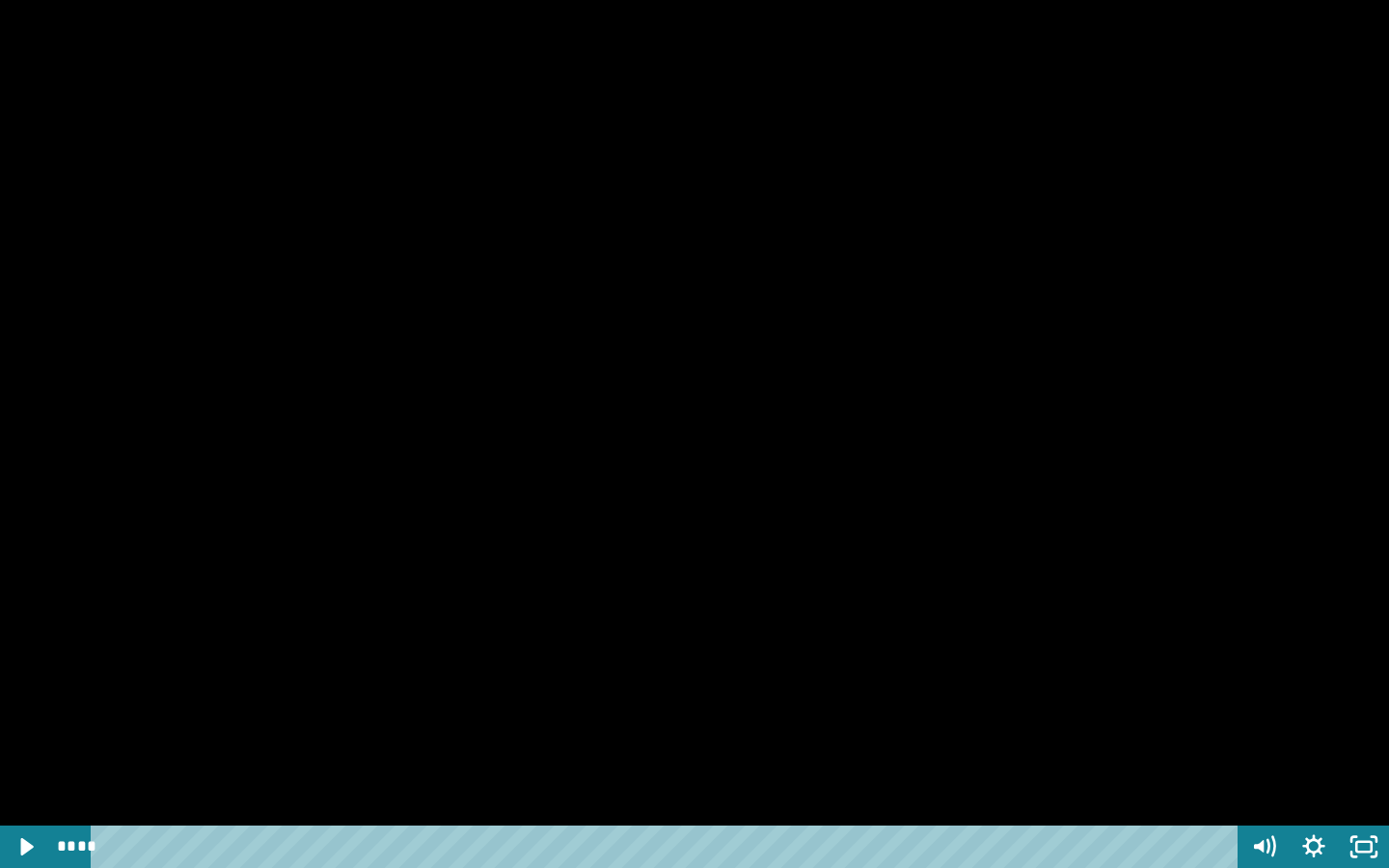 click at bounding box center (694, 434) 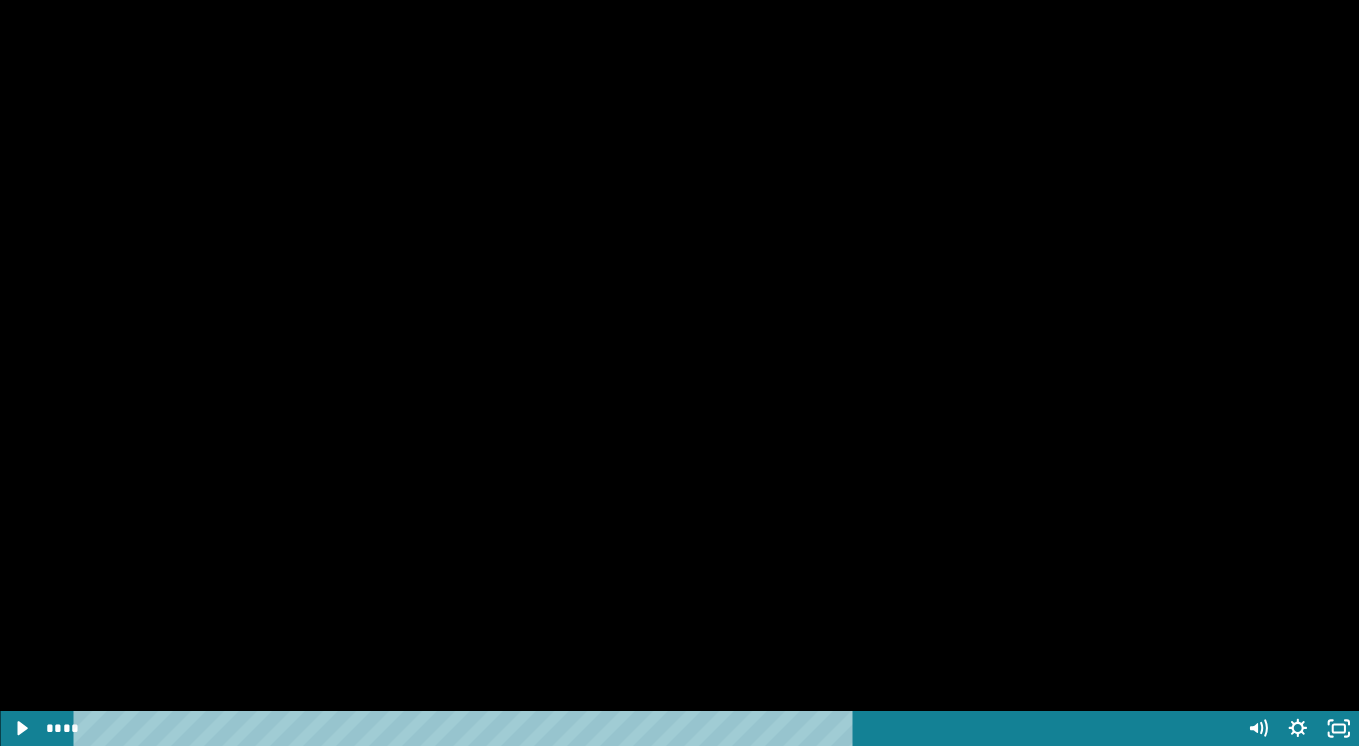 scroll, scrollTop: 879, scrollLeft: 0, axis: vertical 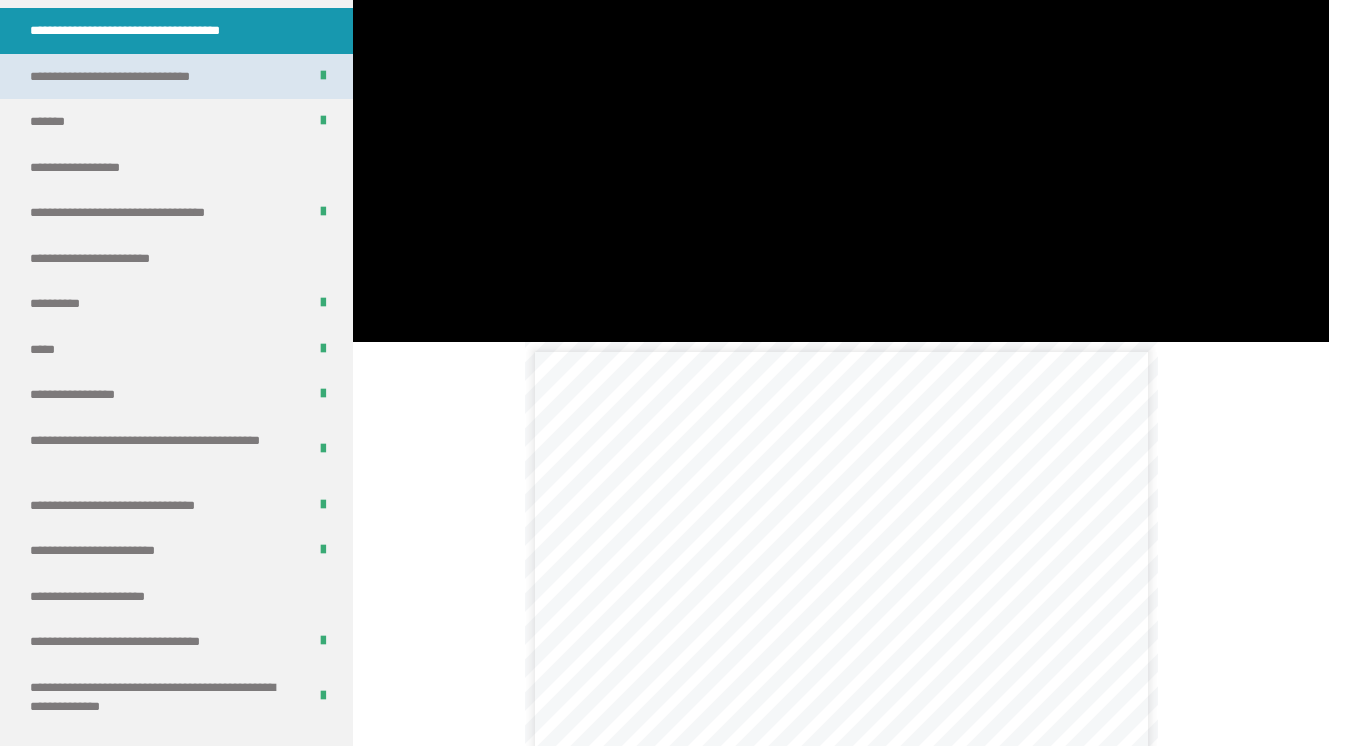 click on "**********" at bounding box center (139, 77) 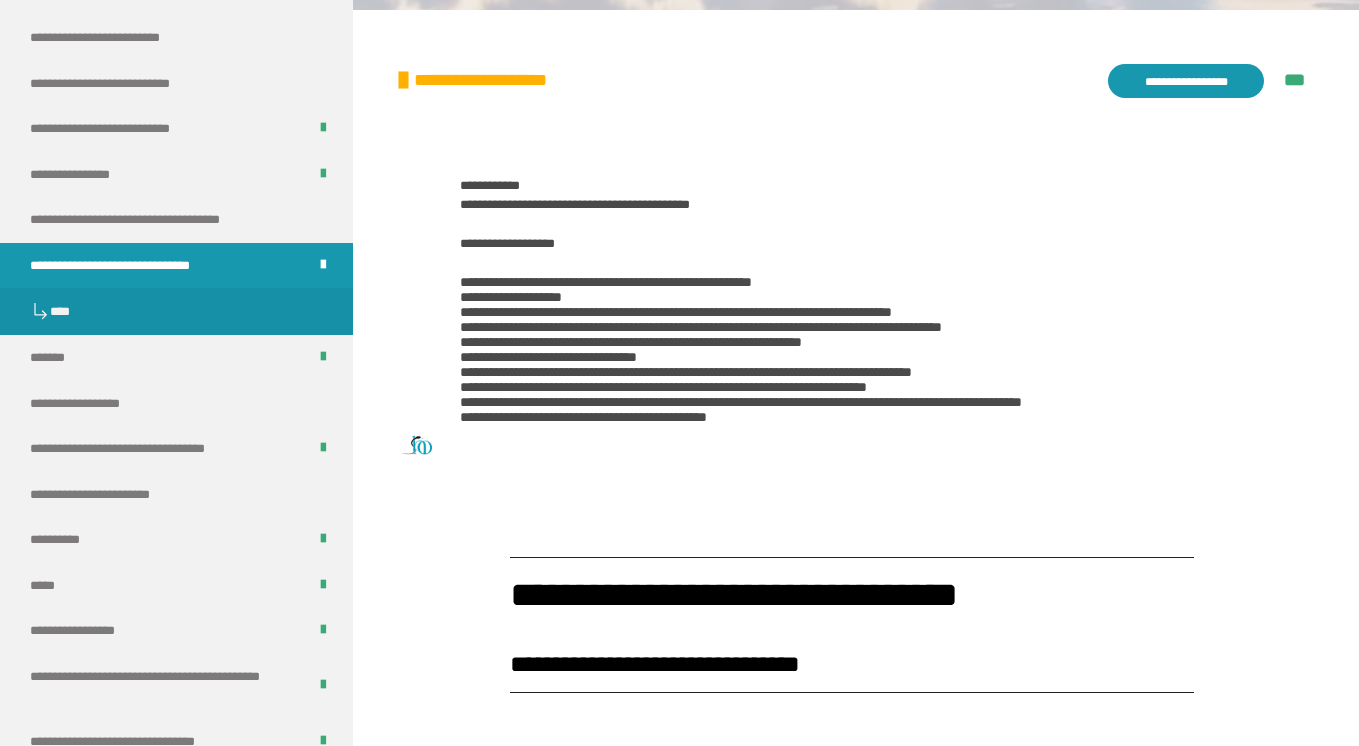 scroll, scrollTop: 2136, scrollLeft: 0, axis: vertical 